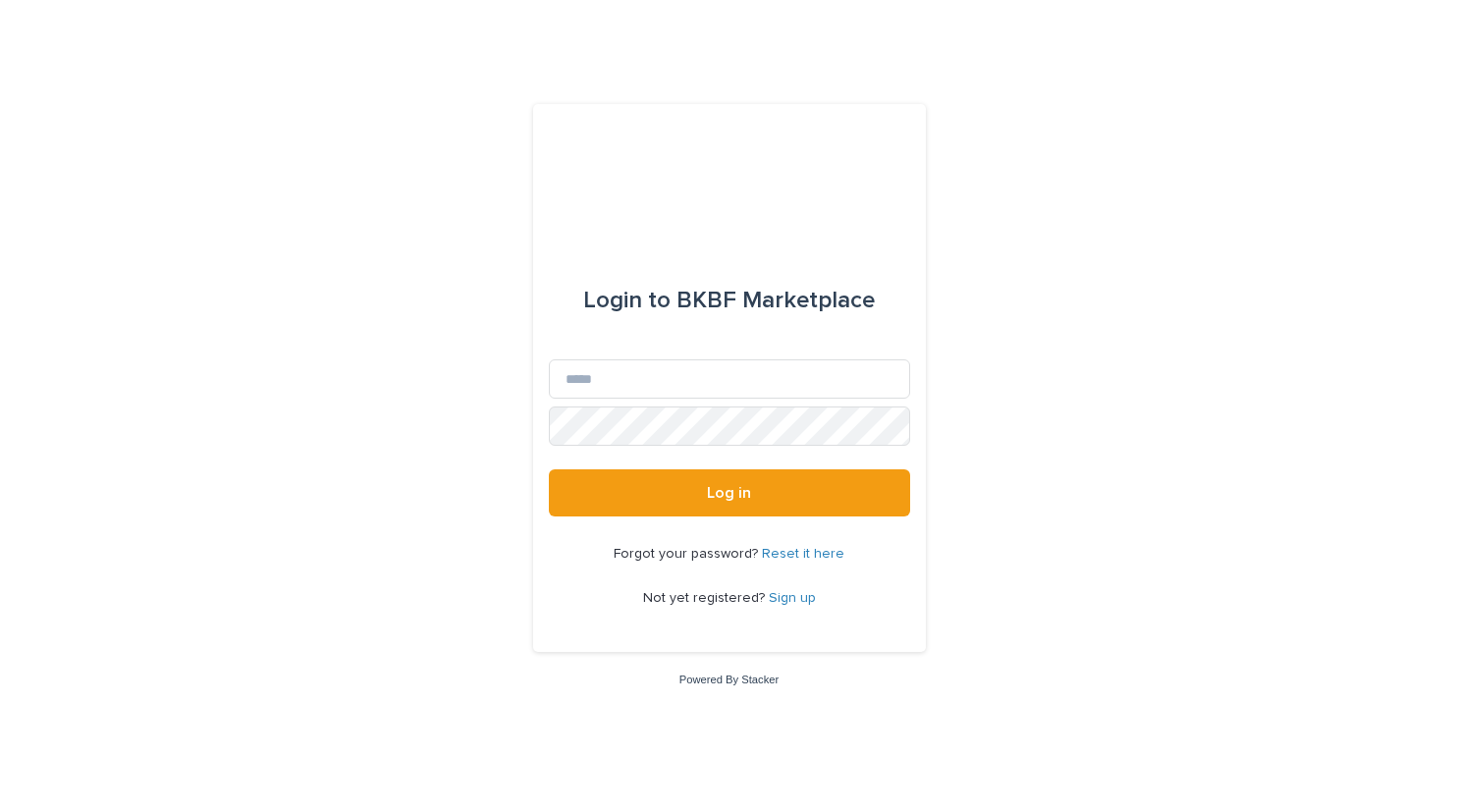 scroll, scrollTop: 0, scrollLeft: 0, axis: both 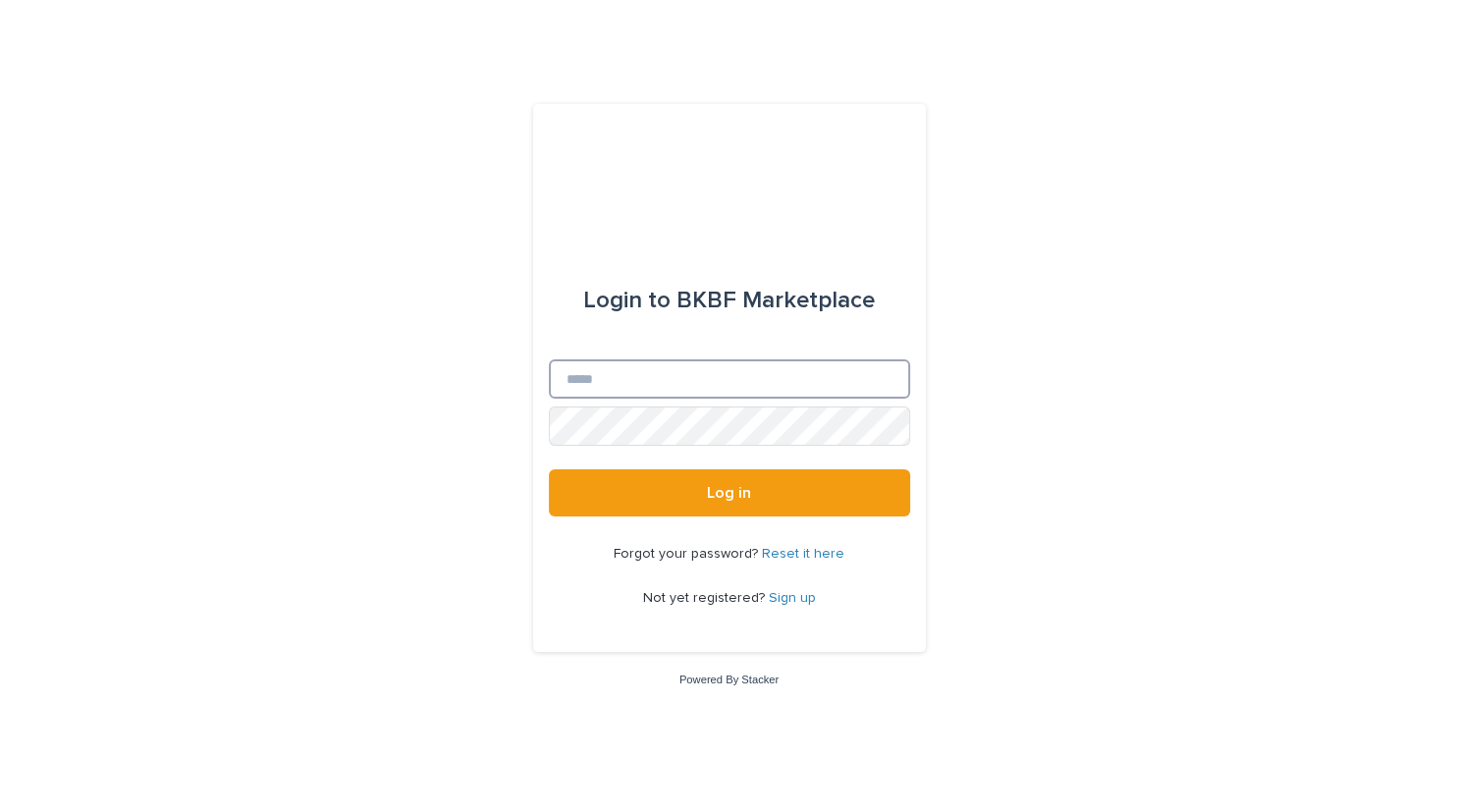 click on "Email" at bounding box center [729, 379] 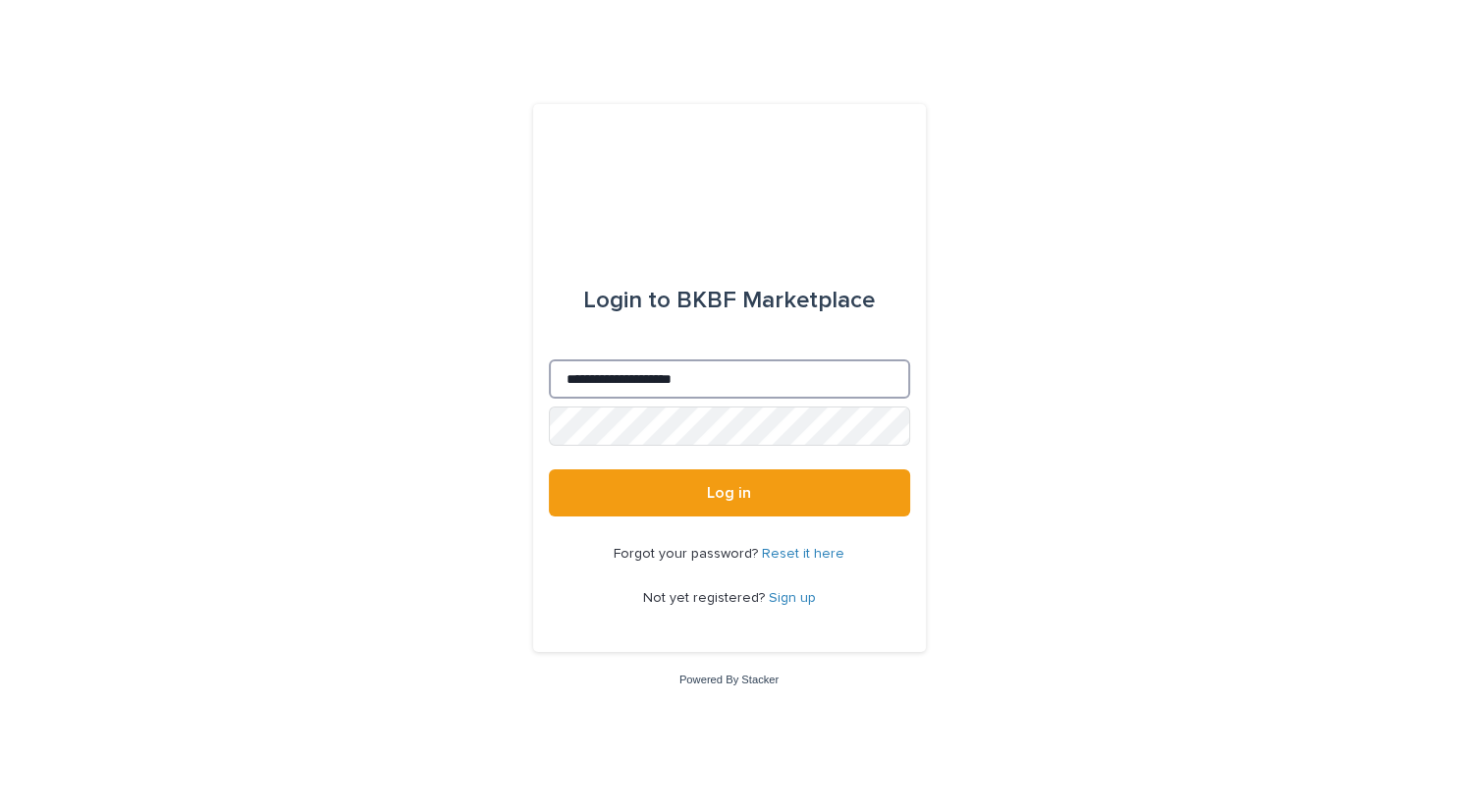 type on "**********" 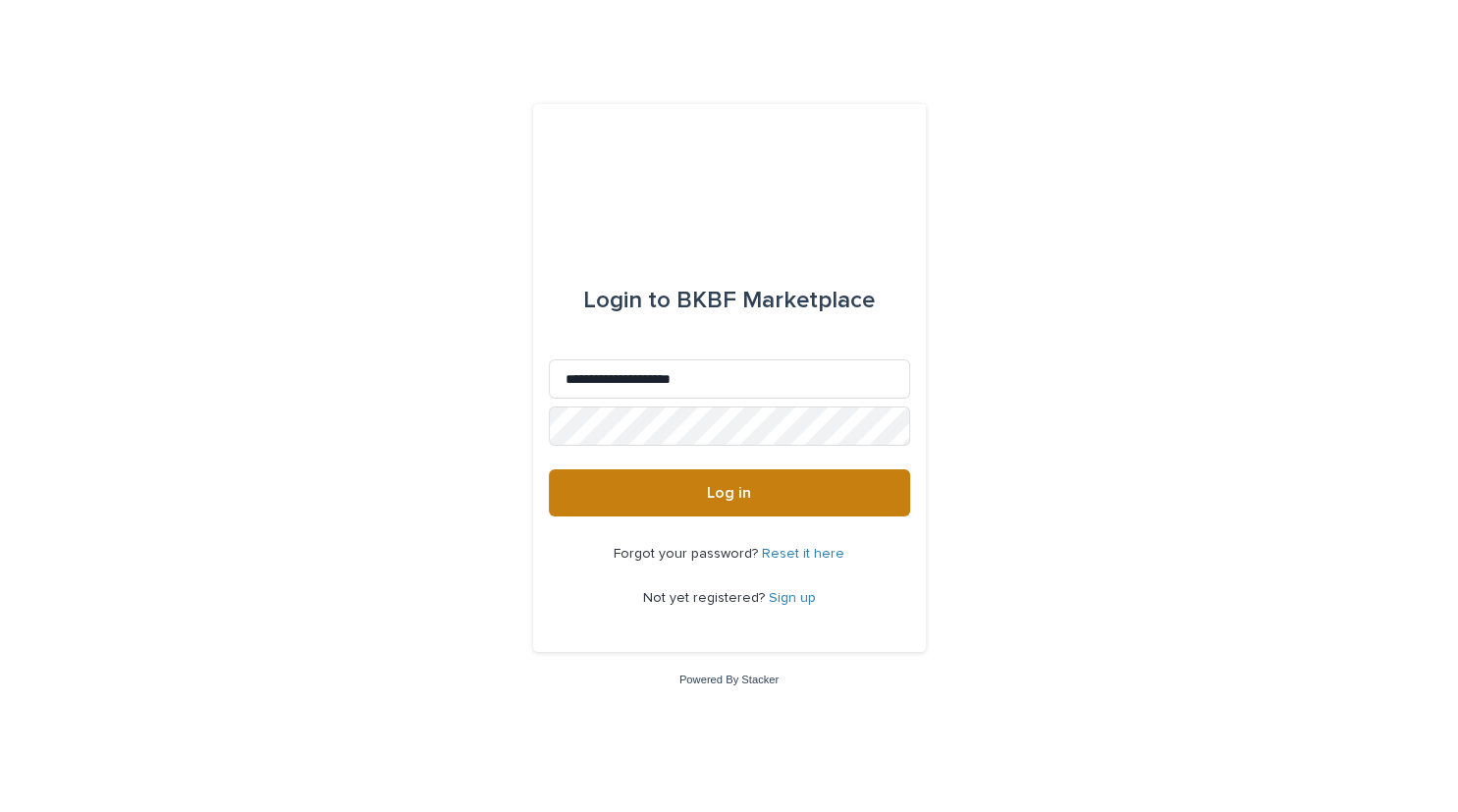 click on "Log in" at bounding box center [729, 493] 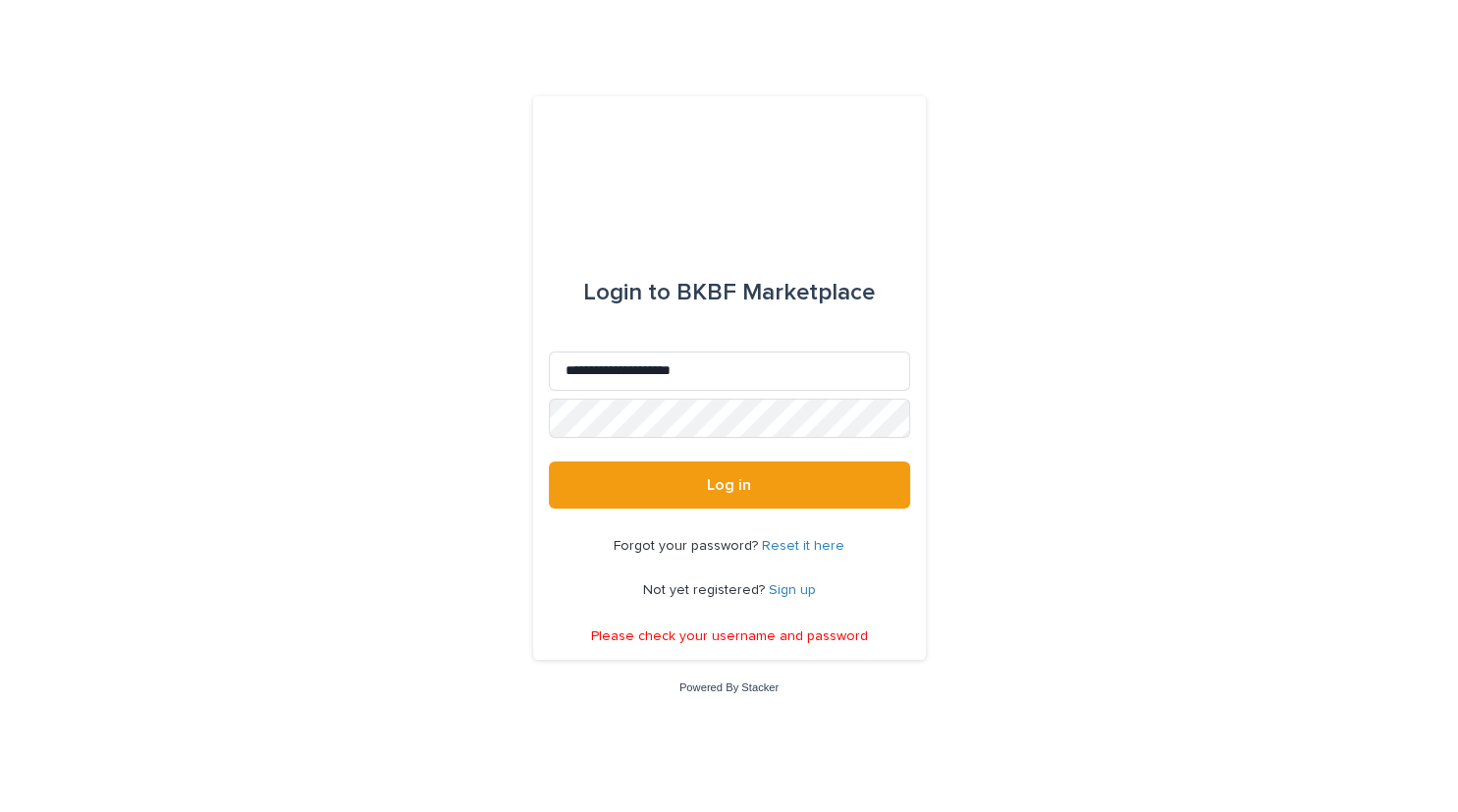 click on "Reset it here" at bounding box center (803, 546) 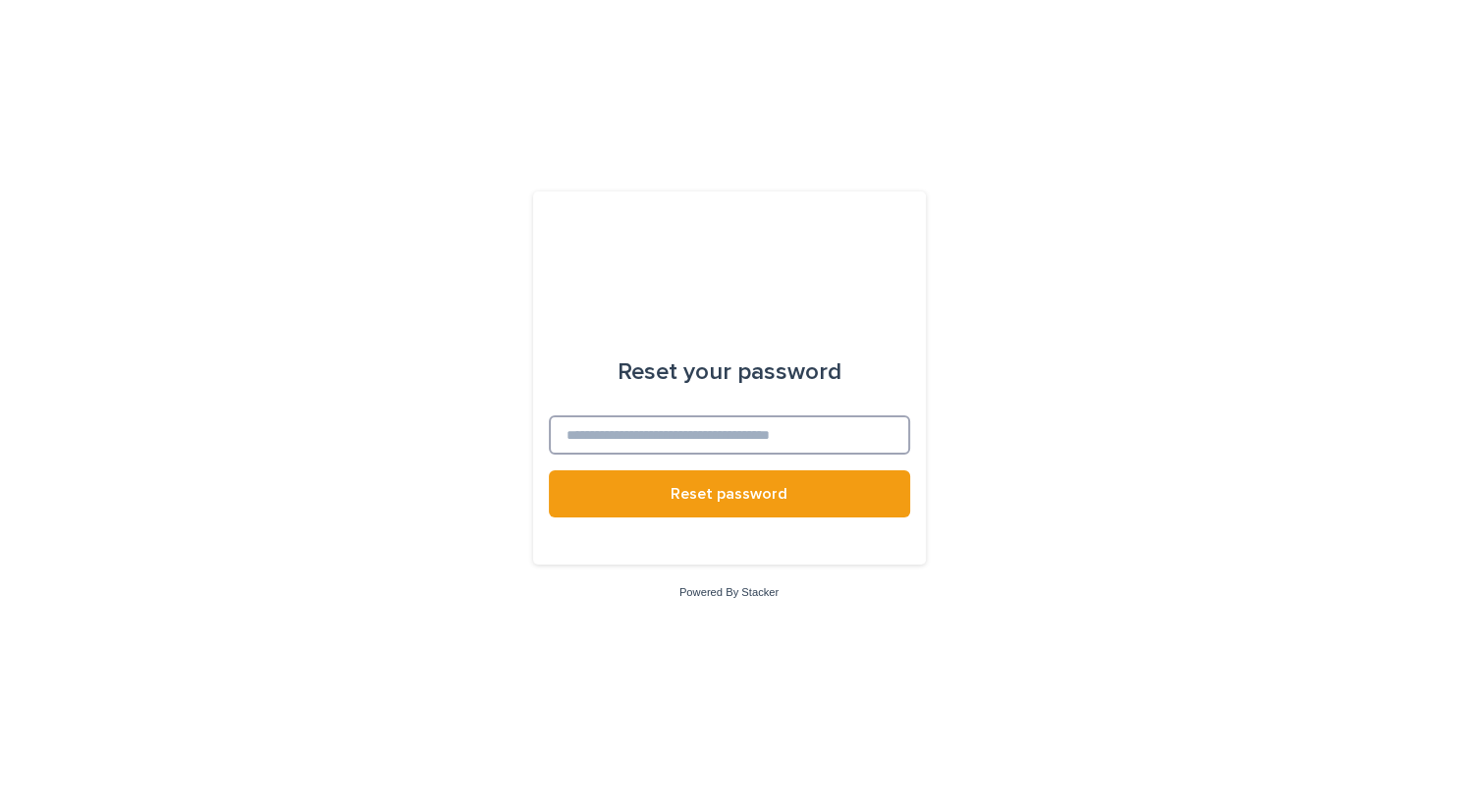 click at bounding box center [729, 435] 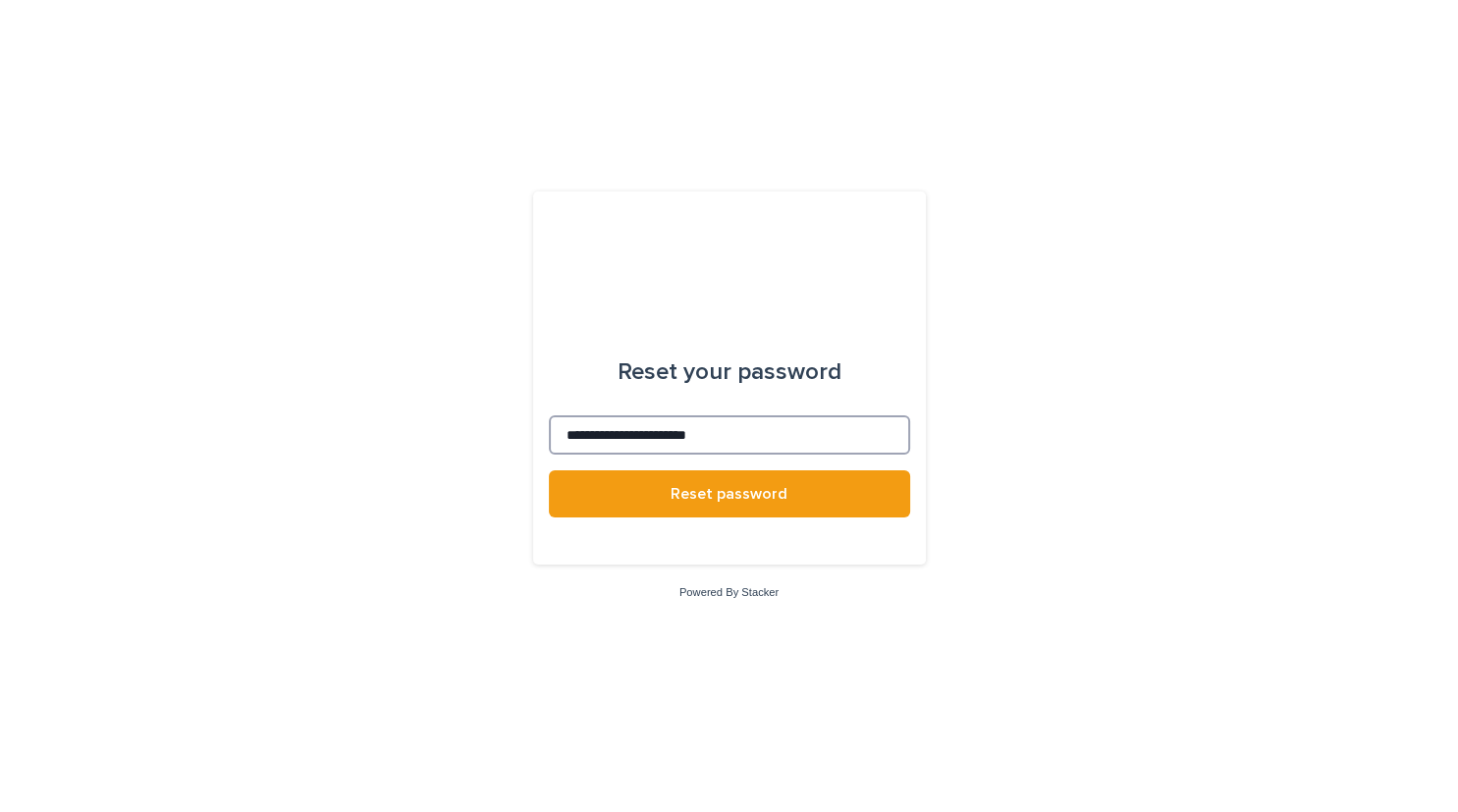 type on "**********" 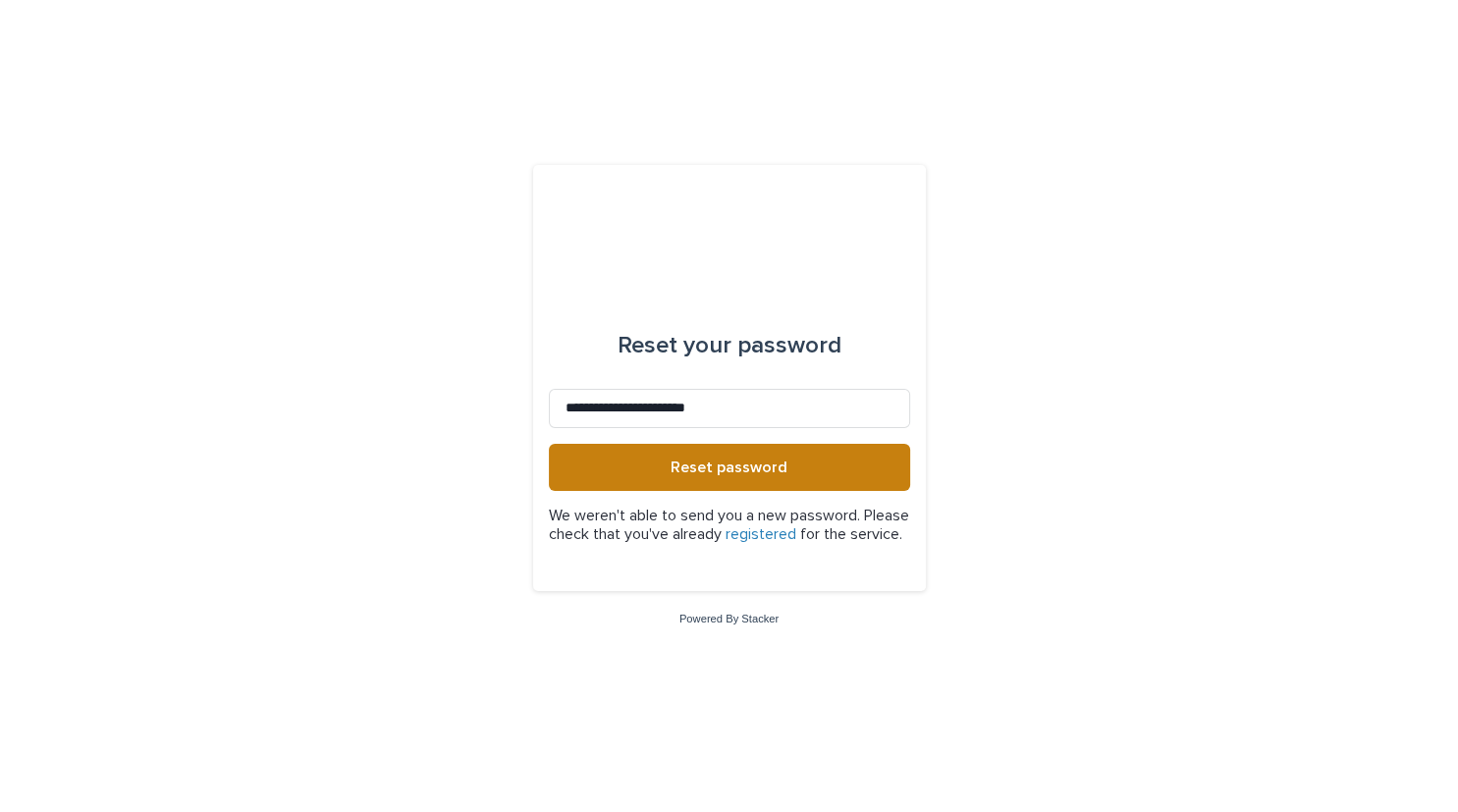 click on "Reset password" at bounding box center [729, 467] 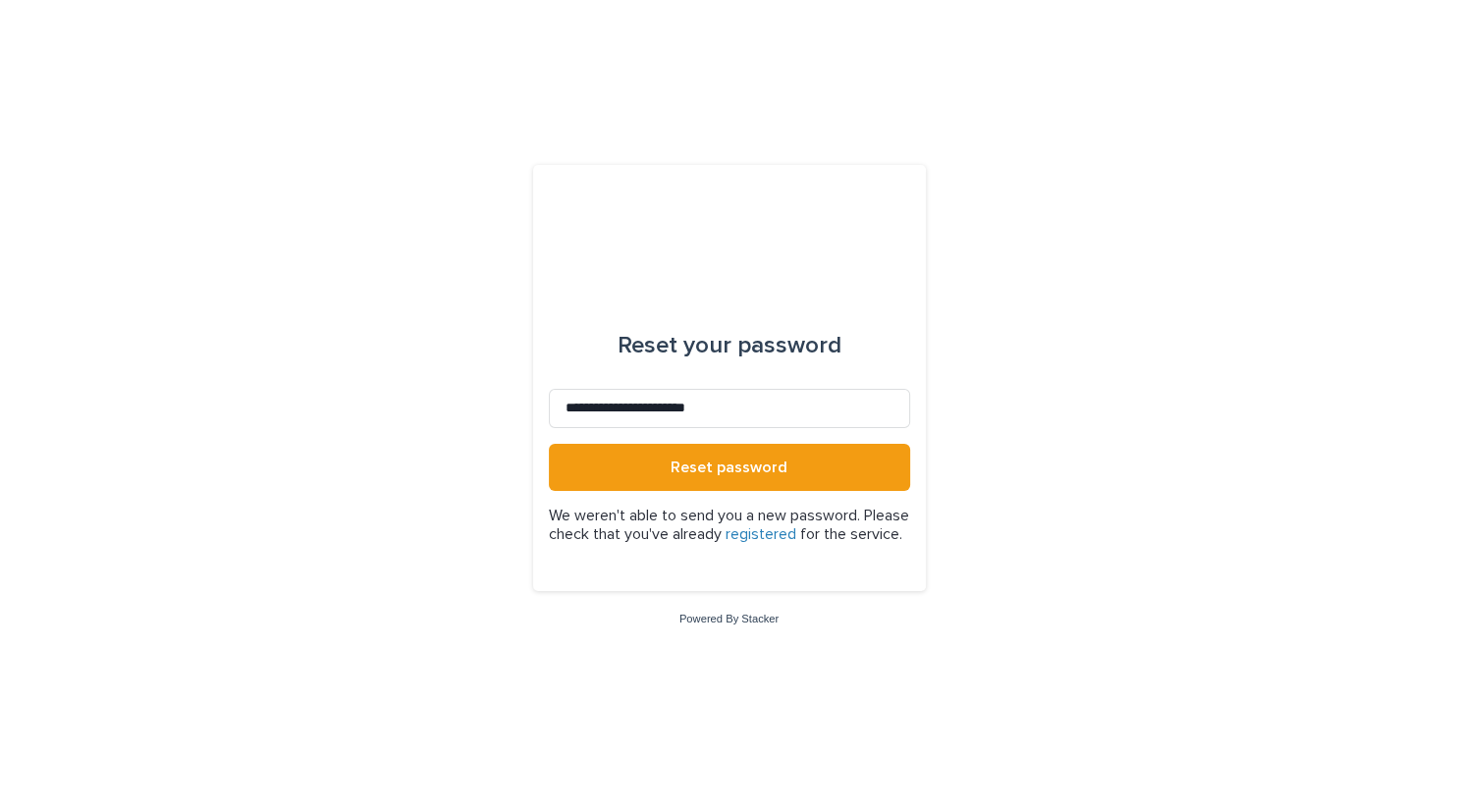 click on "registered" at bounding box center (761, 534) 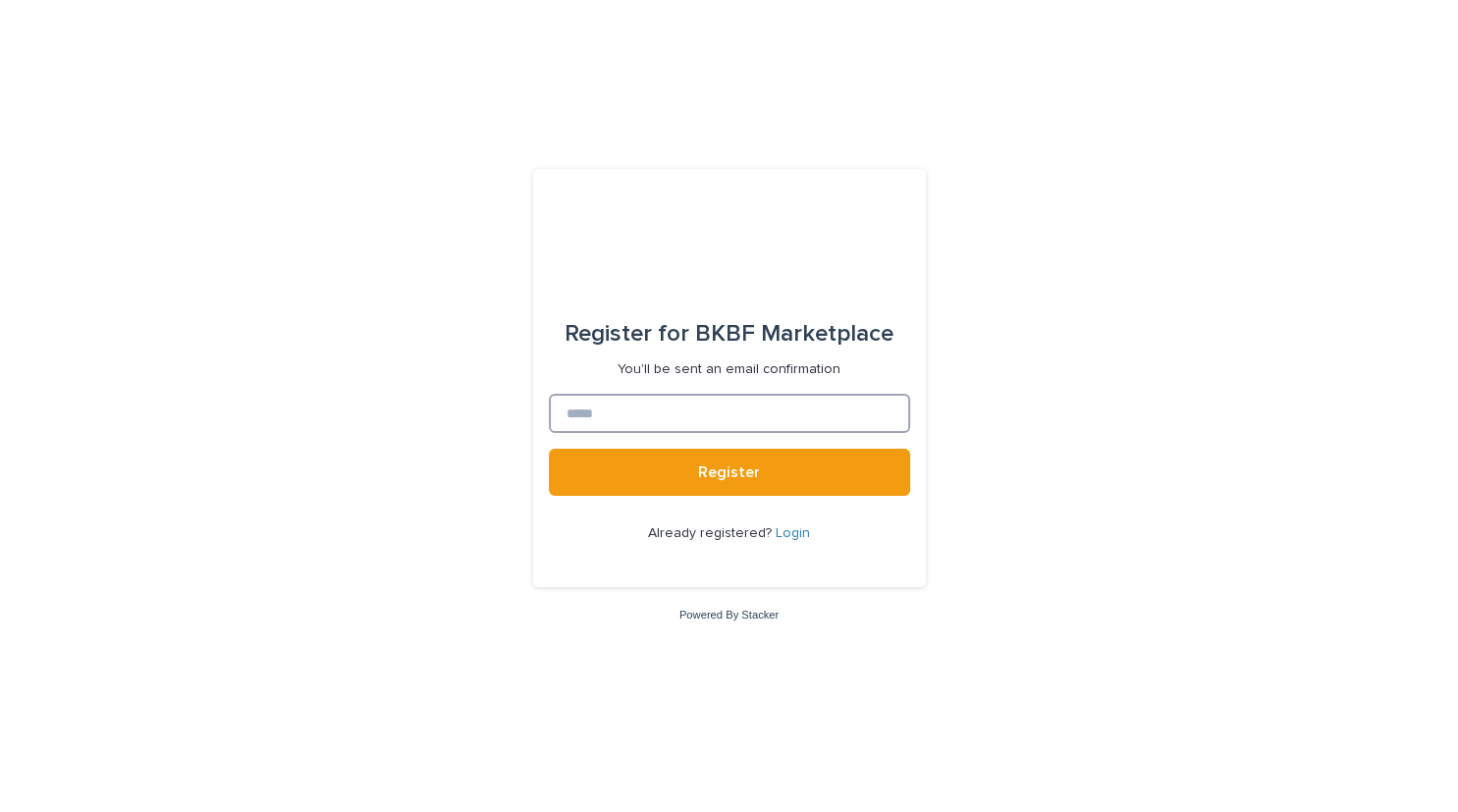 click at bounding box center [729, 413] 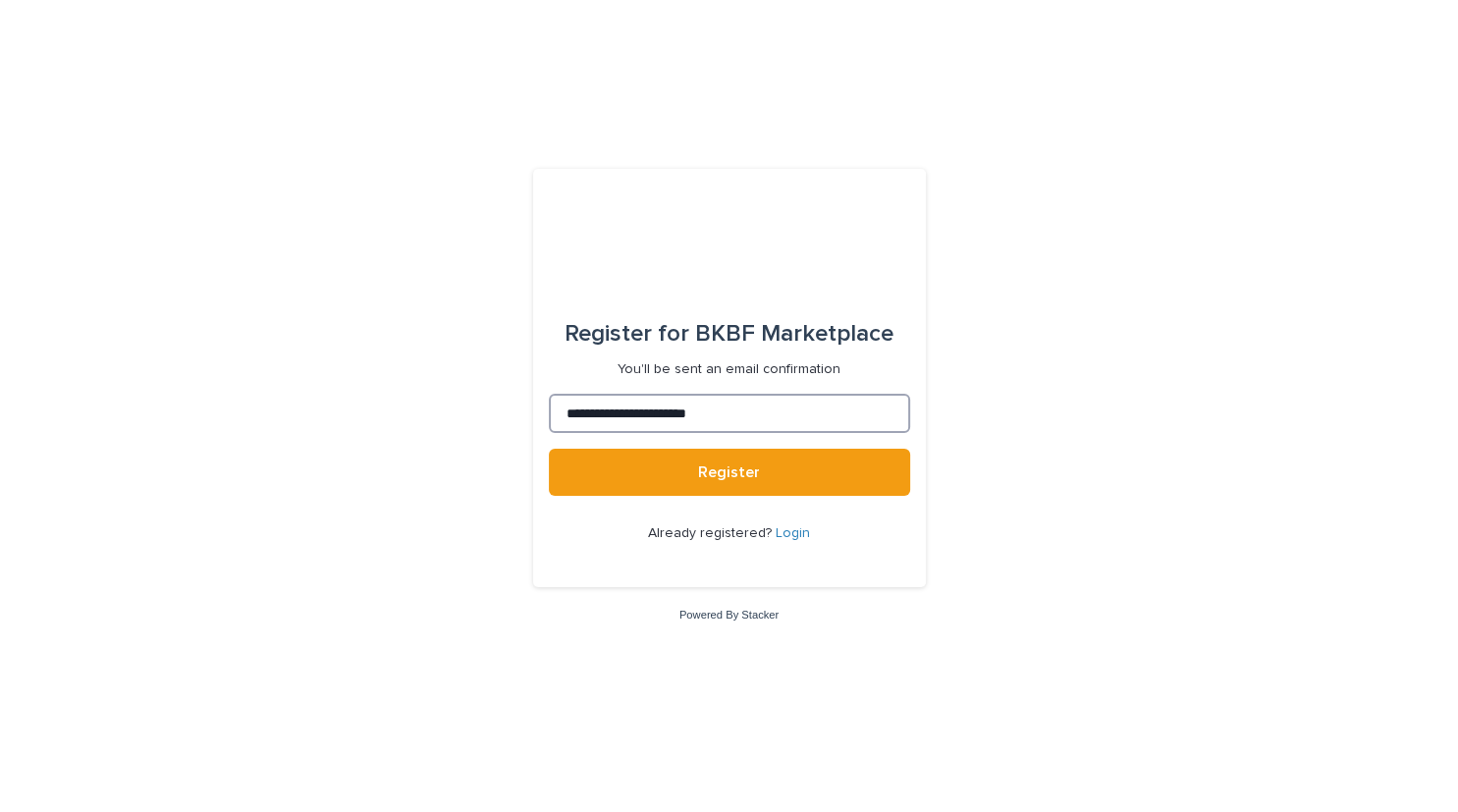 type on "**********" 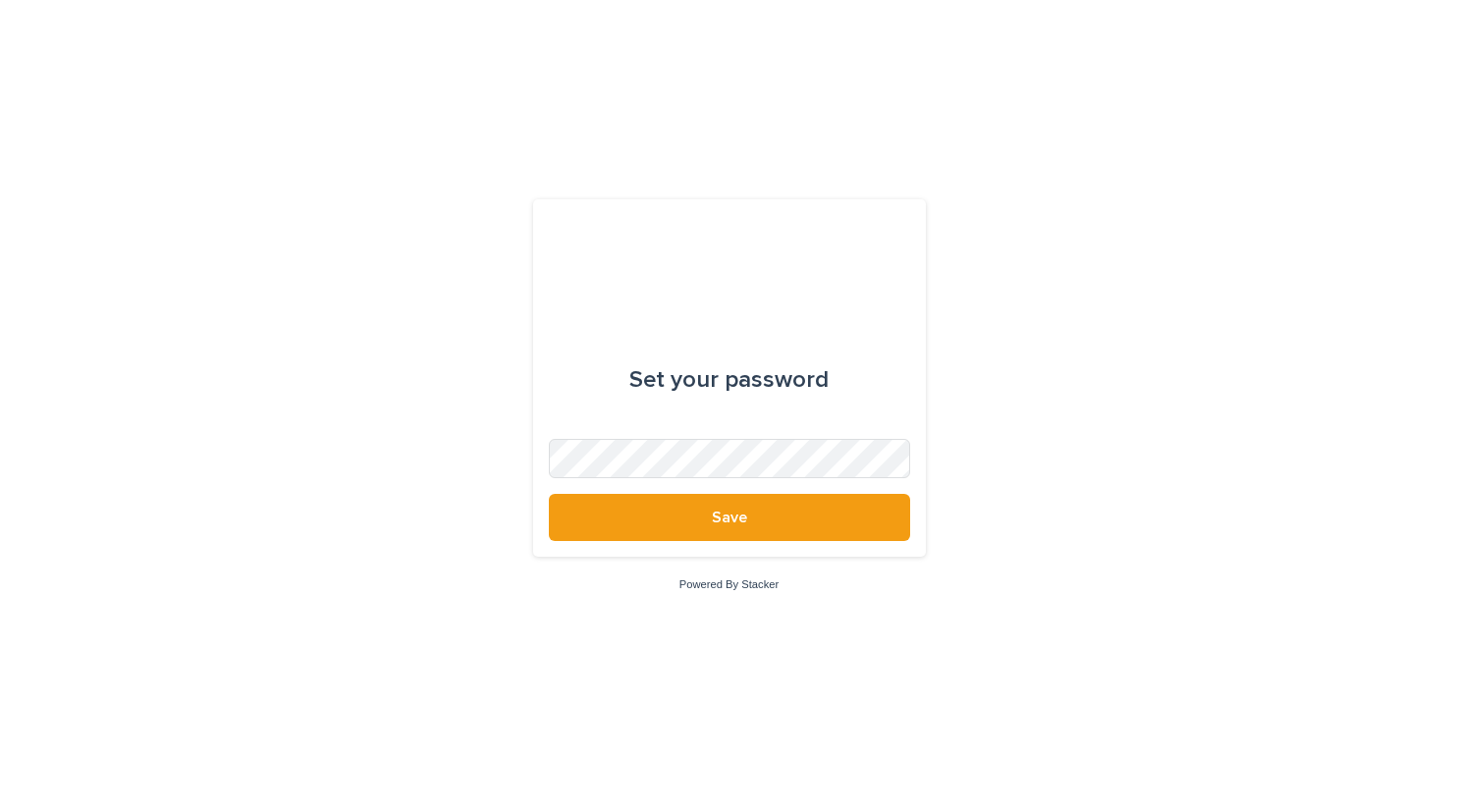 scroll, scrollTop: 0, scrollLeft: 0, axis: both 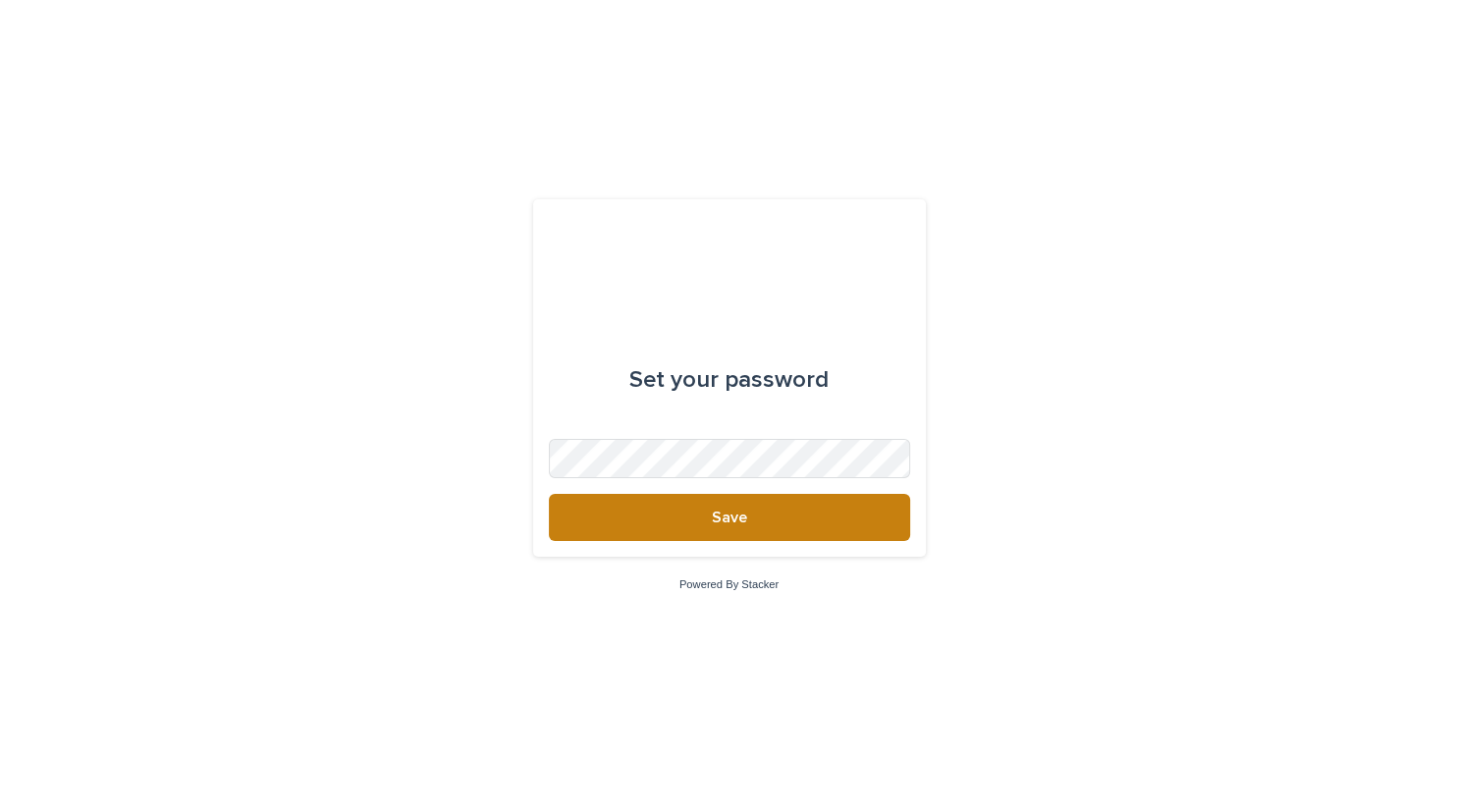 click on "Save" at bounding box center (729, 517) 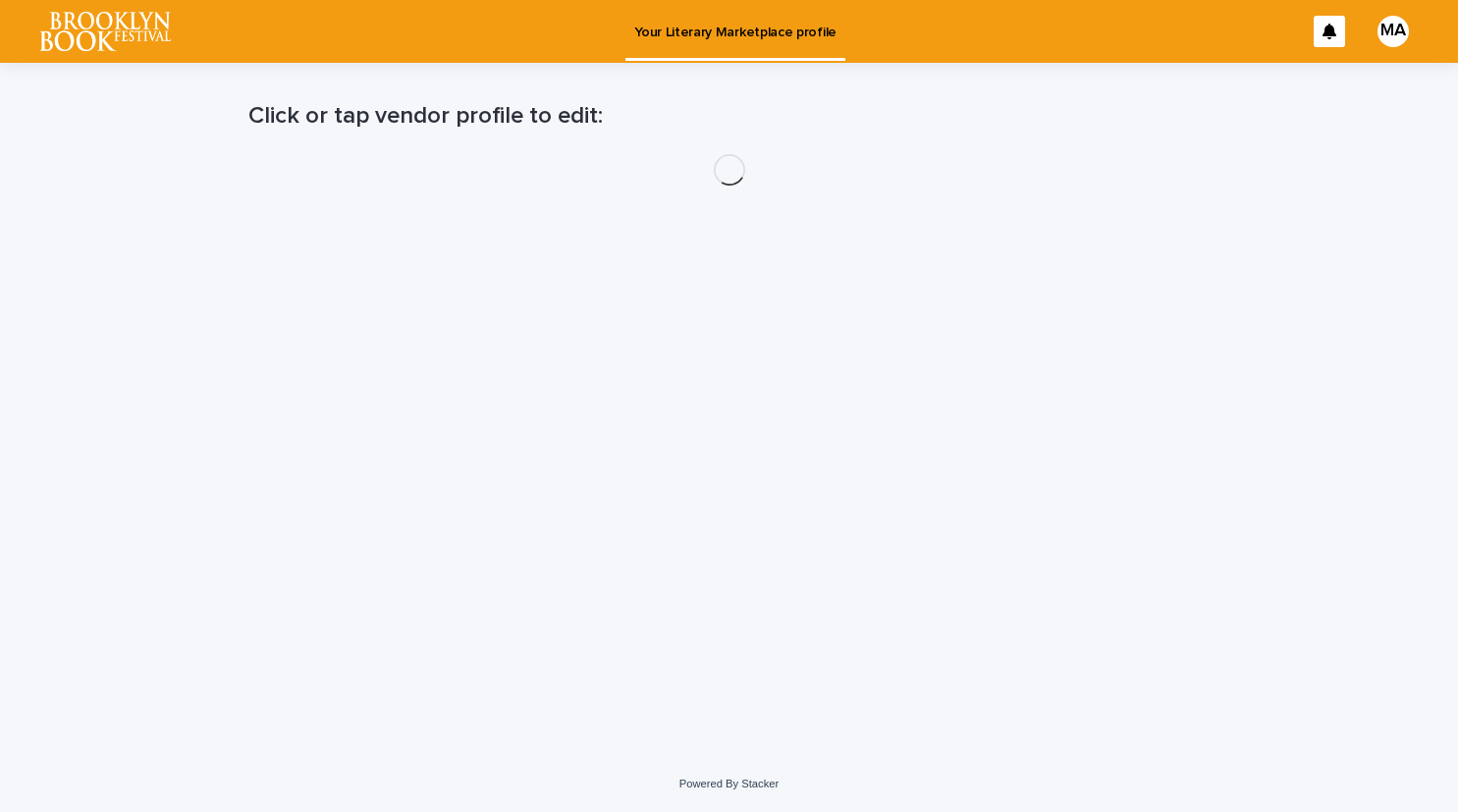 scroll, scrollTop: 0, scrollLeft: 0, axis: both 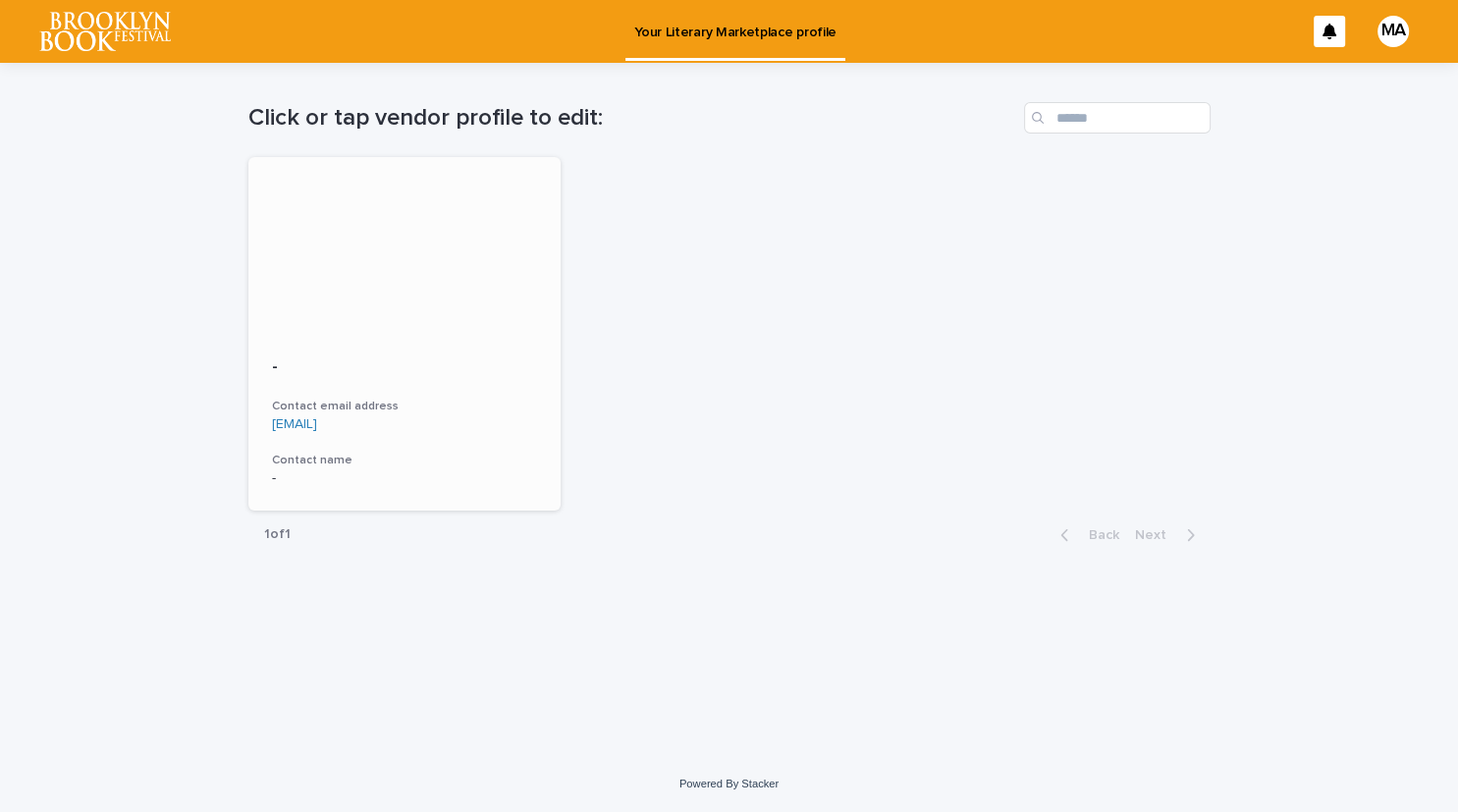 click at bounding box center [405, 245] 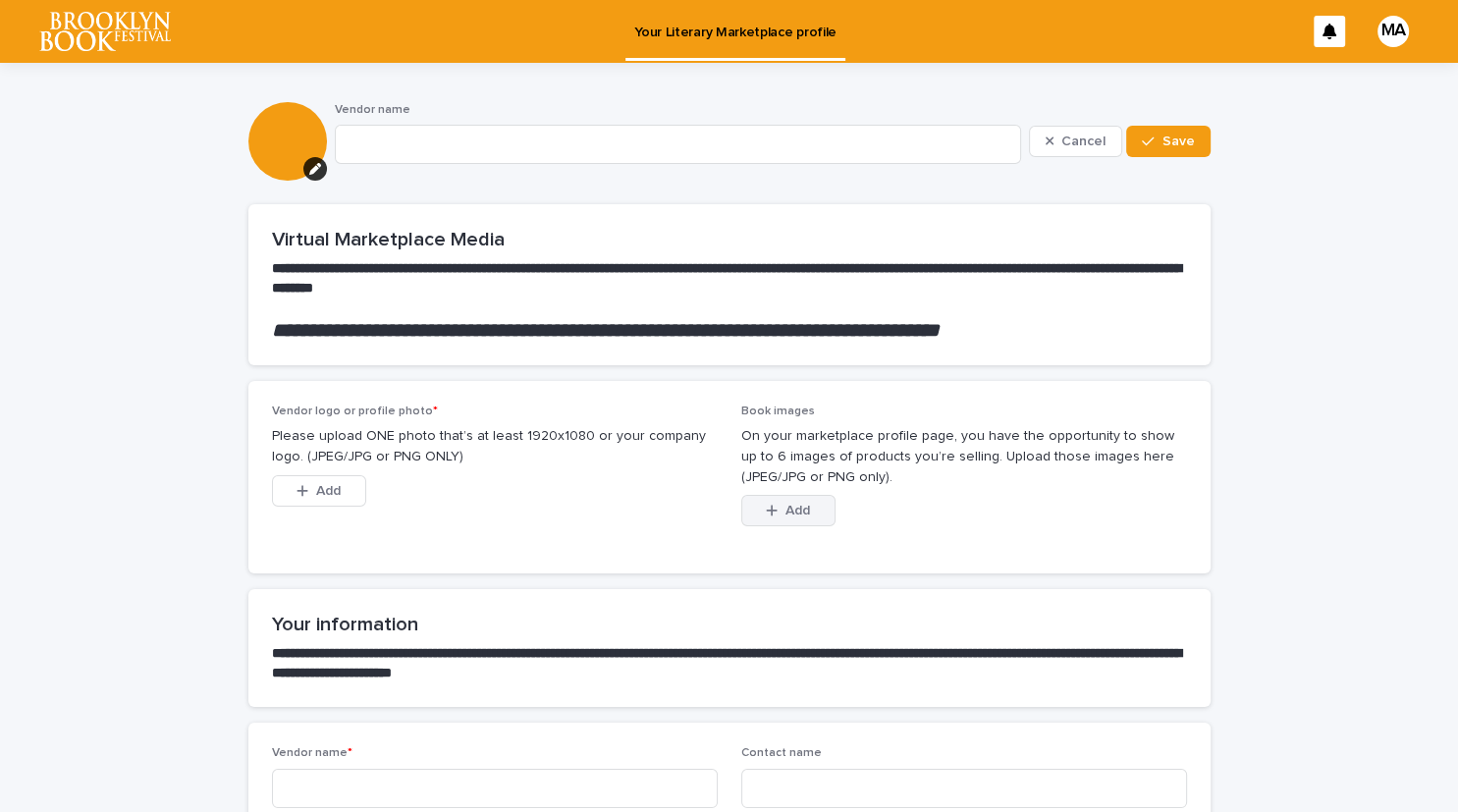 click on "Add" at bounding box center [797, 511] 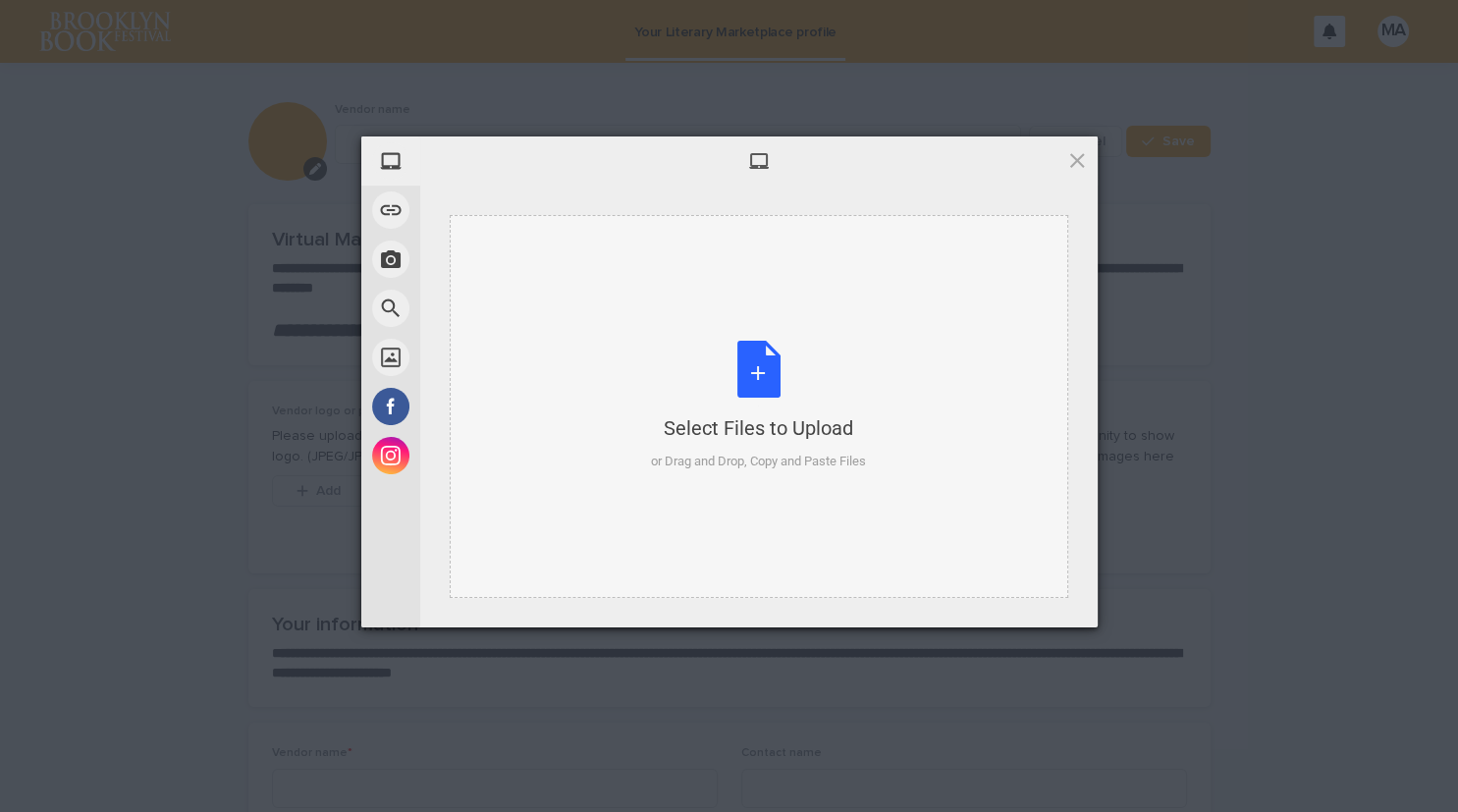 click on "Select Files to Upload
or Drag and Drop, Copy and Paste Files" at bounding box center [758, 406] 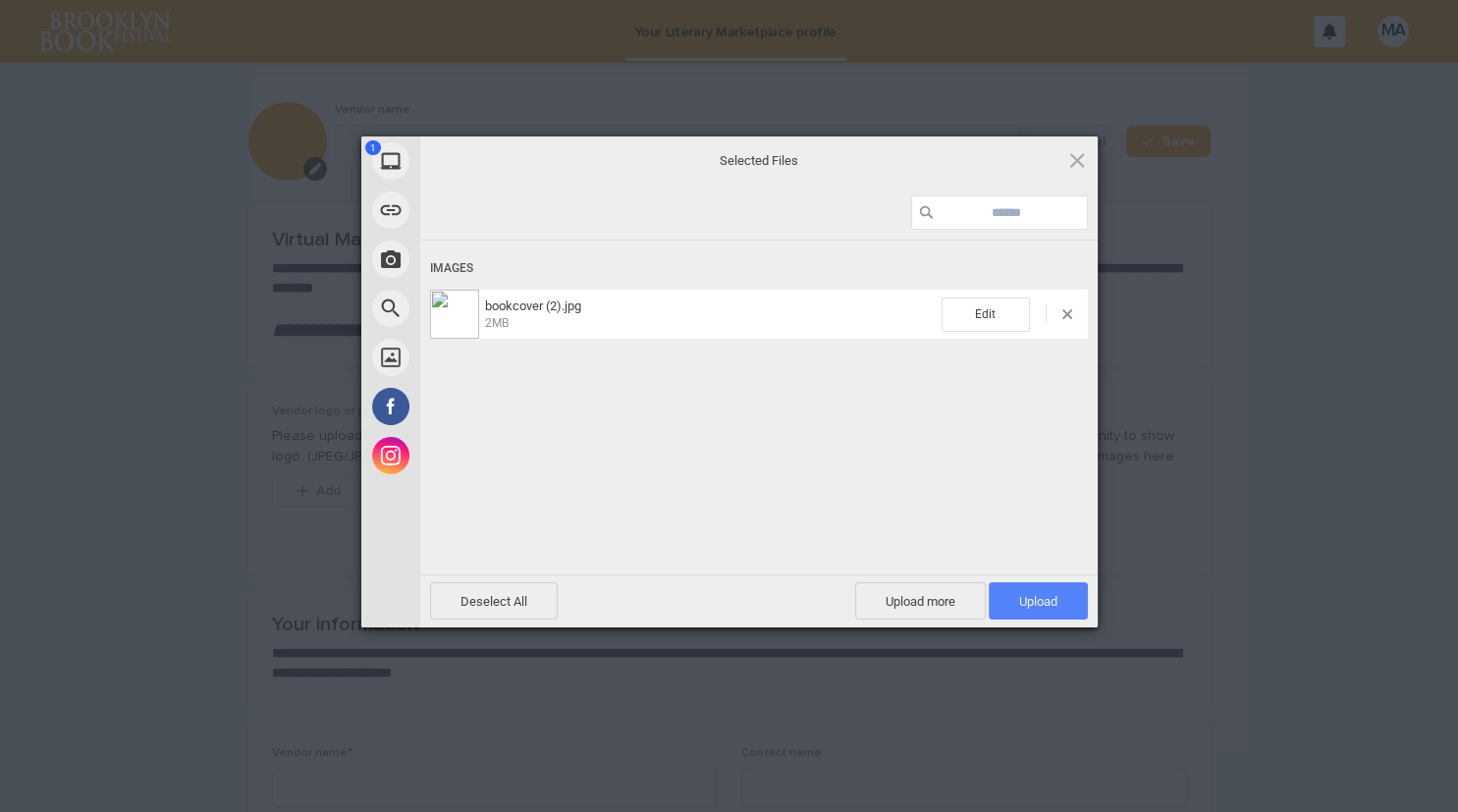click on "Upload
1" at bounding box center [1038, 601] 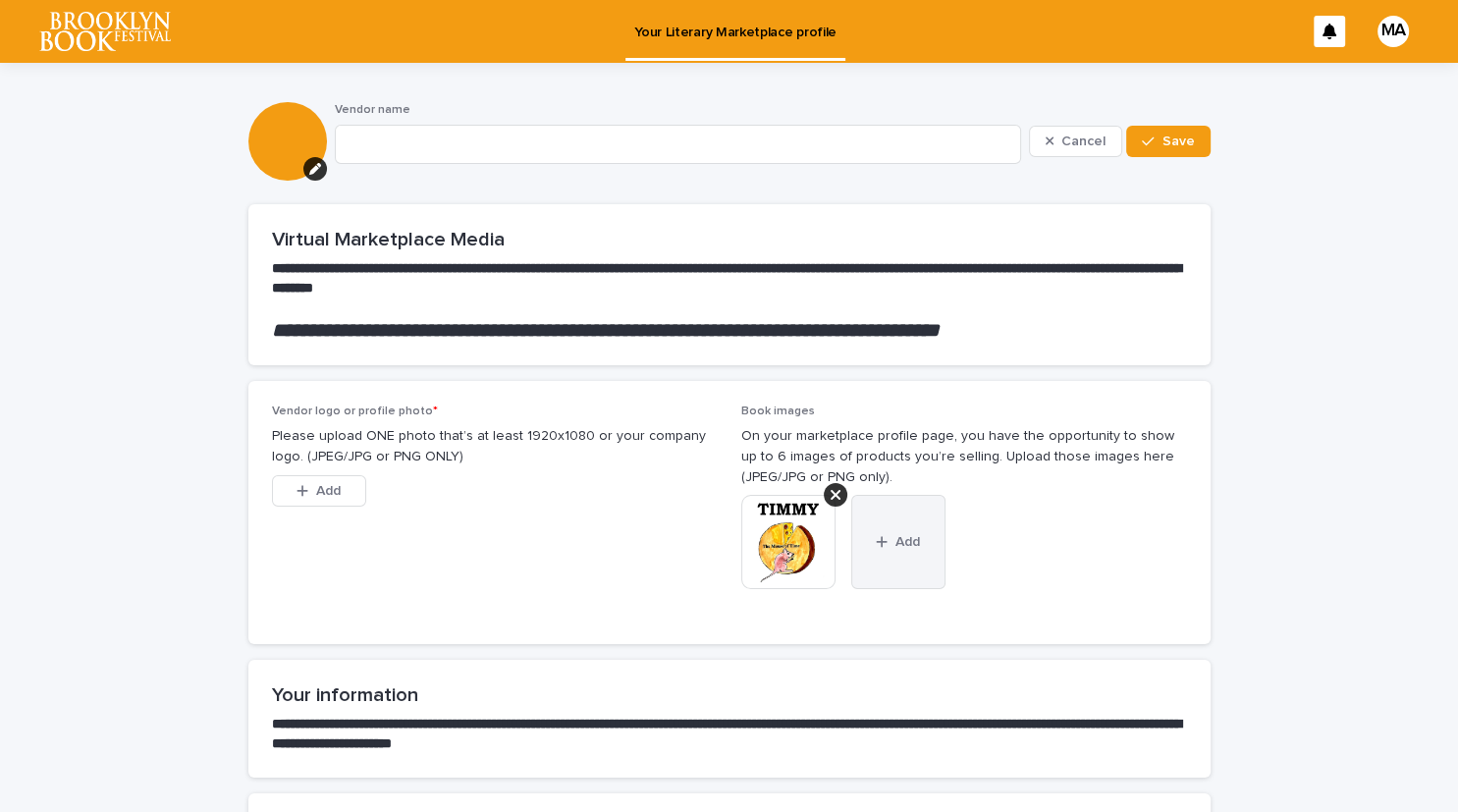 click 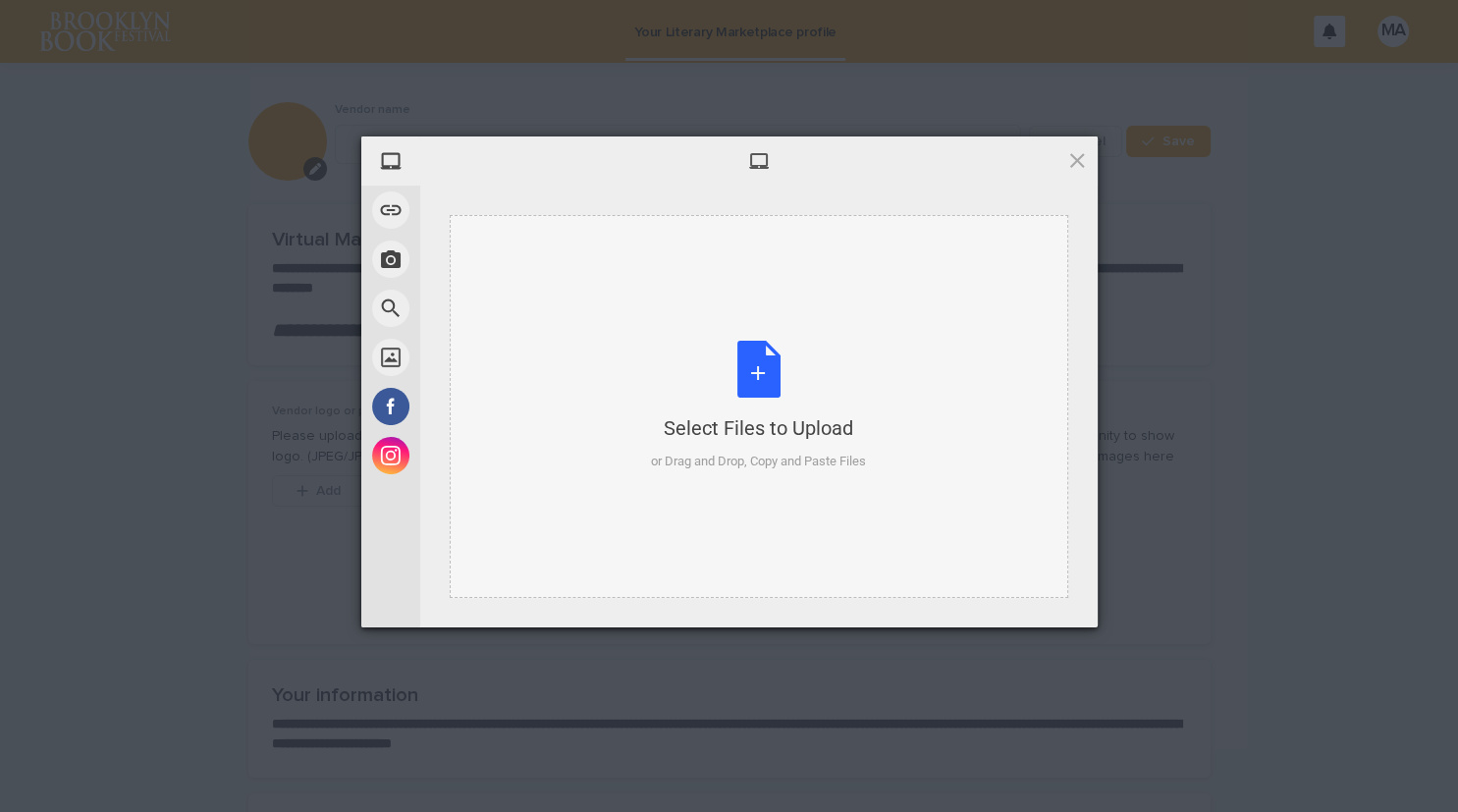 click on "Select Files to Upload
or Drag and Drop, Copy and Paste Files" at bounding box center [758, 406] 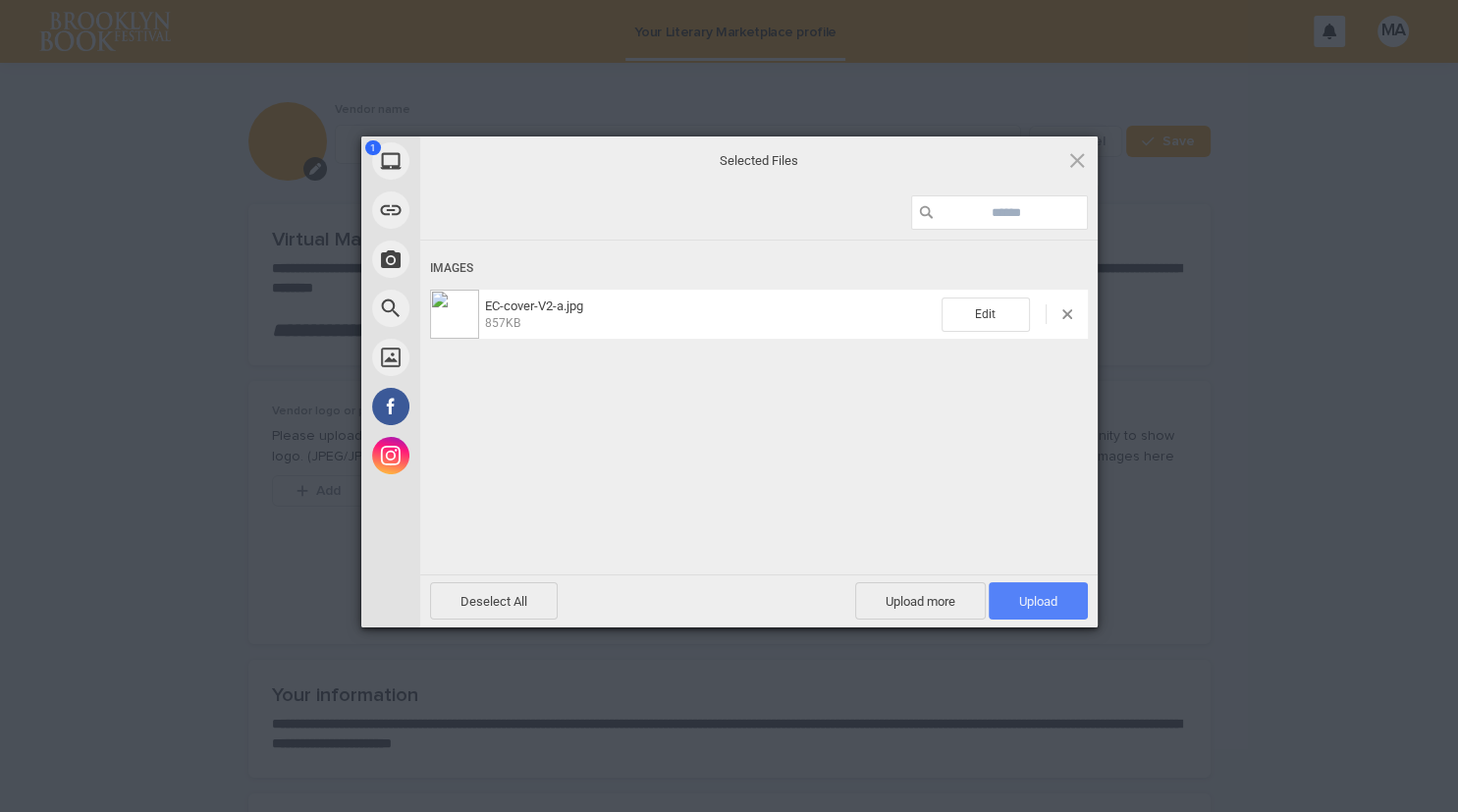 click on "Upload
1" at bounding box center [1038, 601] 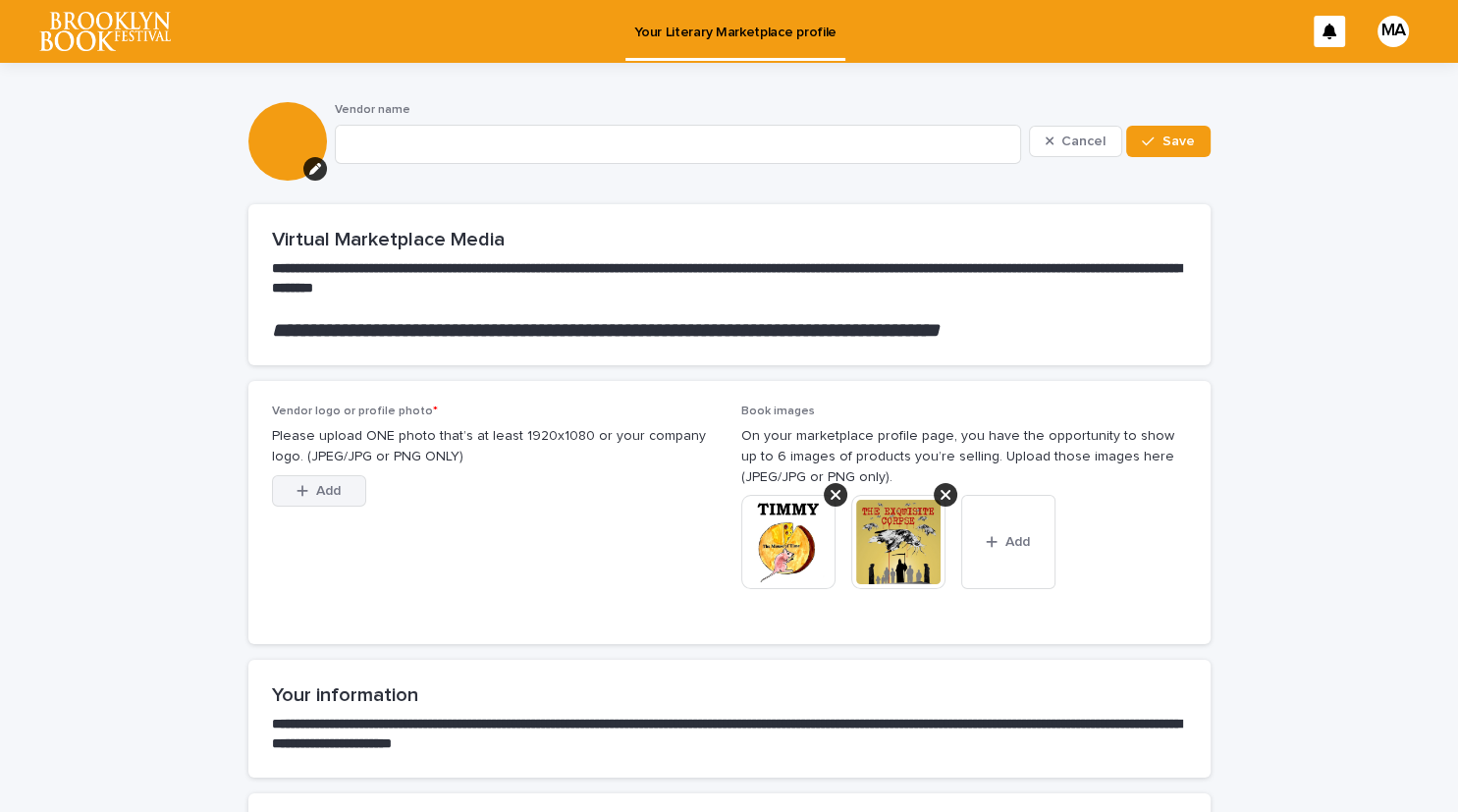 click on "Add" at bounding box center (319, 491) 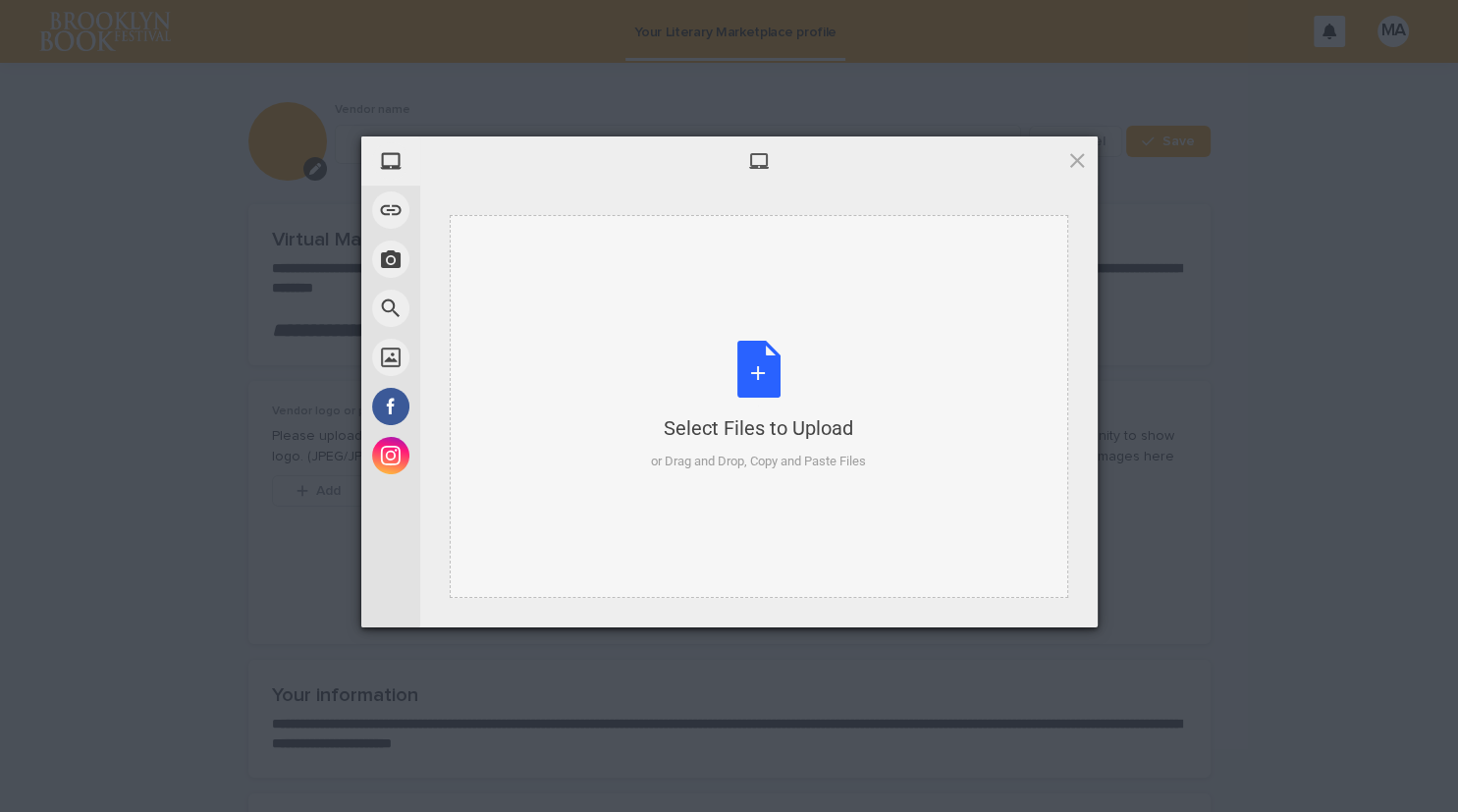 click on "Select Files to Upload
or Drag and Drop, Copy and Paste Files" at bounding box center [758, 406] 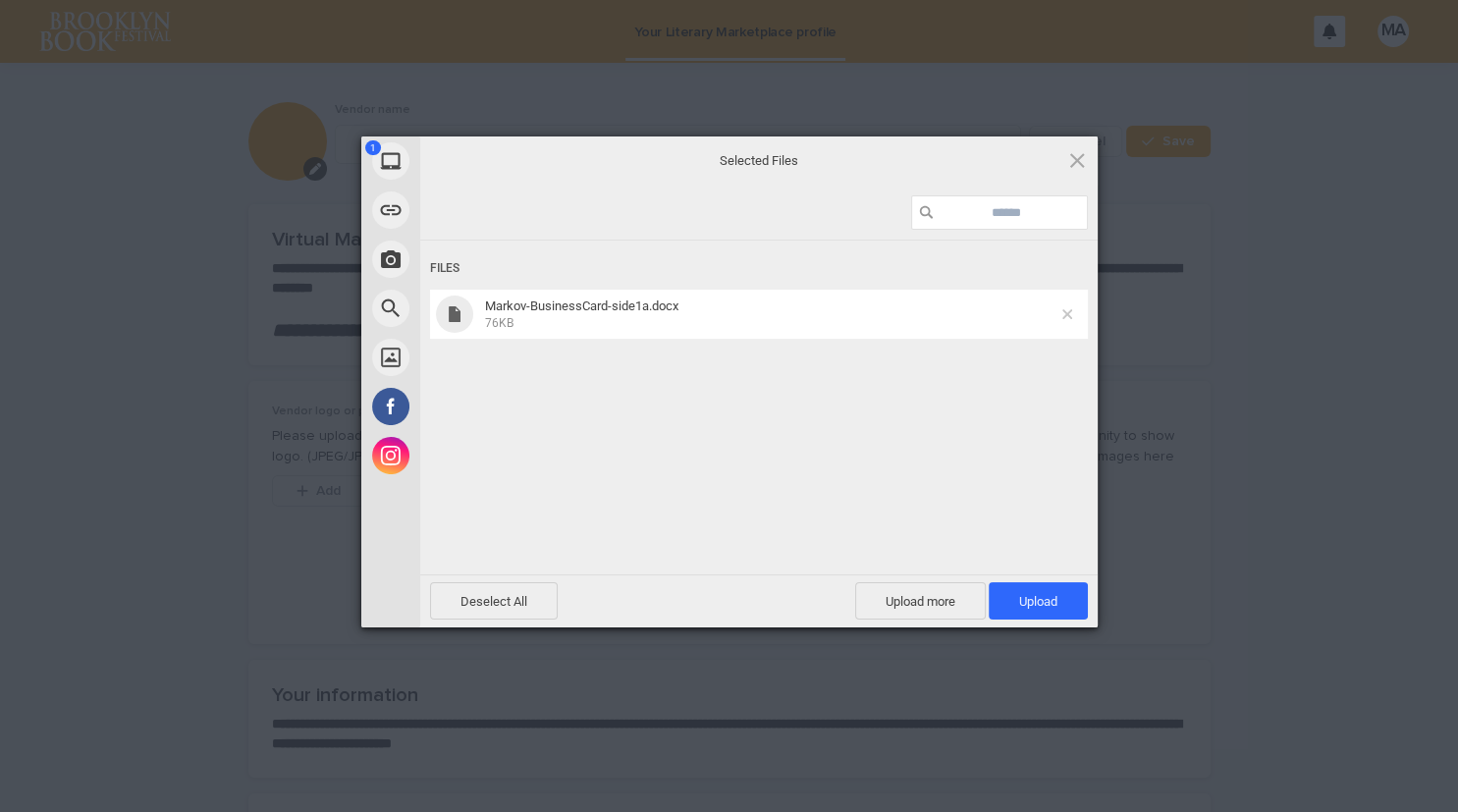 click at bounding box center (1067, 314) 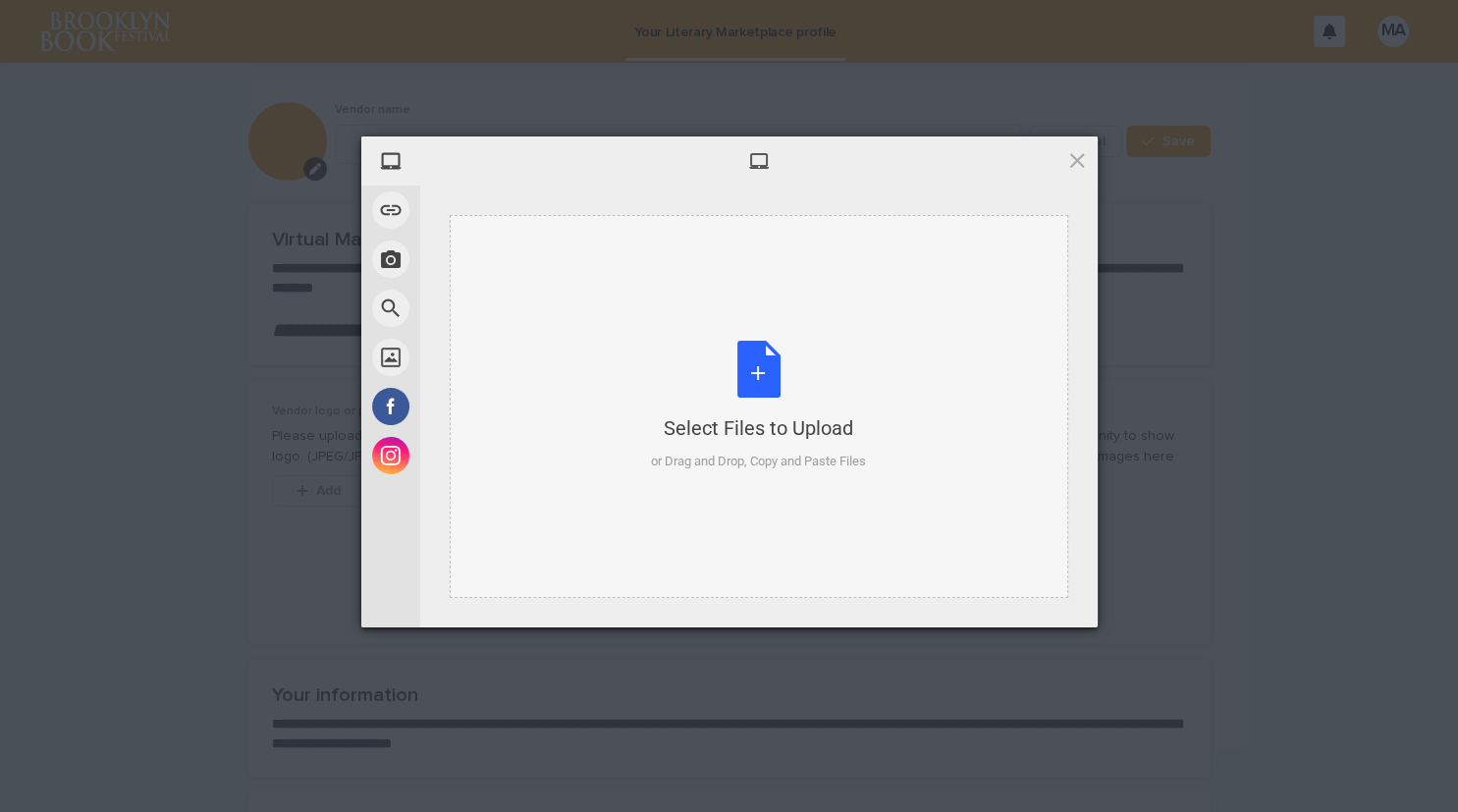 click on "Select Files to Upload
or Drag and Drop, Copy and Paste Files" at bounding box center [758, 406] 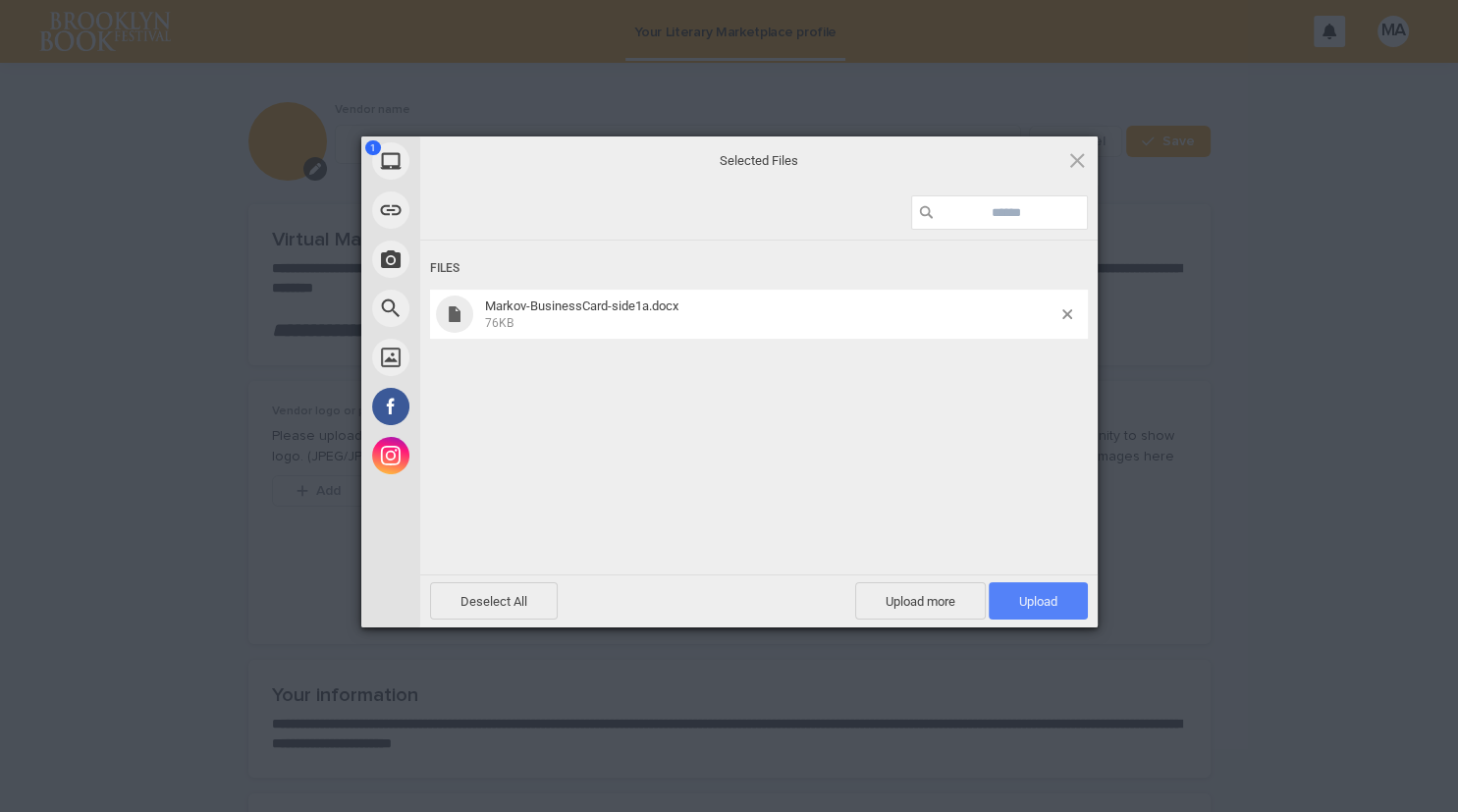 click on "Upload
1" at bounding box center [1038, 601] 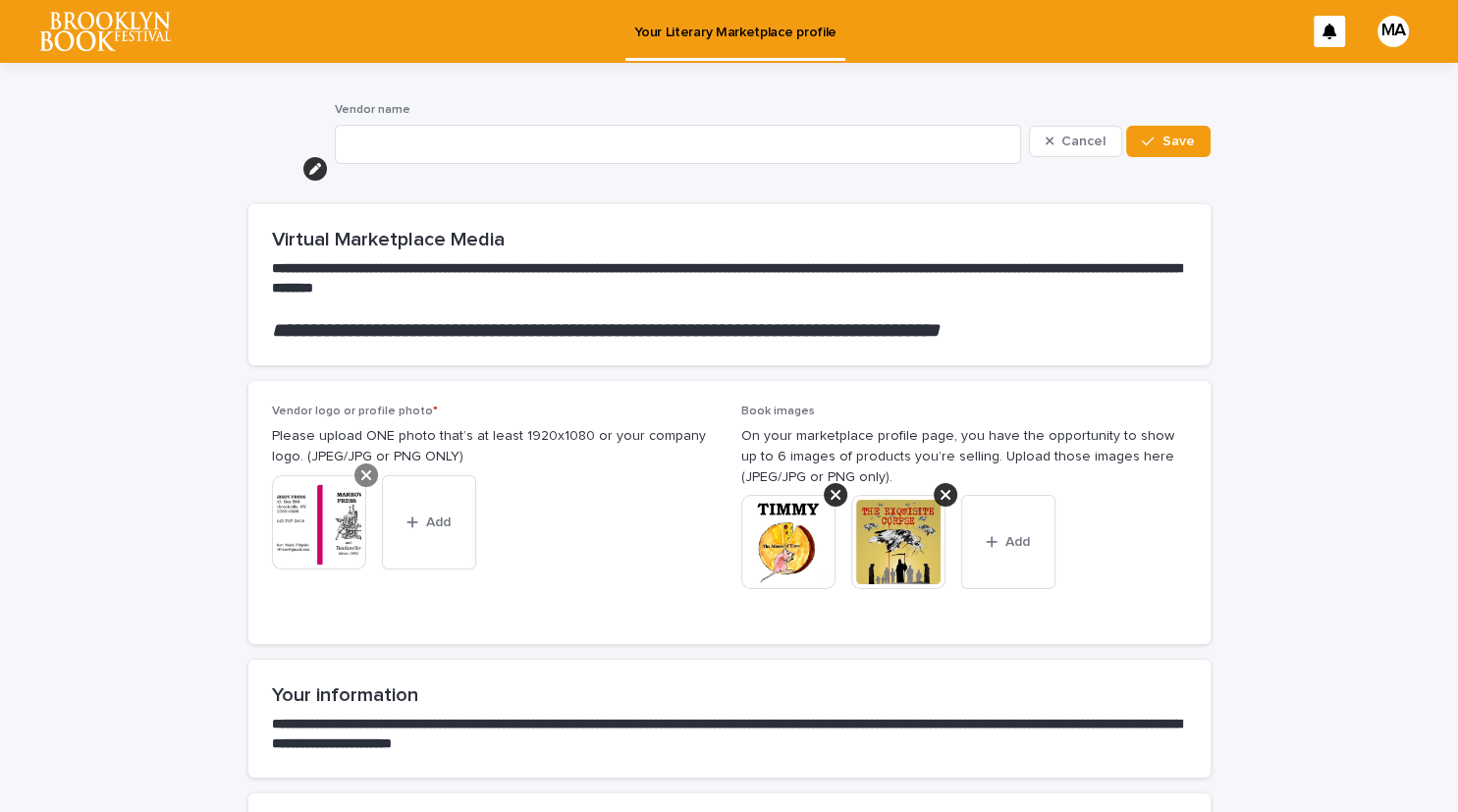 click 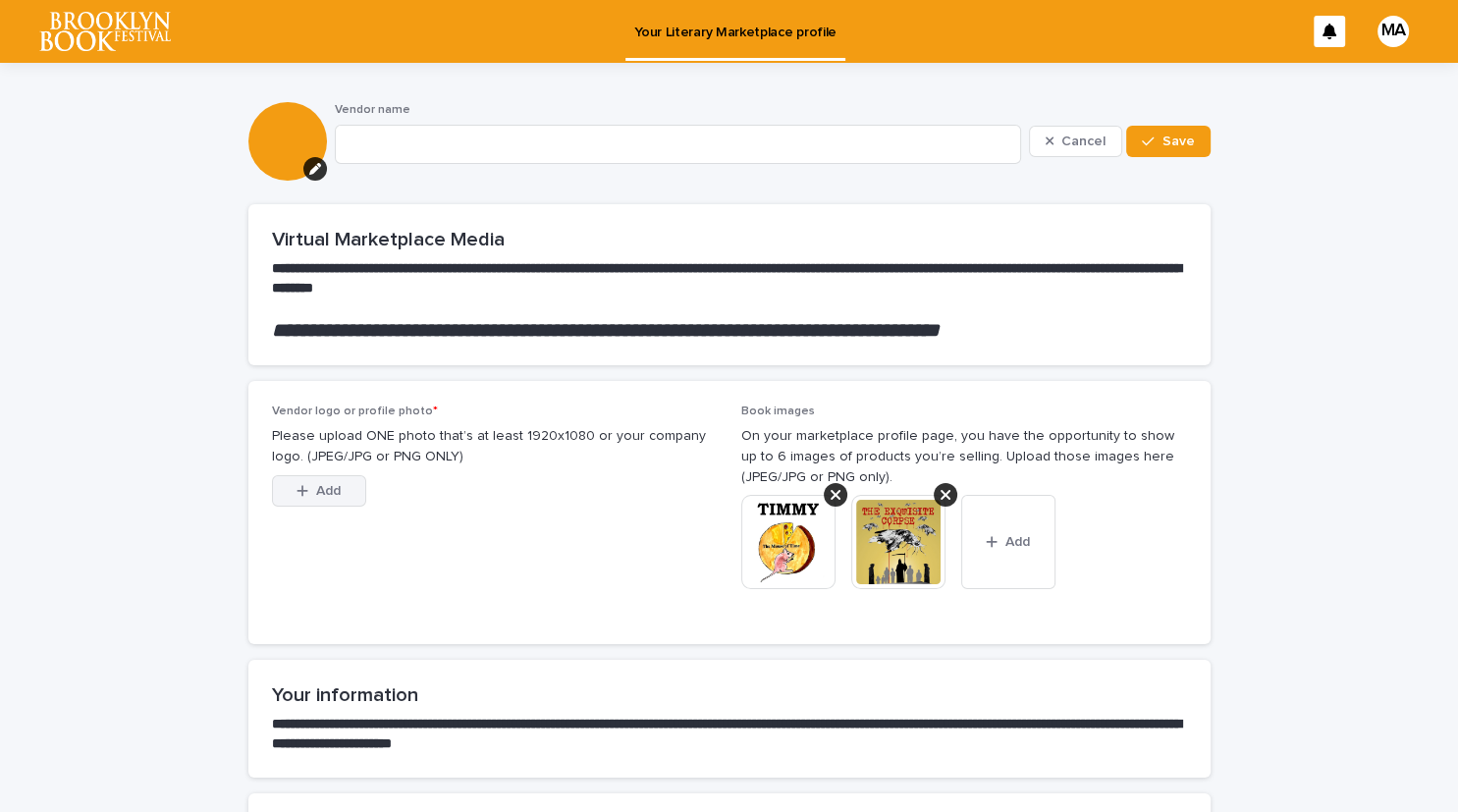 click at bounding box center [306, 491] 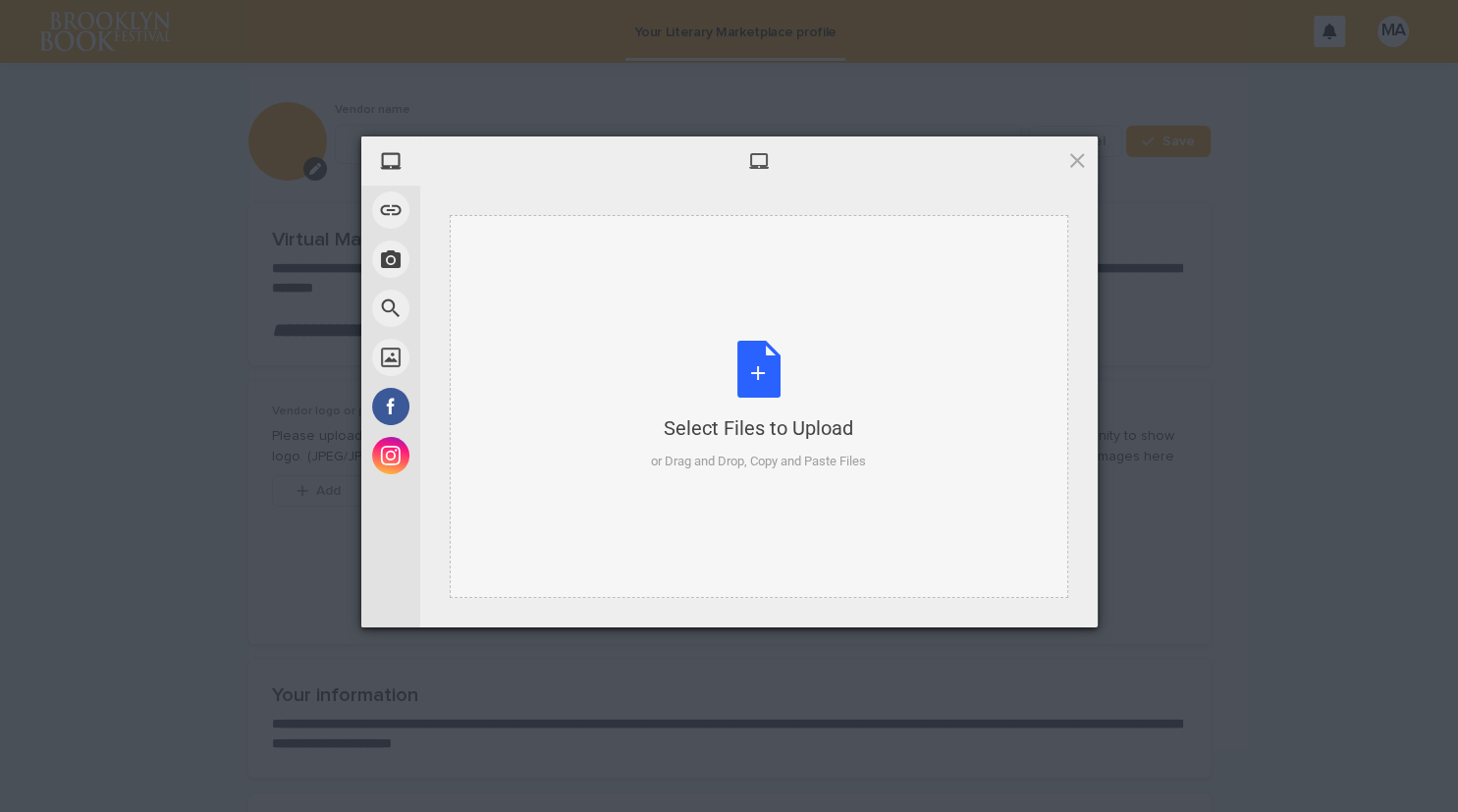 click on "Select Files to Upload
or Drag and Drop, Copy and Paste Files" at bounding box center (758, 406) 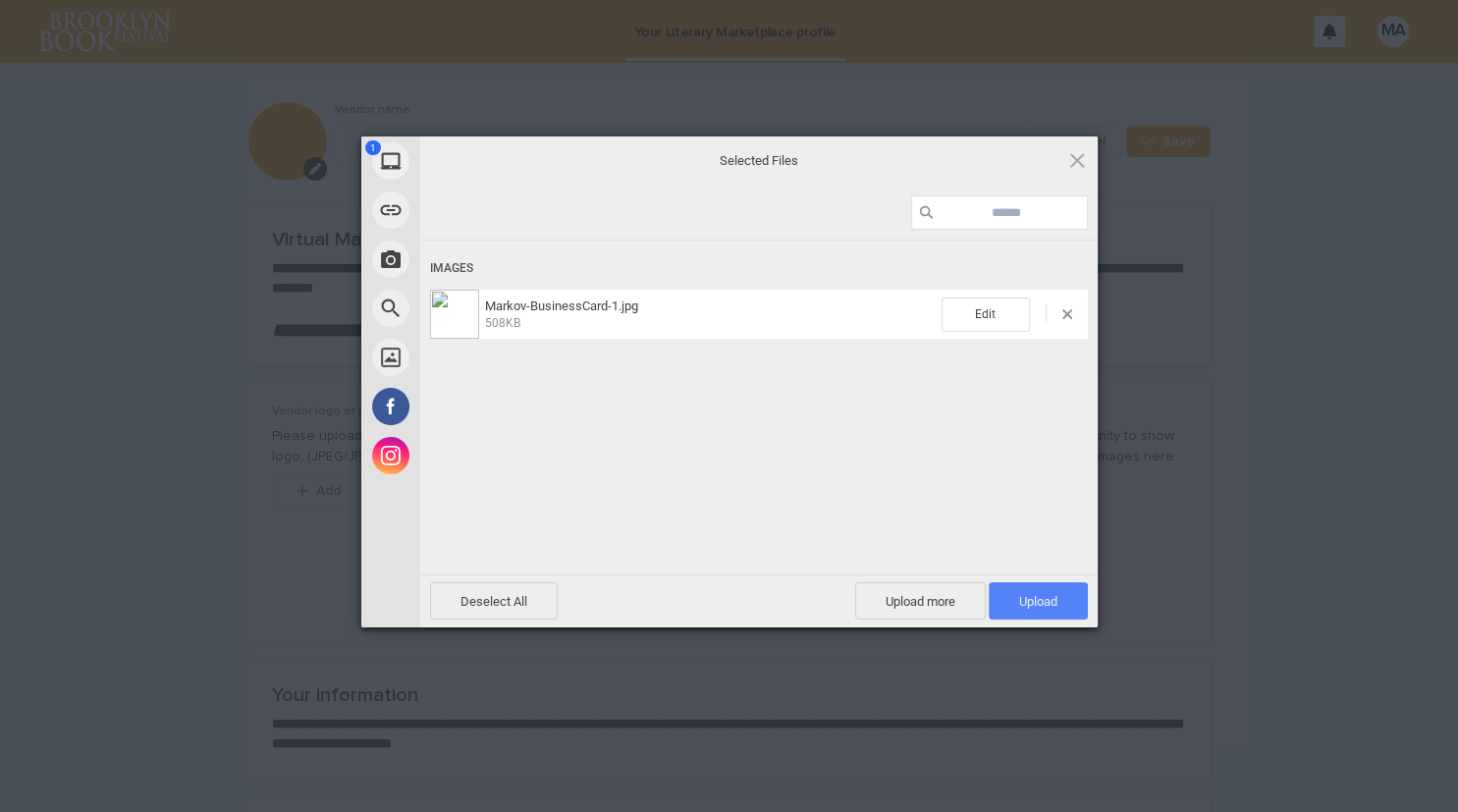 click on "Upload
1" at bounding box center [1038, 601] 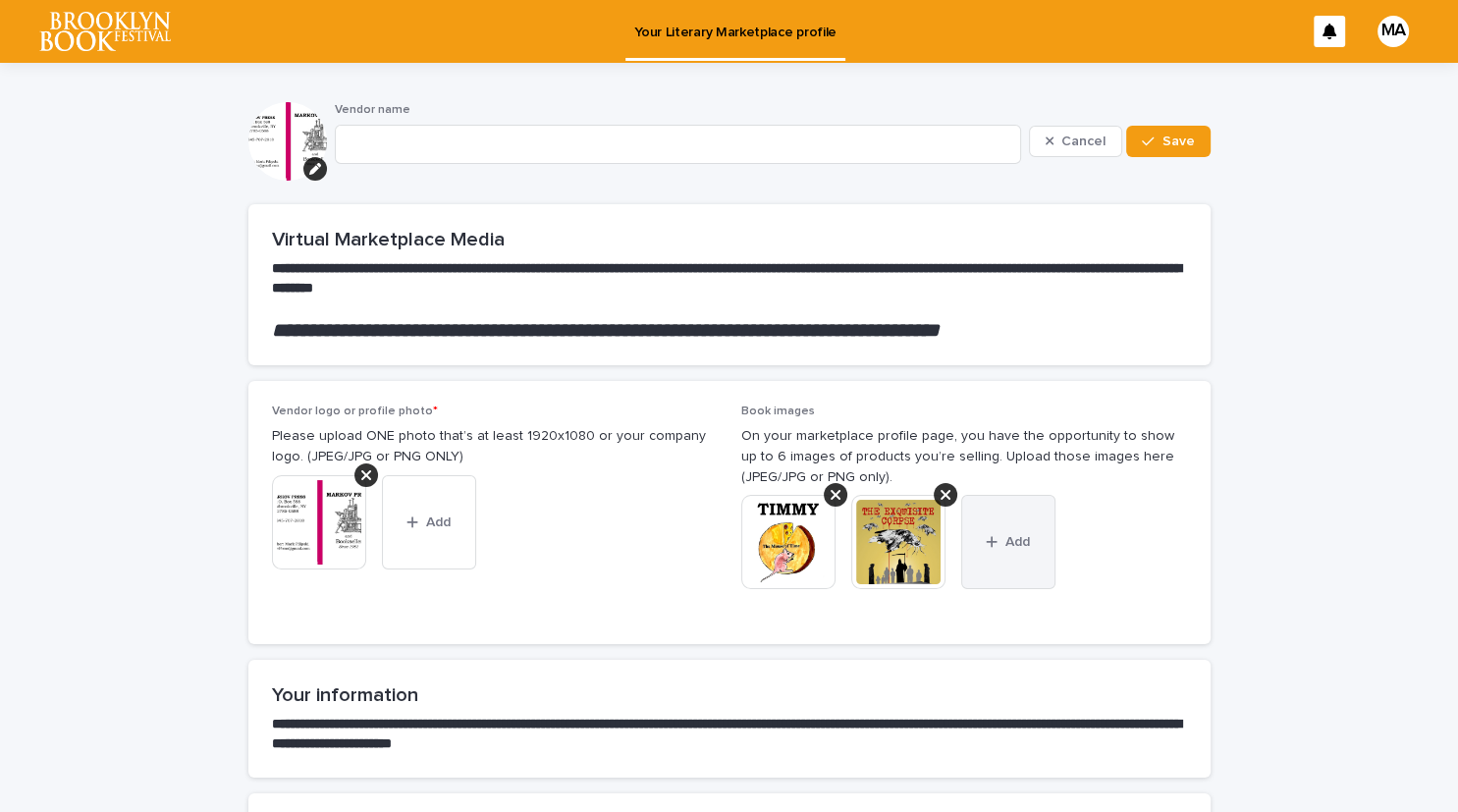 click 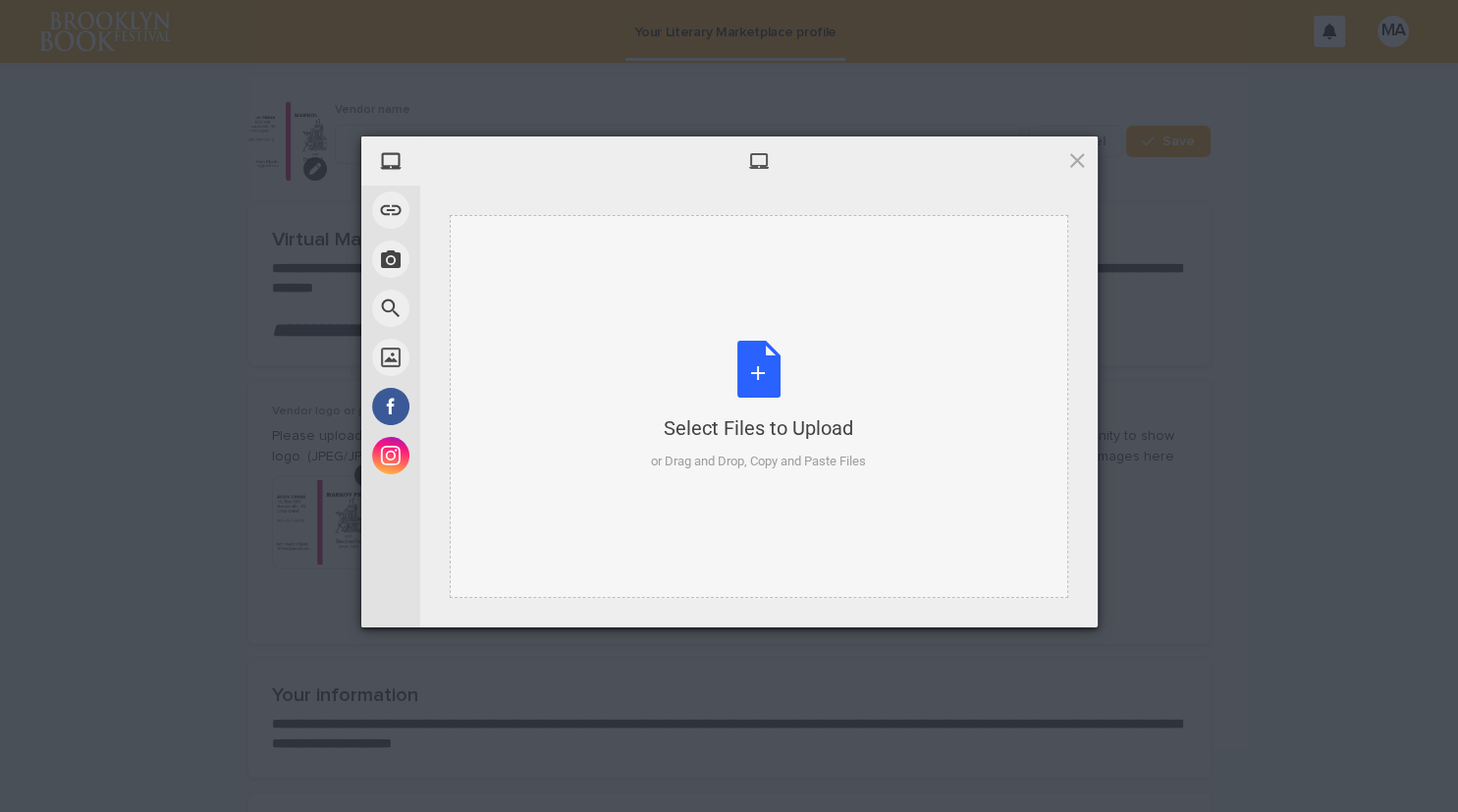 click on "Select Files to Upload
or Drag and Drop, Copy and Paste Files" at bounding box center [758, 406] 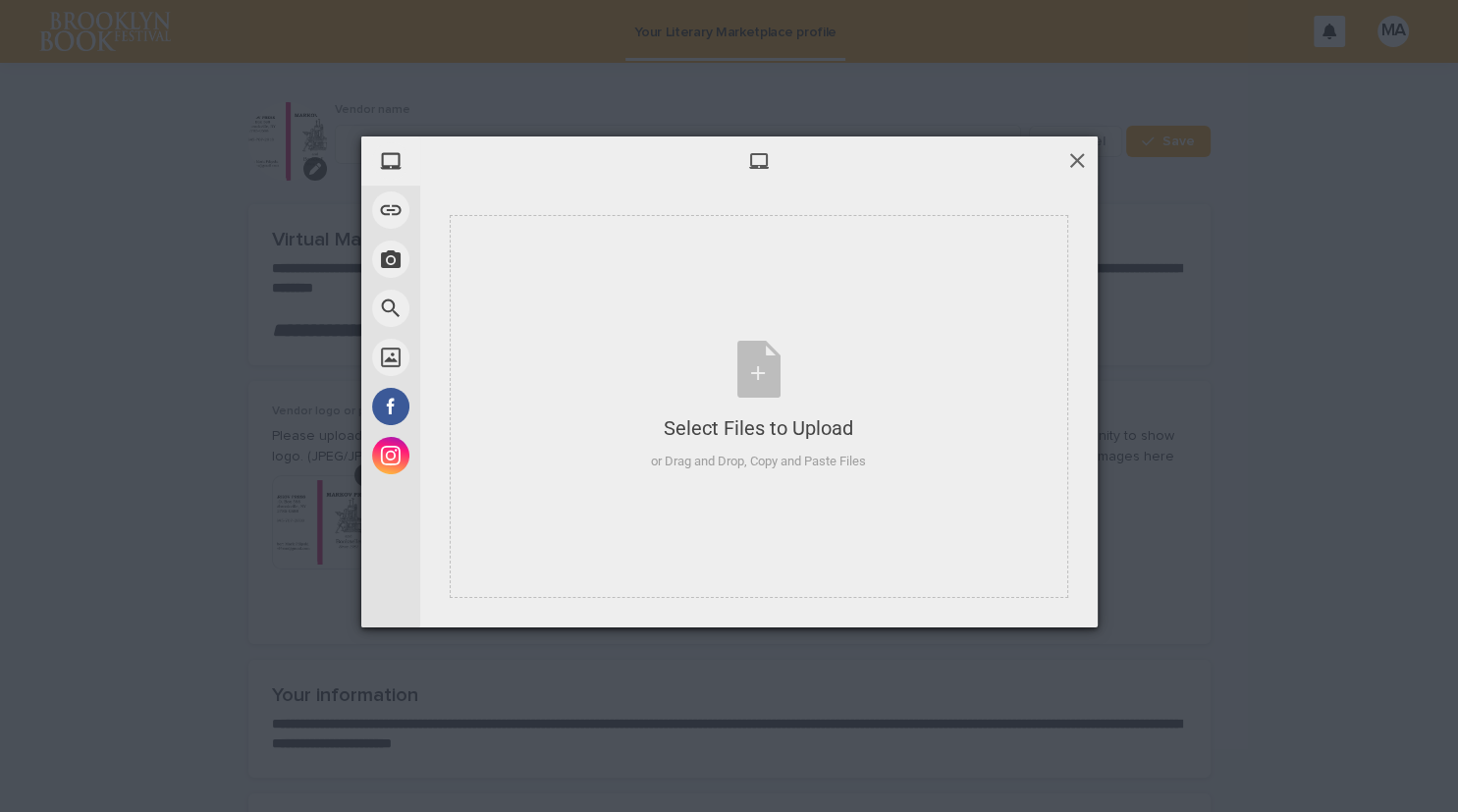 click at bounding box center [1077, 160] 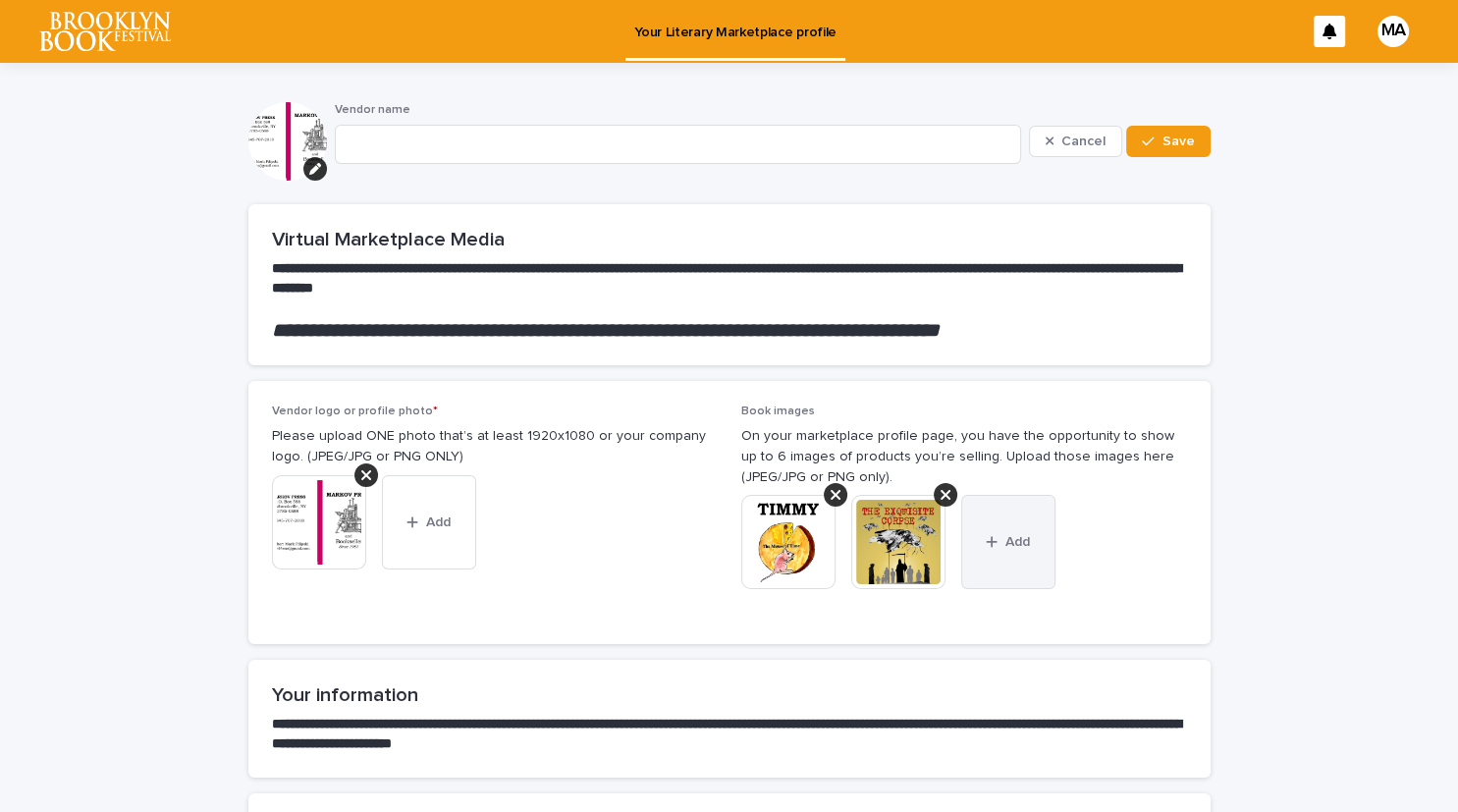 click on "Add" at bounding box center [1008, 542] 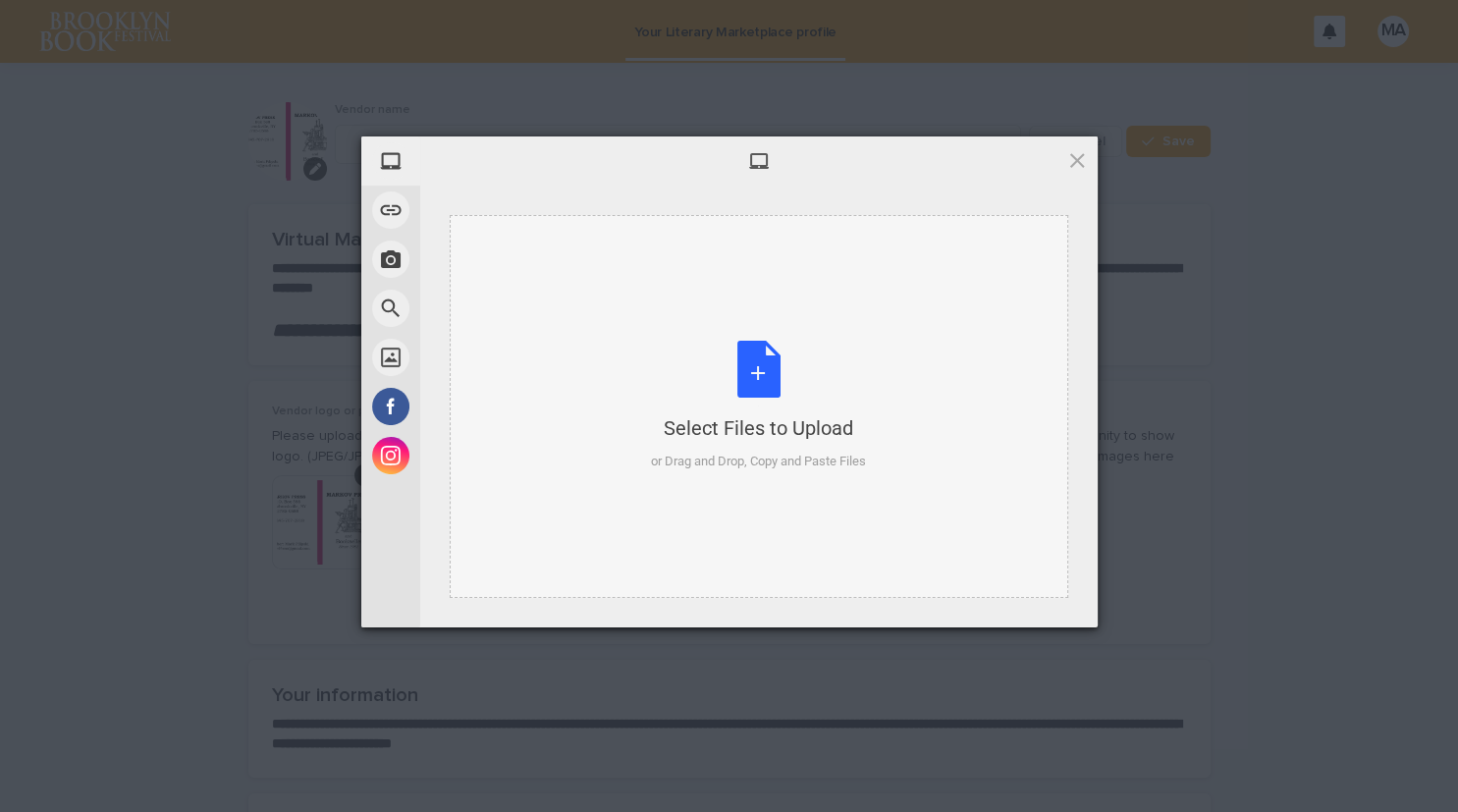click on "Select Files to Upload
or Drag and Drop, Copy and Paste Files" at bounding box center [758, 406] 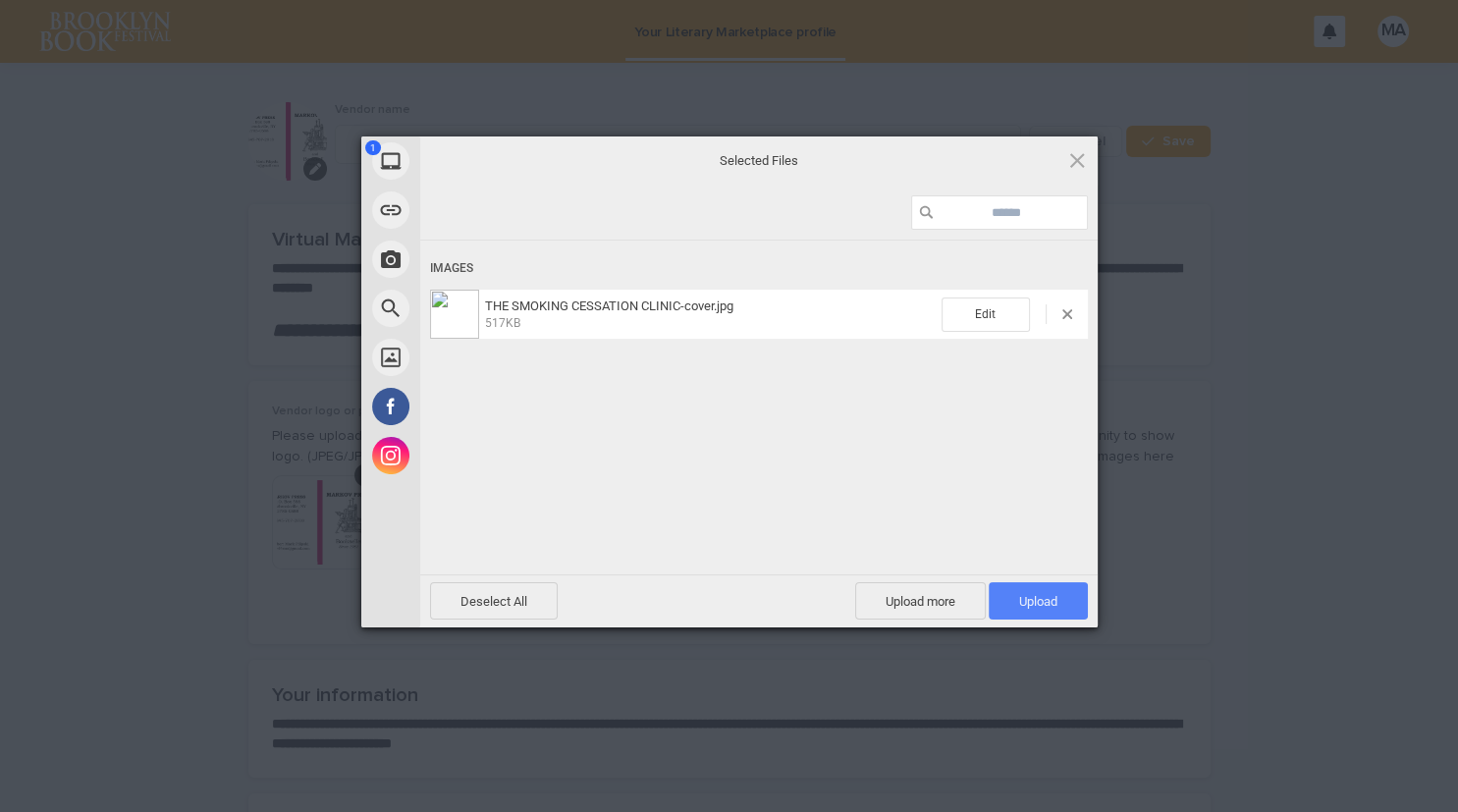 click on "Upload
1" at bounding box center [1038, 601] 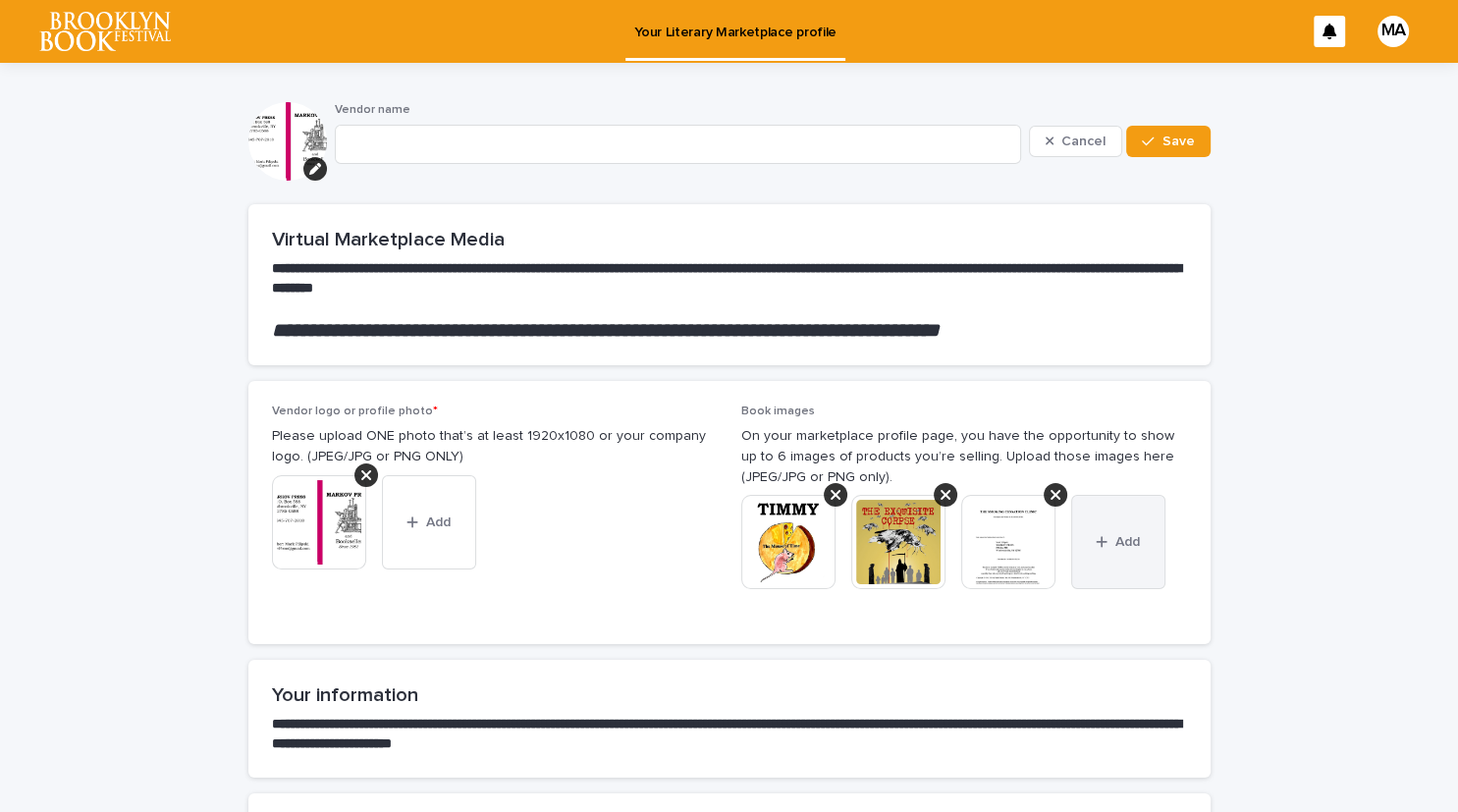 click on "Add" at bounding box center [1118, 542] 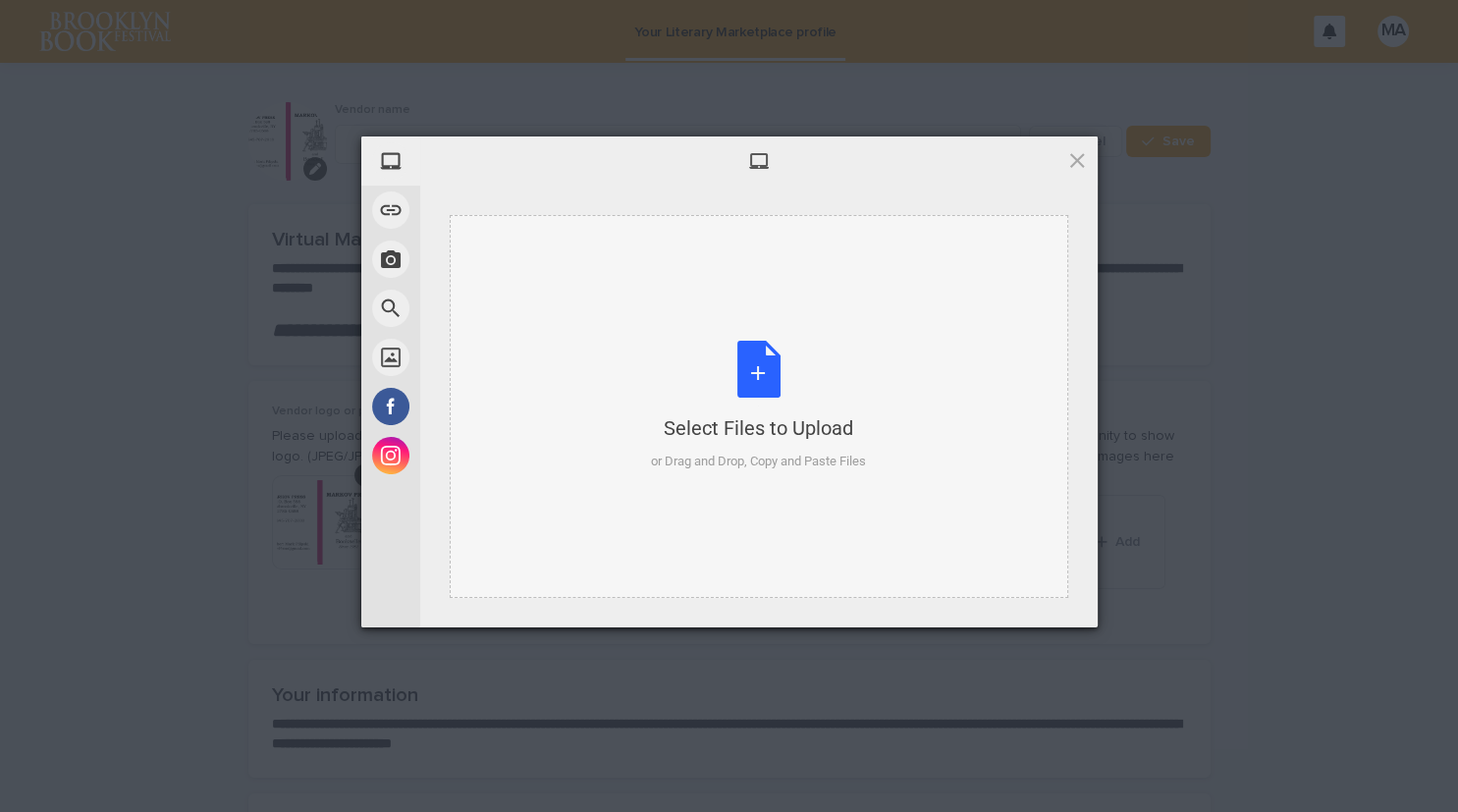 click on "Select Files to Upload
or Drag and Drop, Copy and Paste Files" at bounding box center (758, 406) 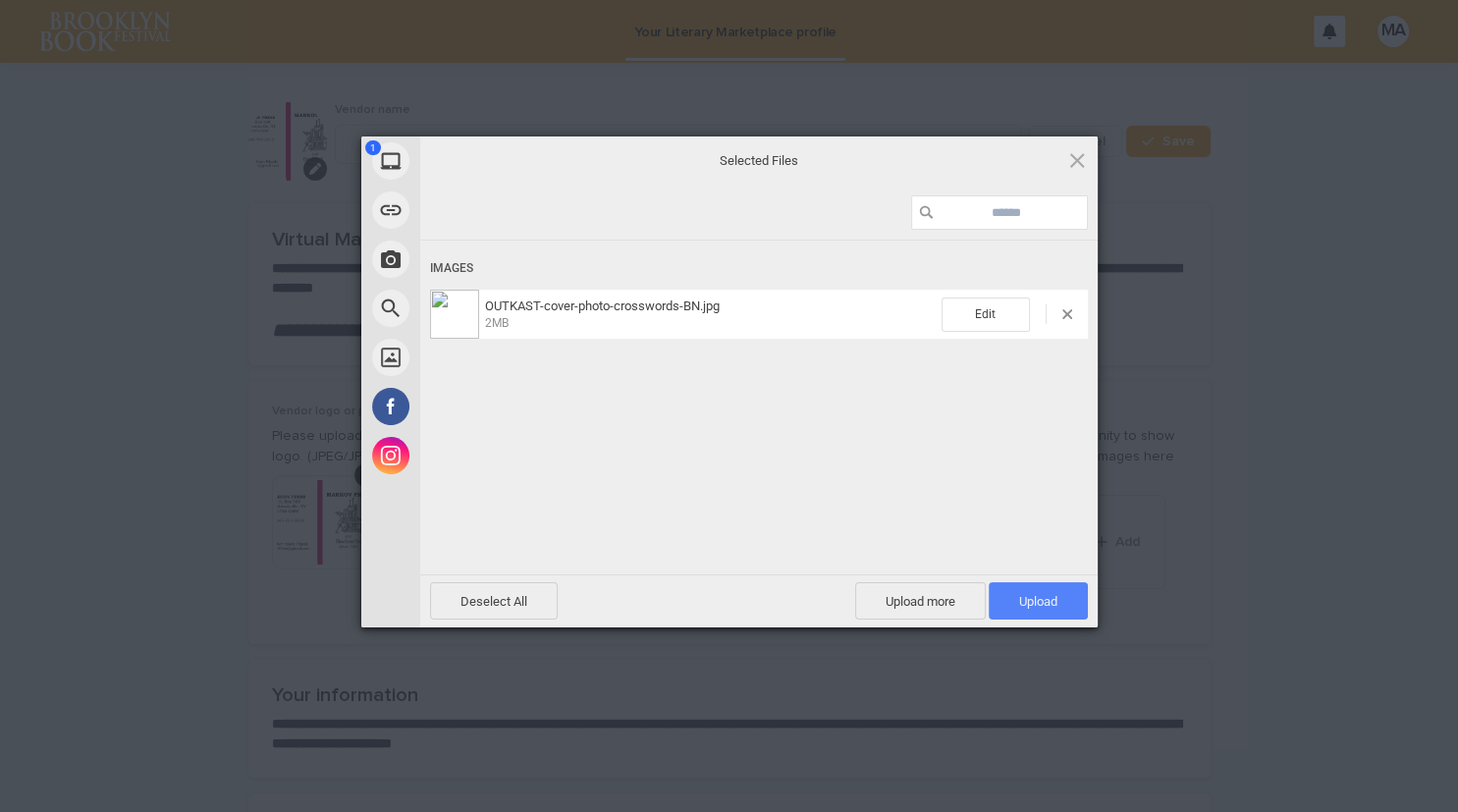 click on "Upload
1" at bounding box center [1038, 601] 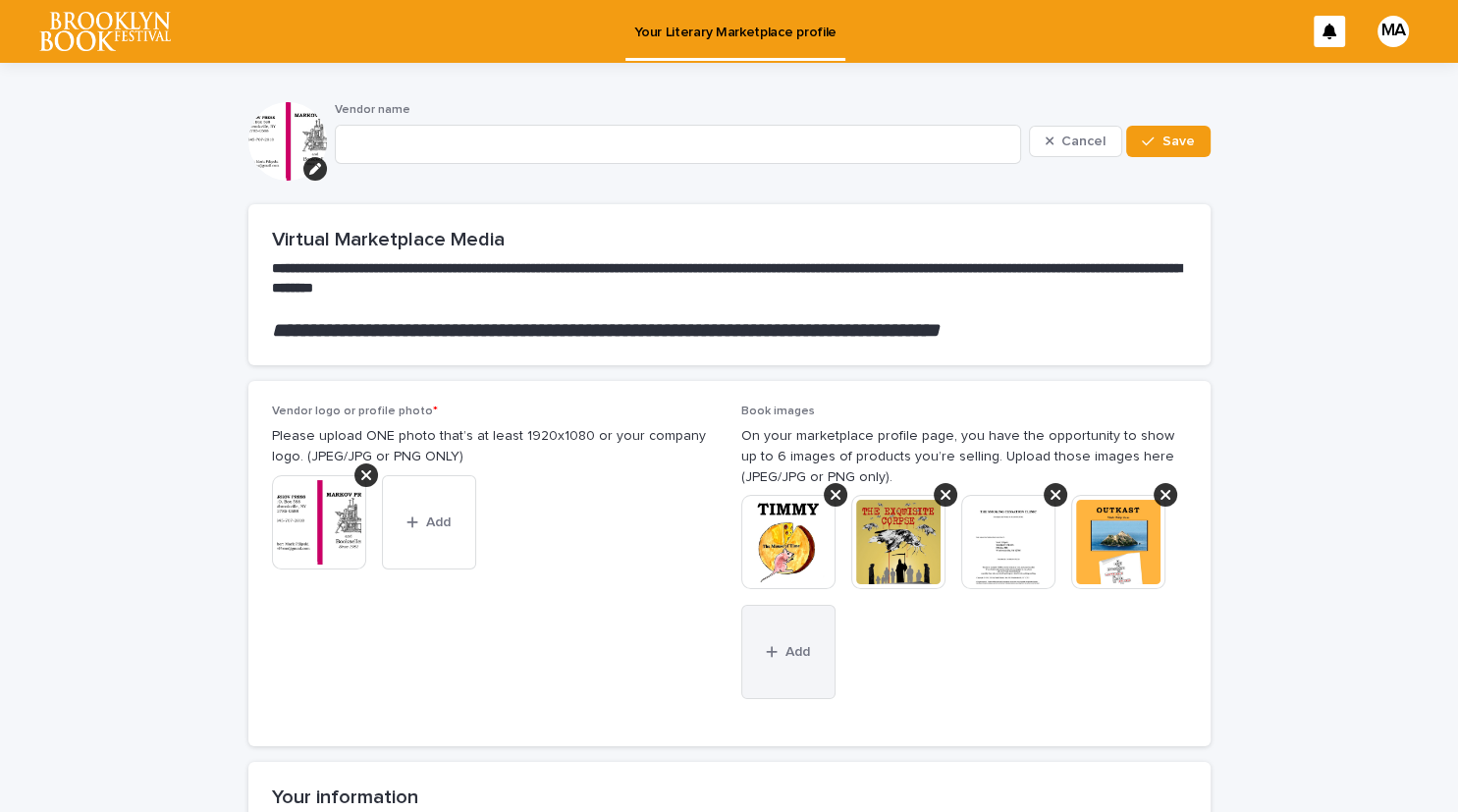 click on "Add" at bounding box center [788, 652] 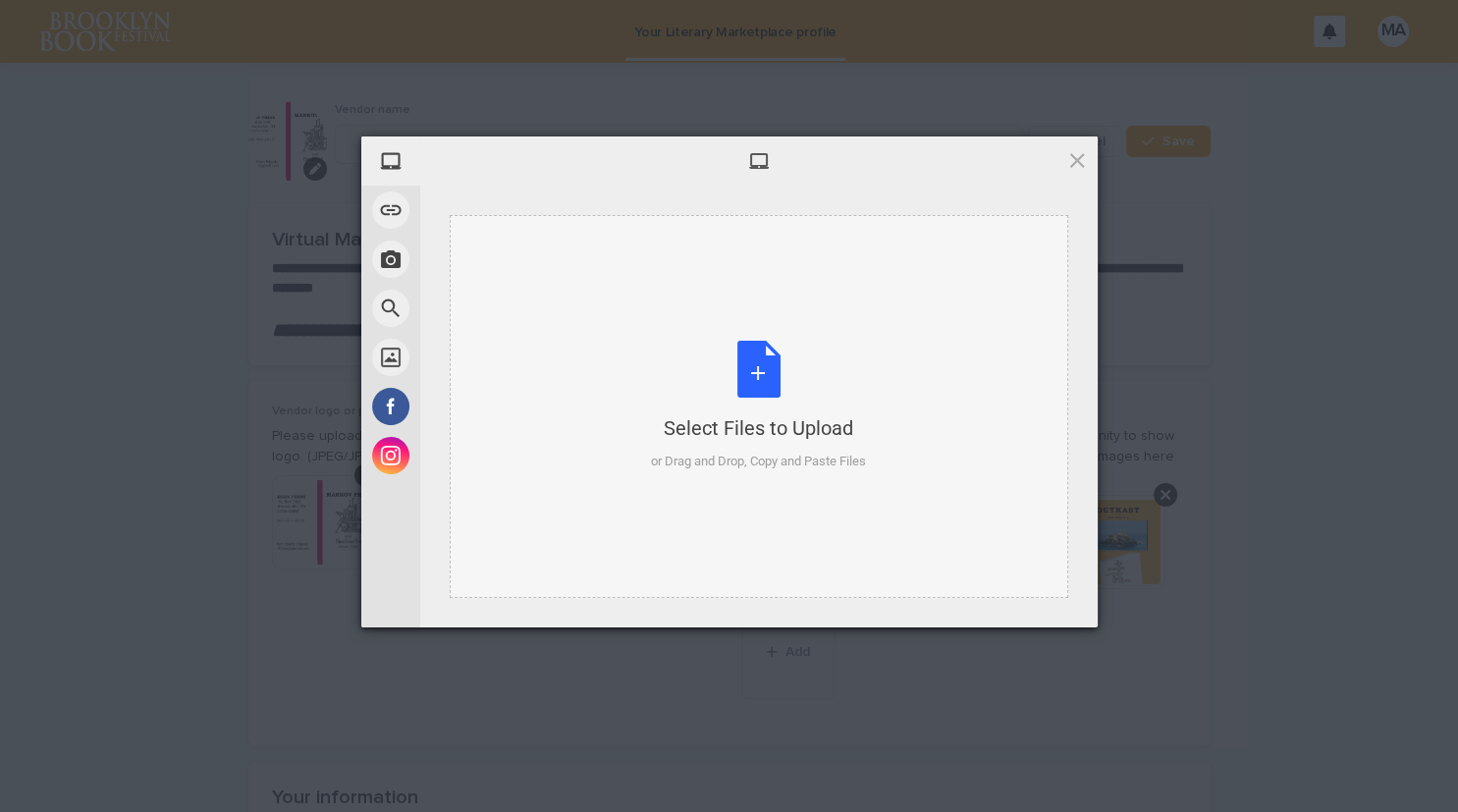 click on "Select Files to Upload
or Drag and Drop, Copy and Paste Files" at bounding box center (758, 406) 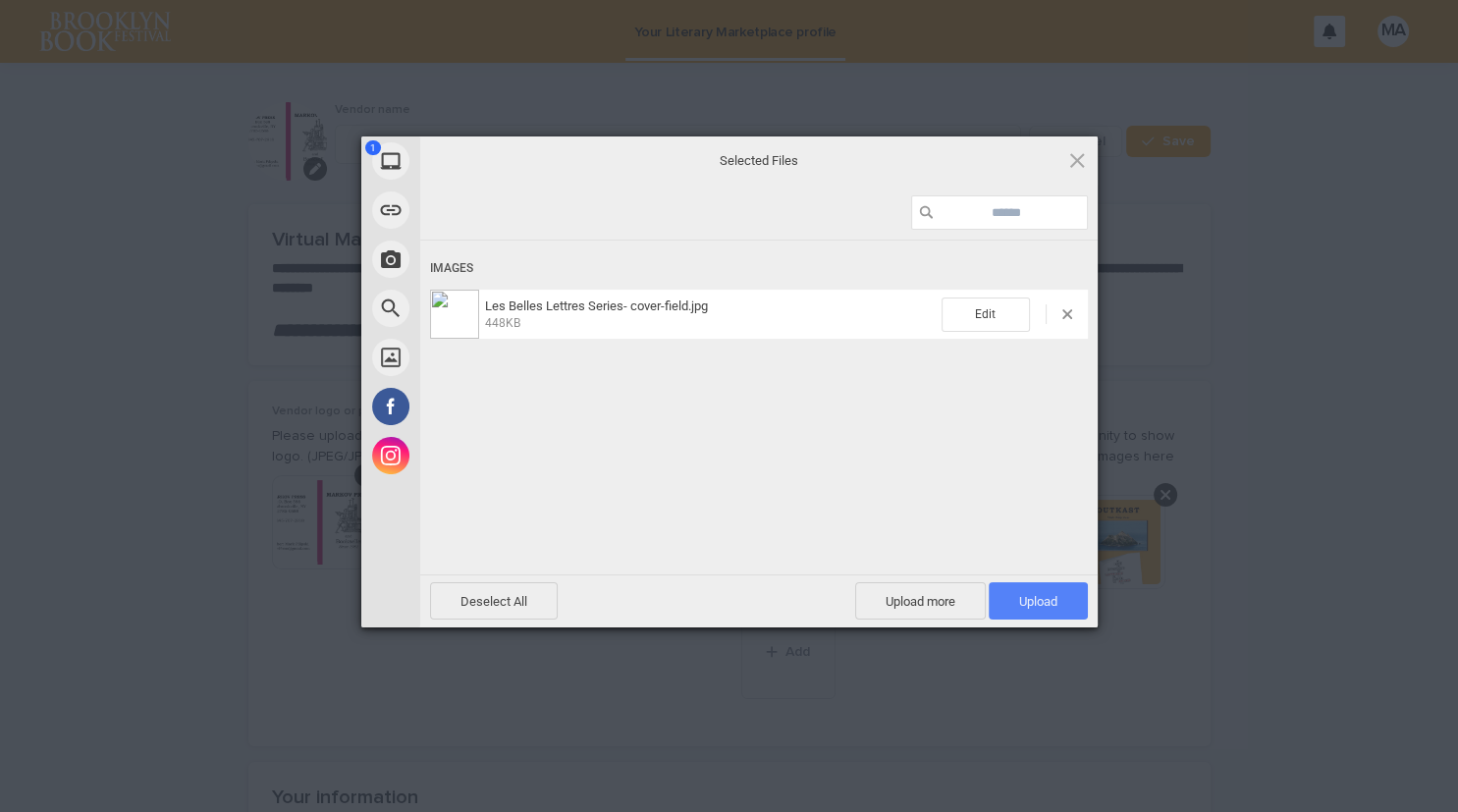 click on "Upload
1" at bounding box center [1038, 601] 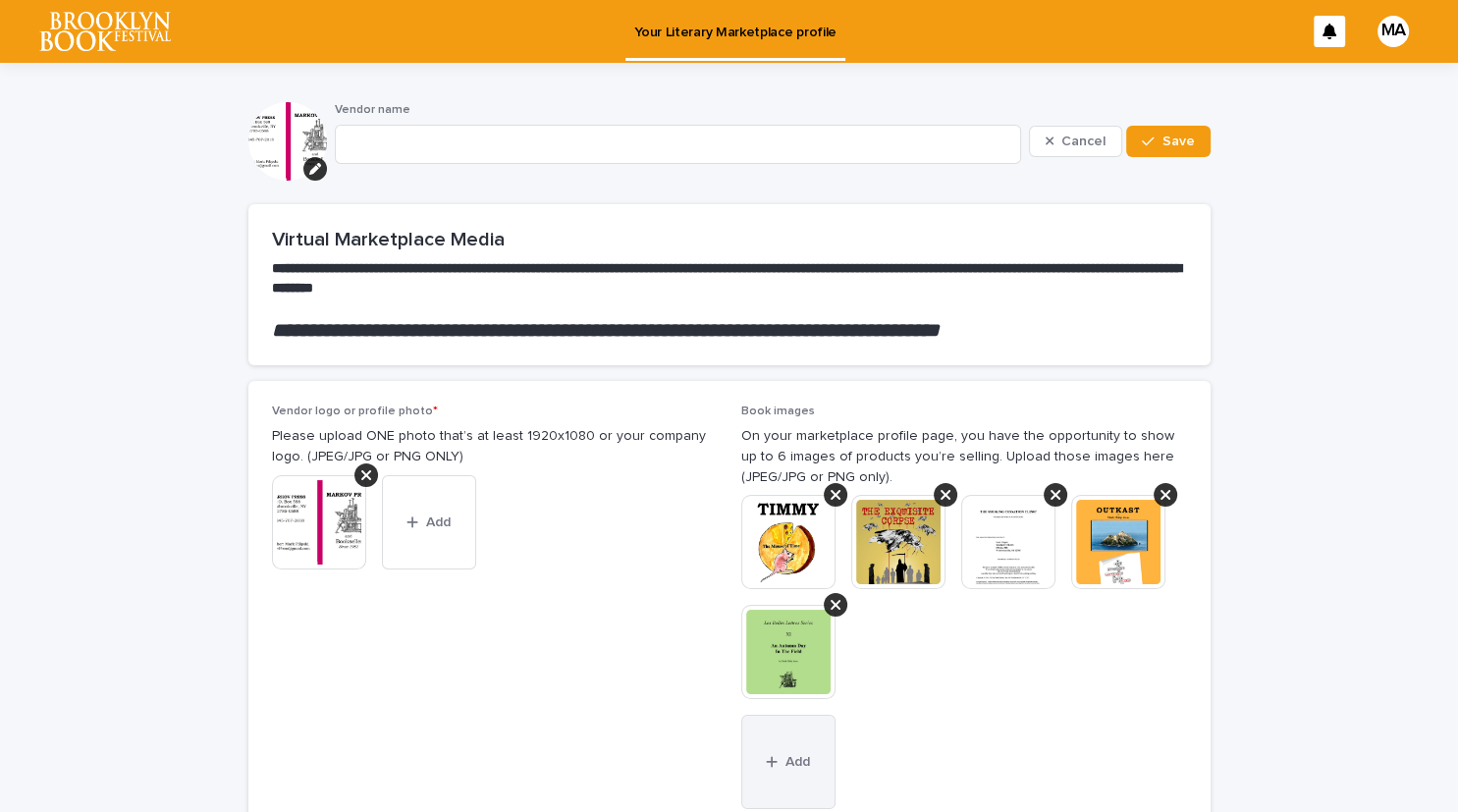 click on "Add" at bounding box center [797, 762] 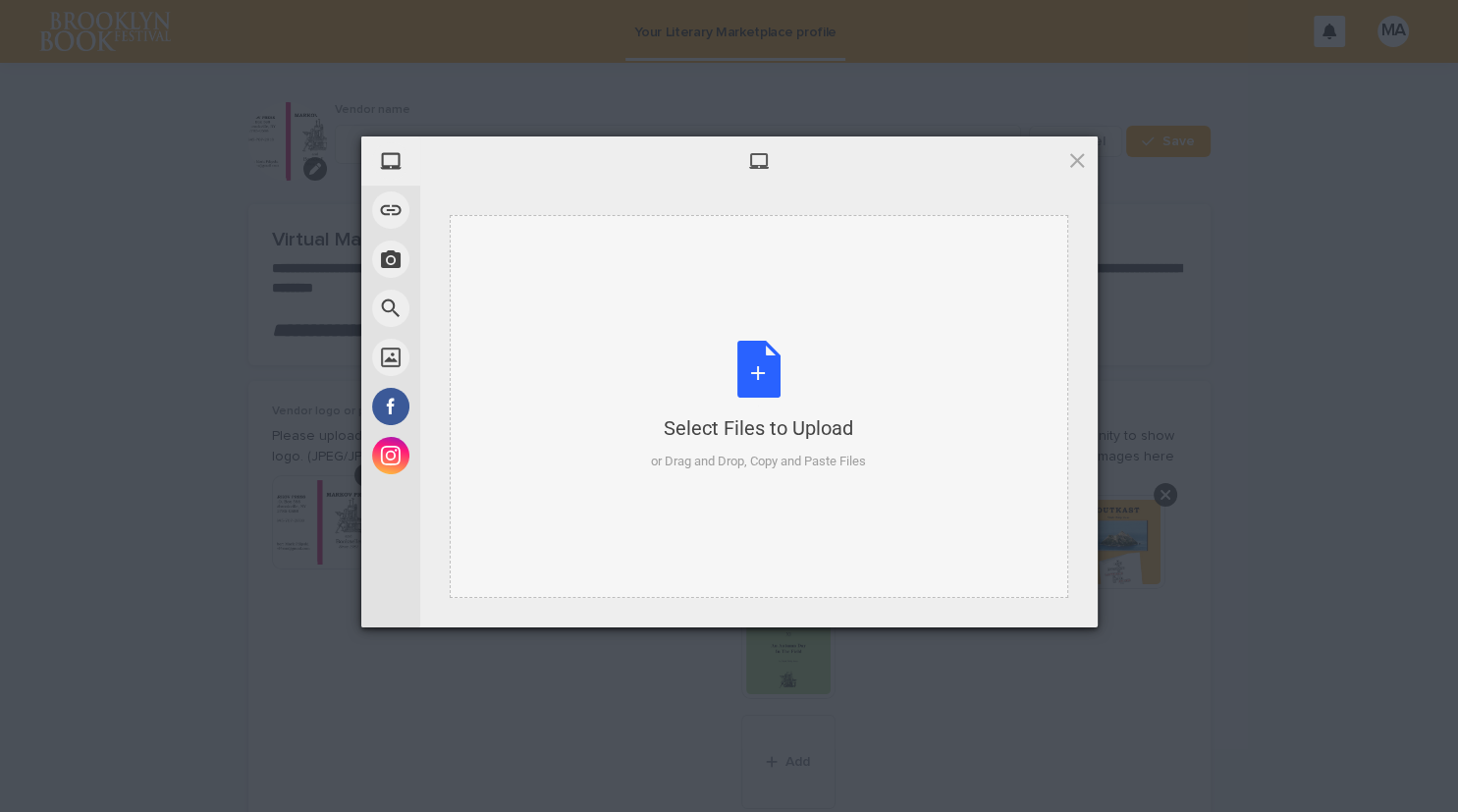 click on "Select Files to Upload
or Drag and Drop, Copy and Paste Files" at bounding box center [758, 406] 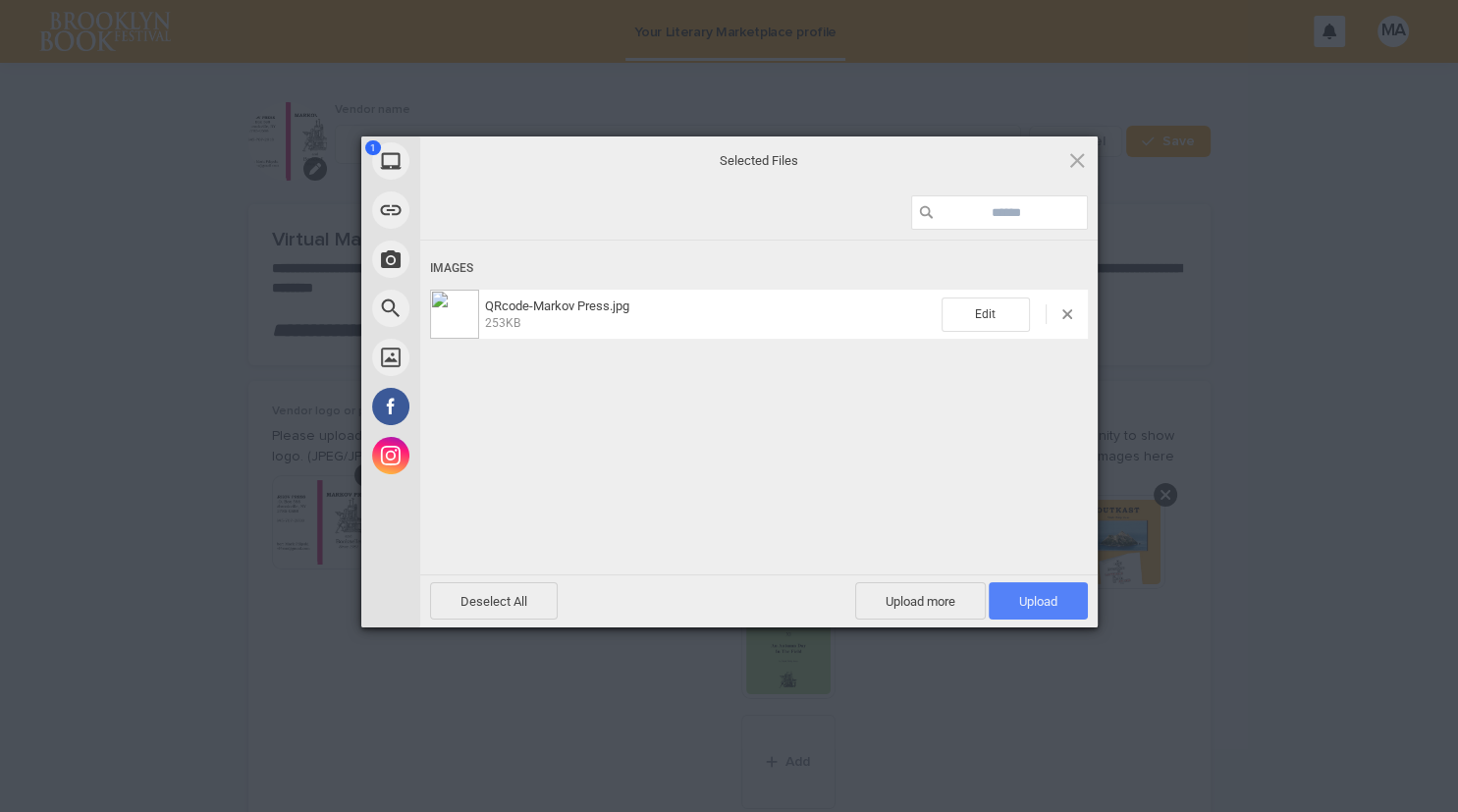 click on "Upload
1" at bounding box center [1038, 601] 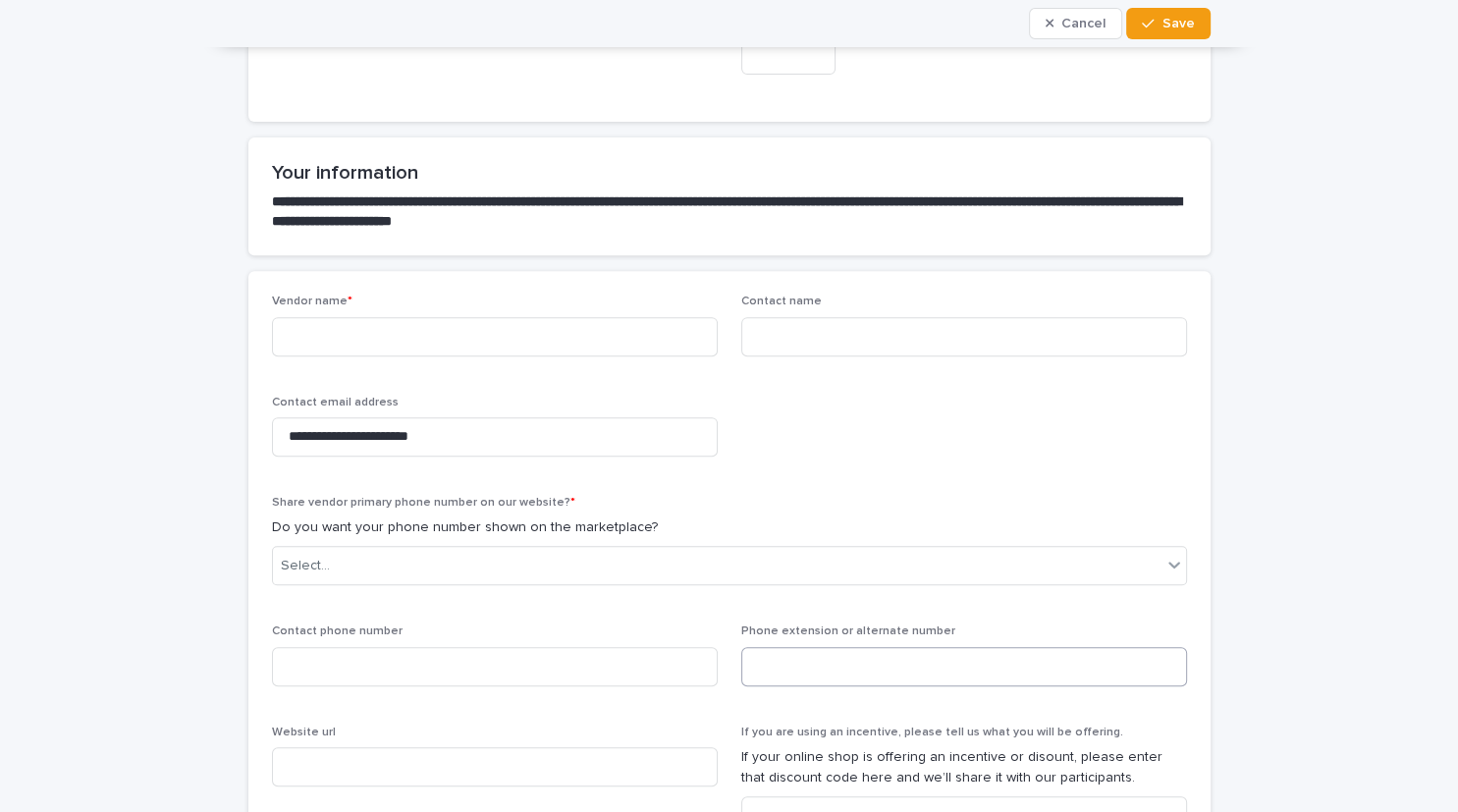 scroll, scrollTop: 763, scrollLeft: 0, axis: vertical 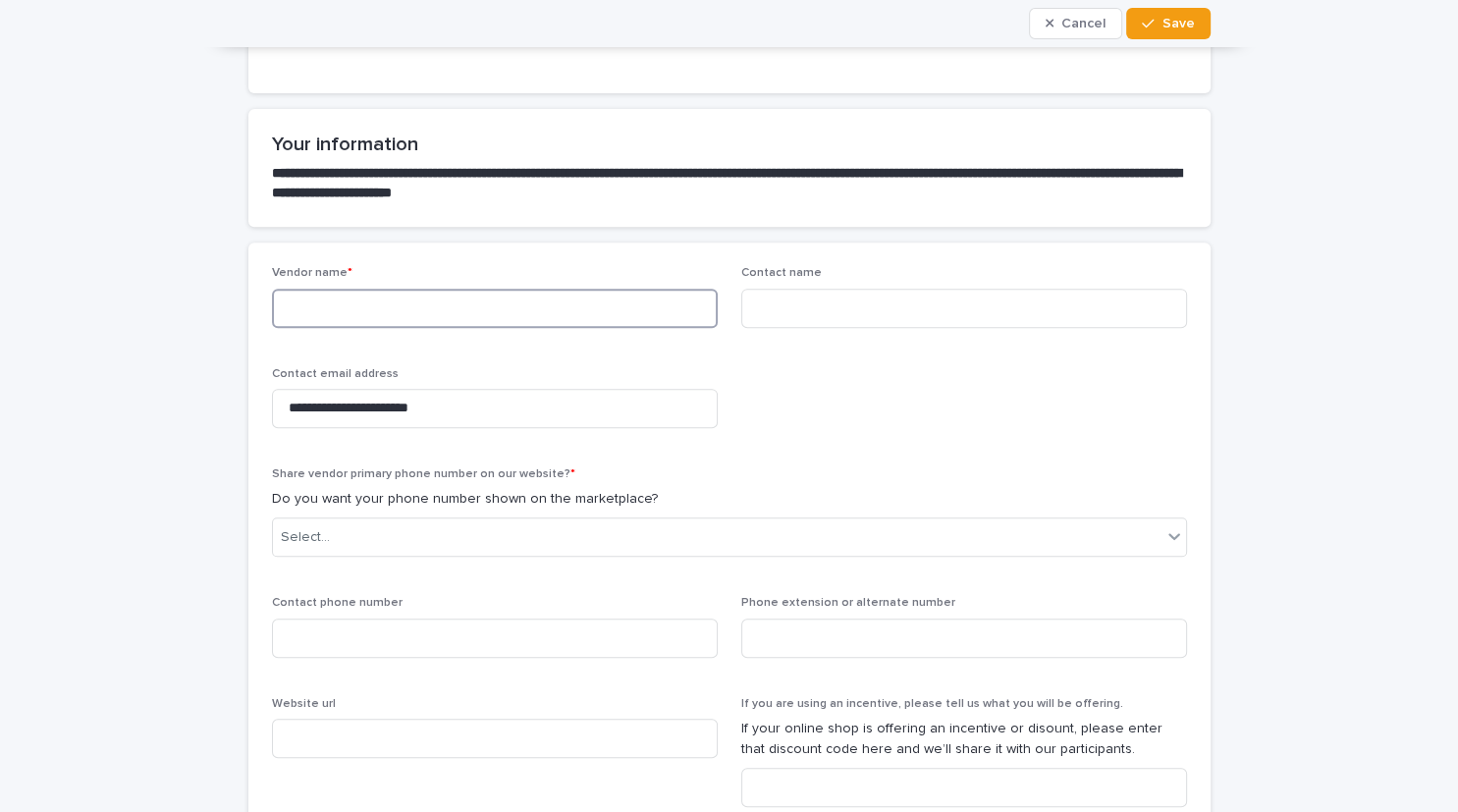 click at bounding box center [495, 308] 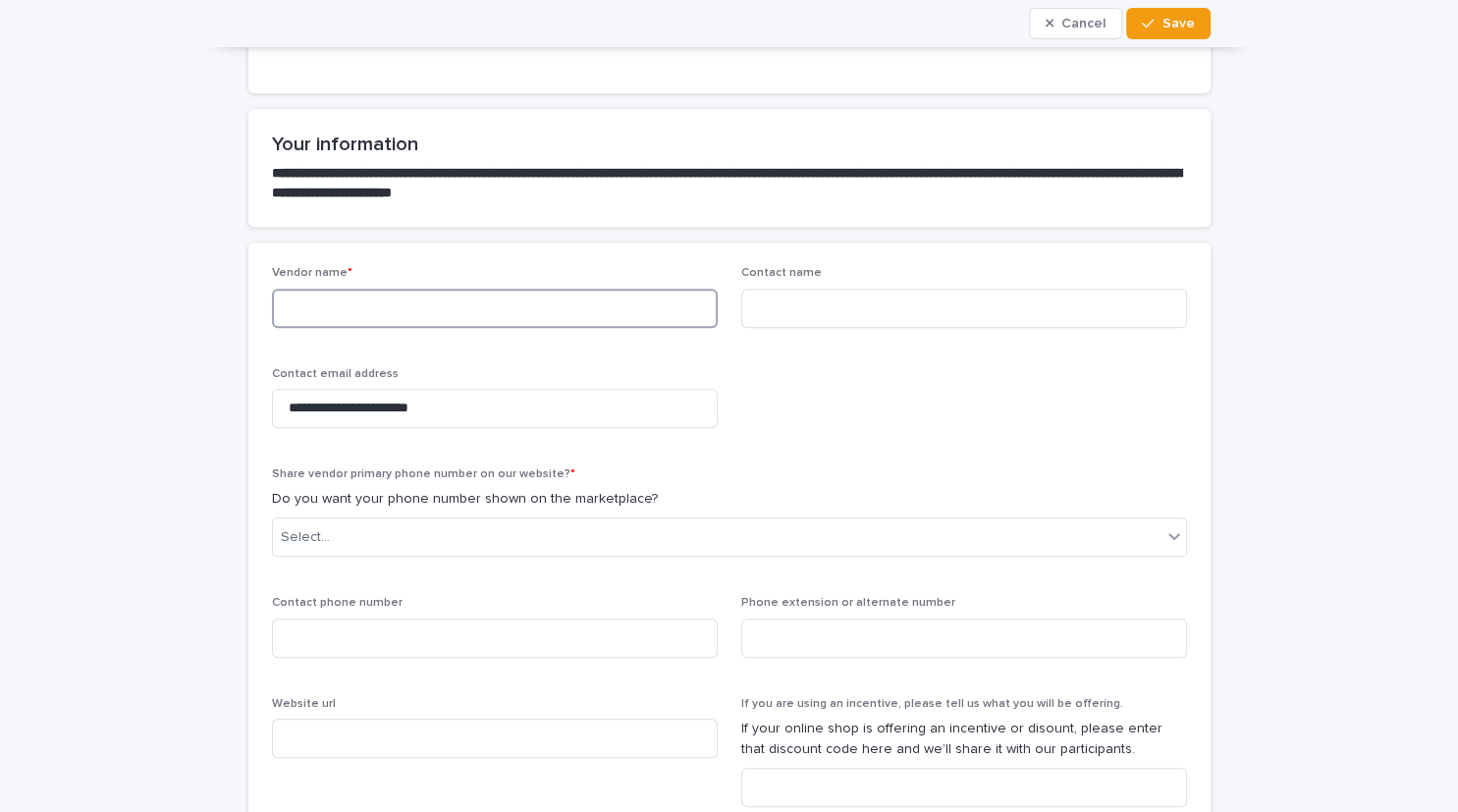 type on "*" 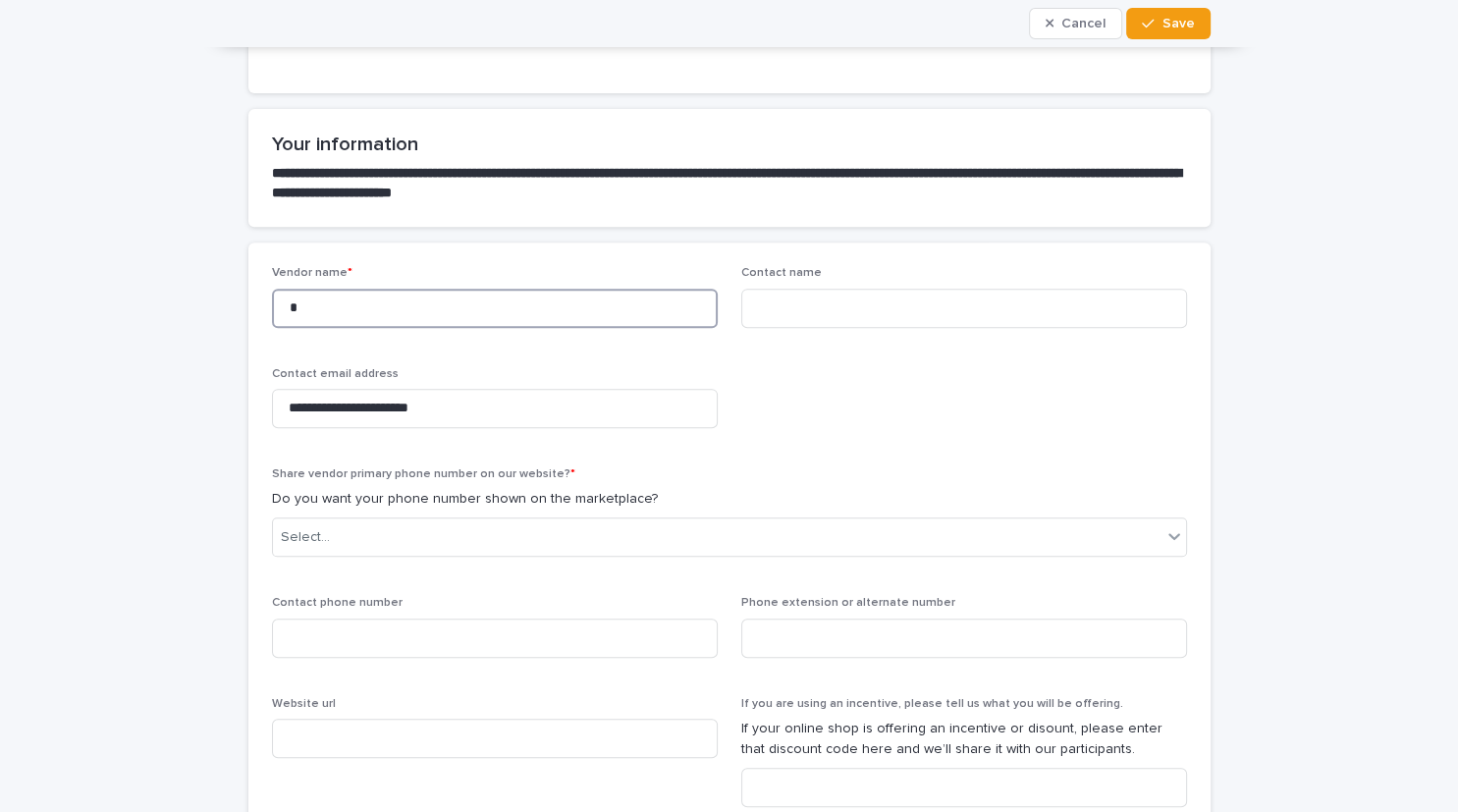 type on "*" 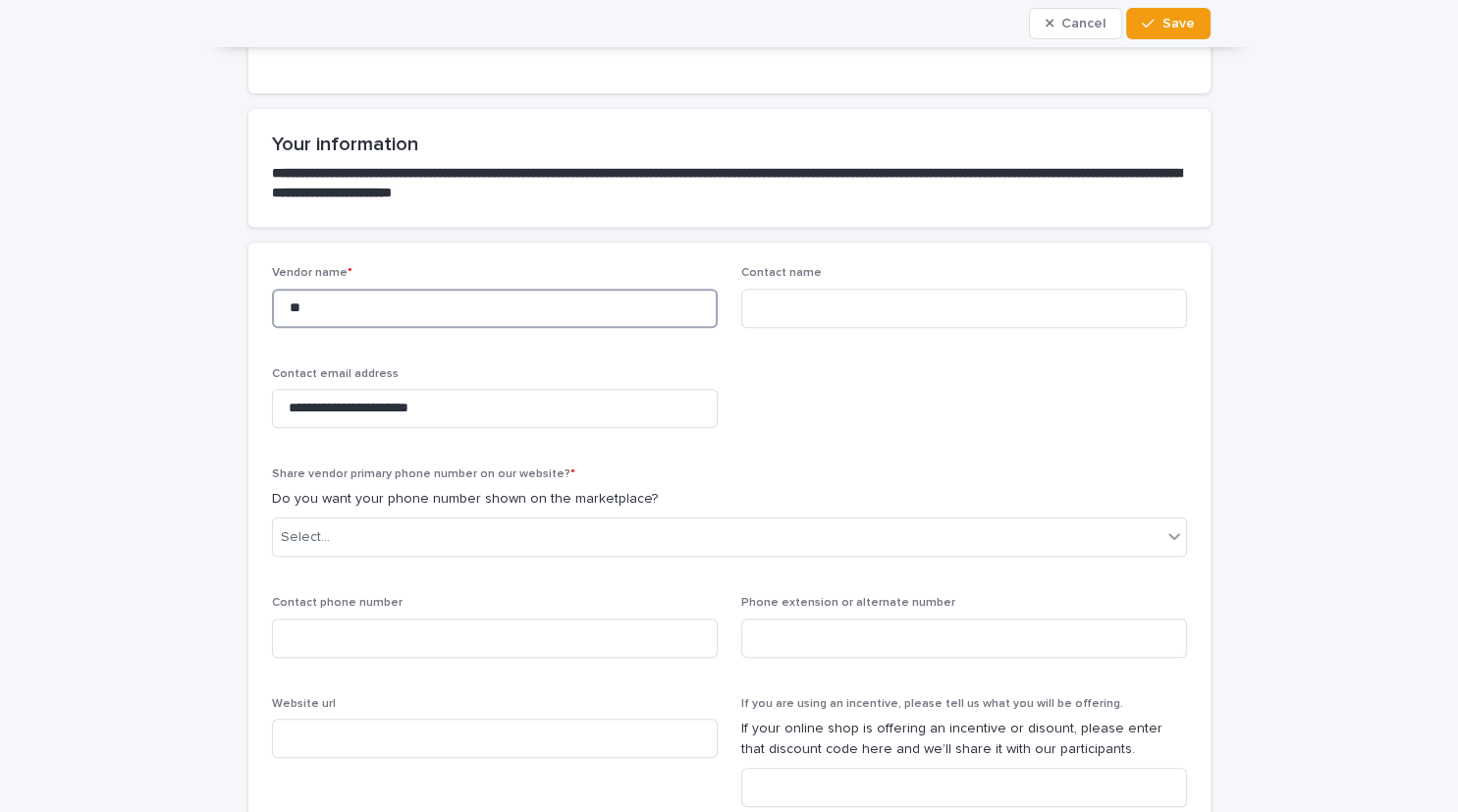 type on "**" 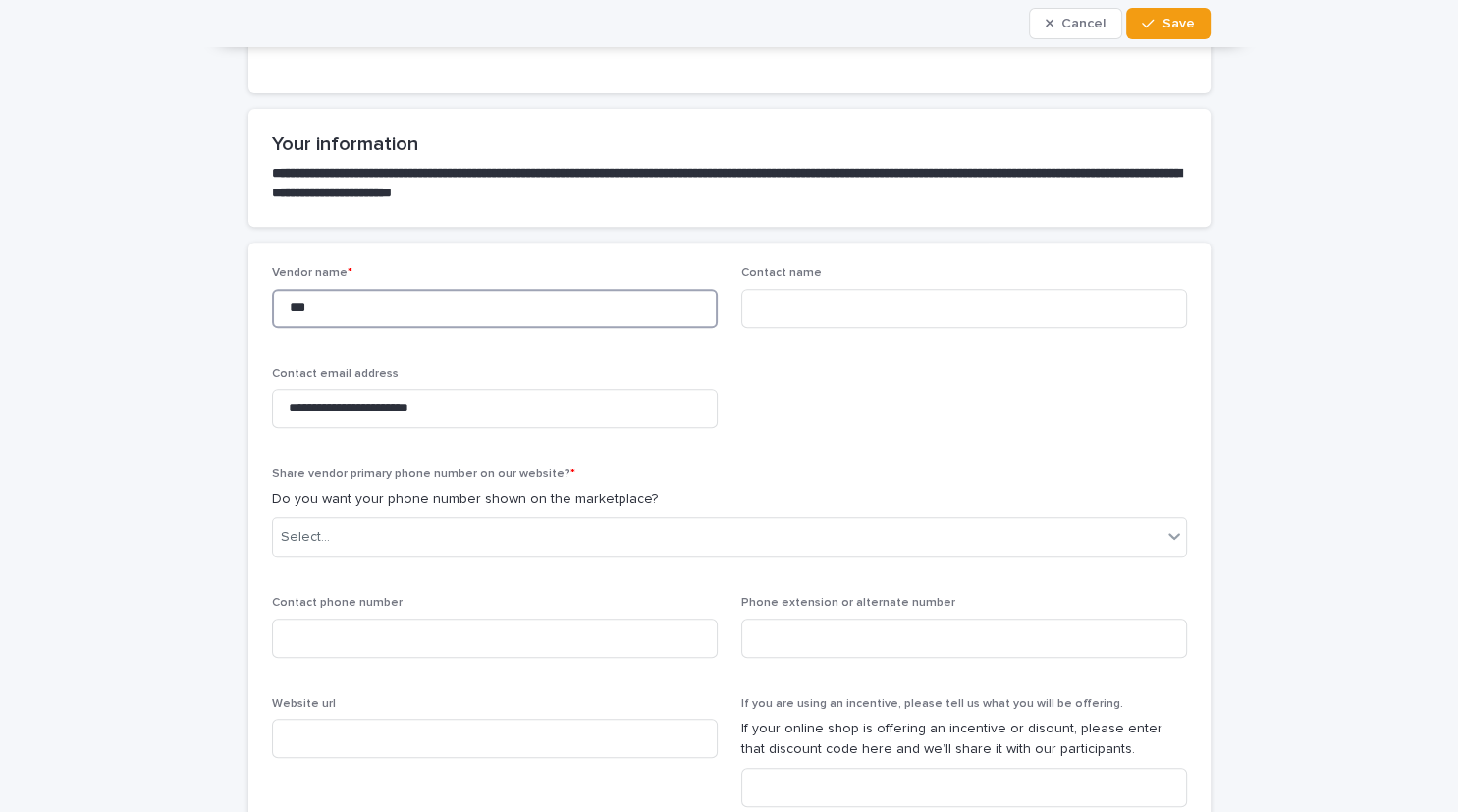 type on "***" 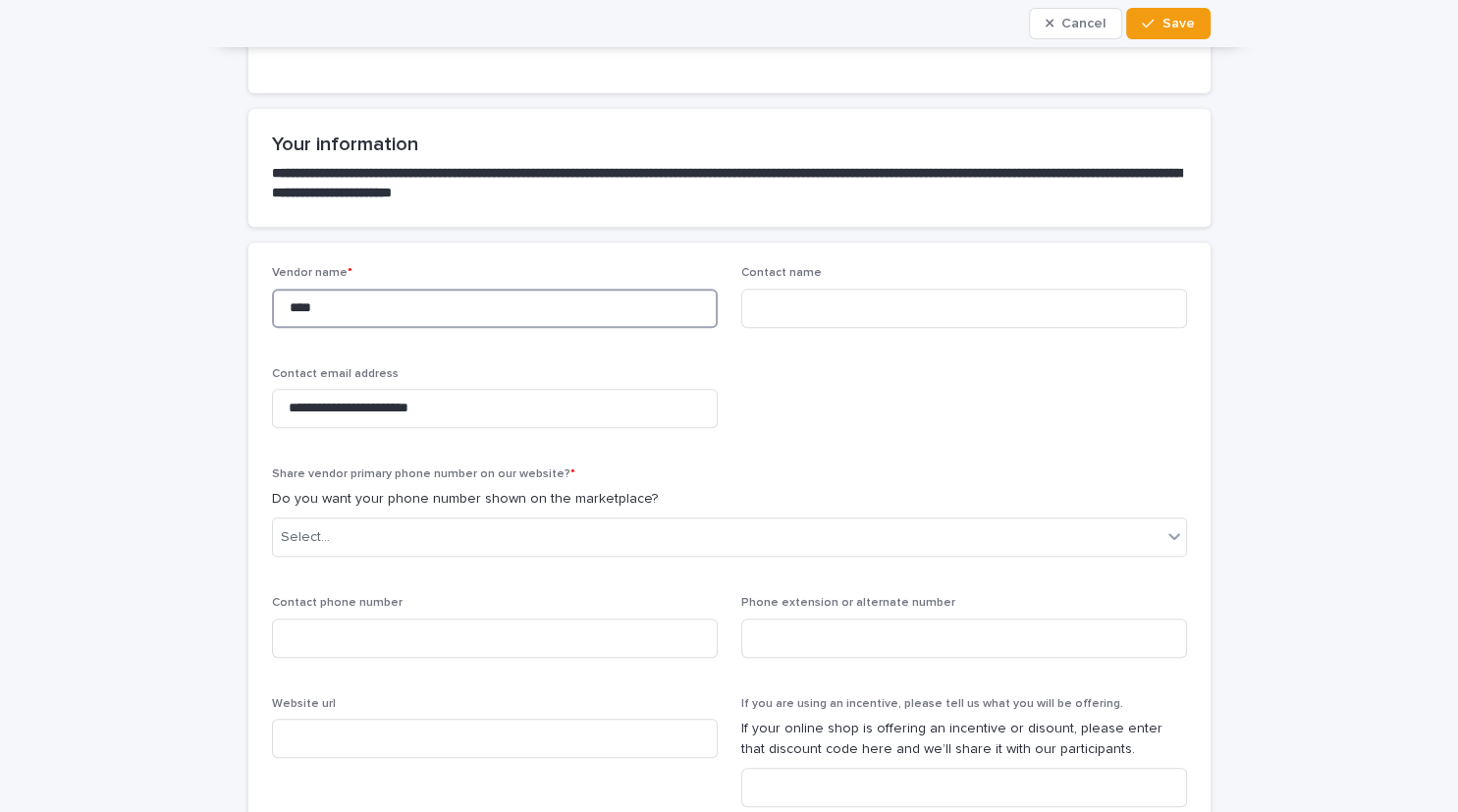 type on "****" 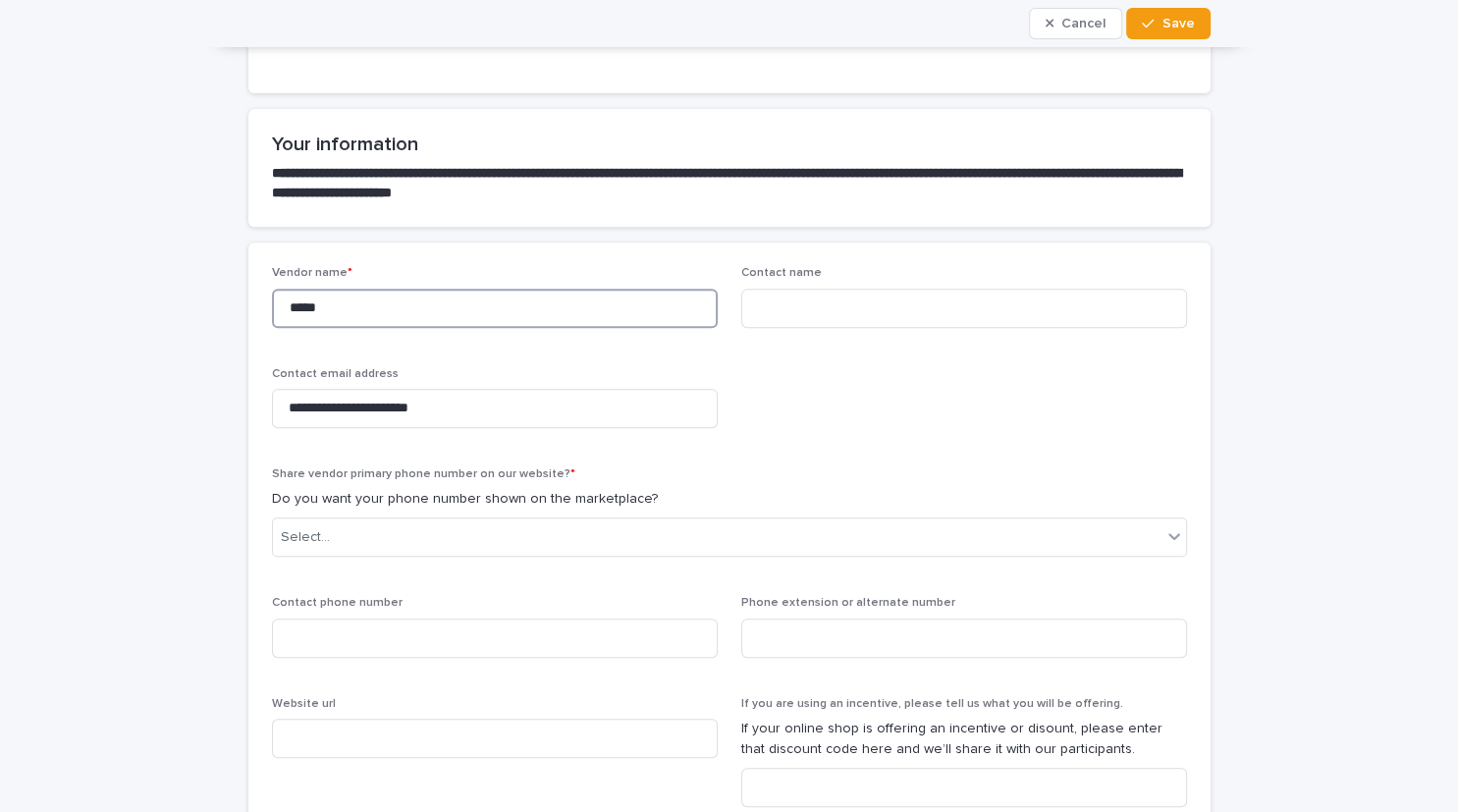 type on "*****" 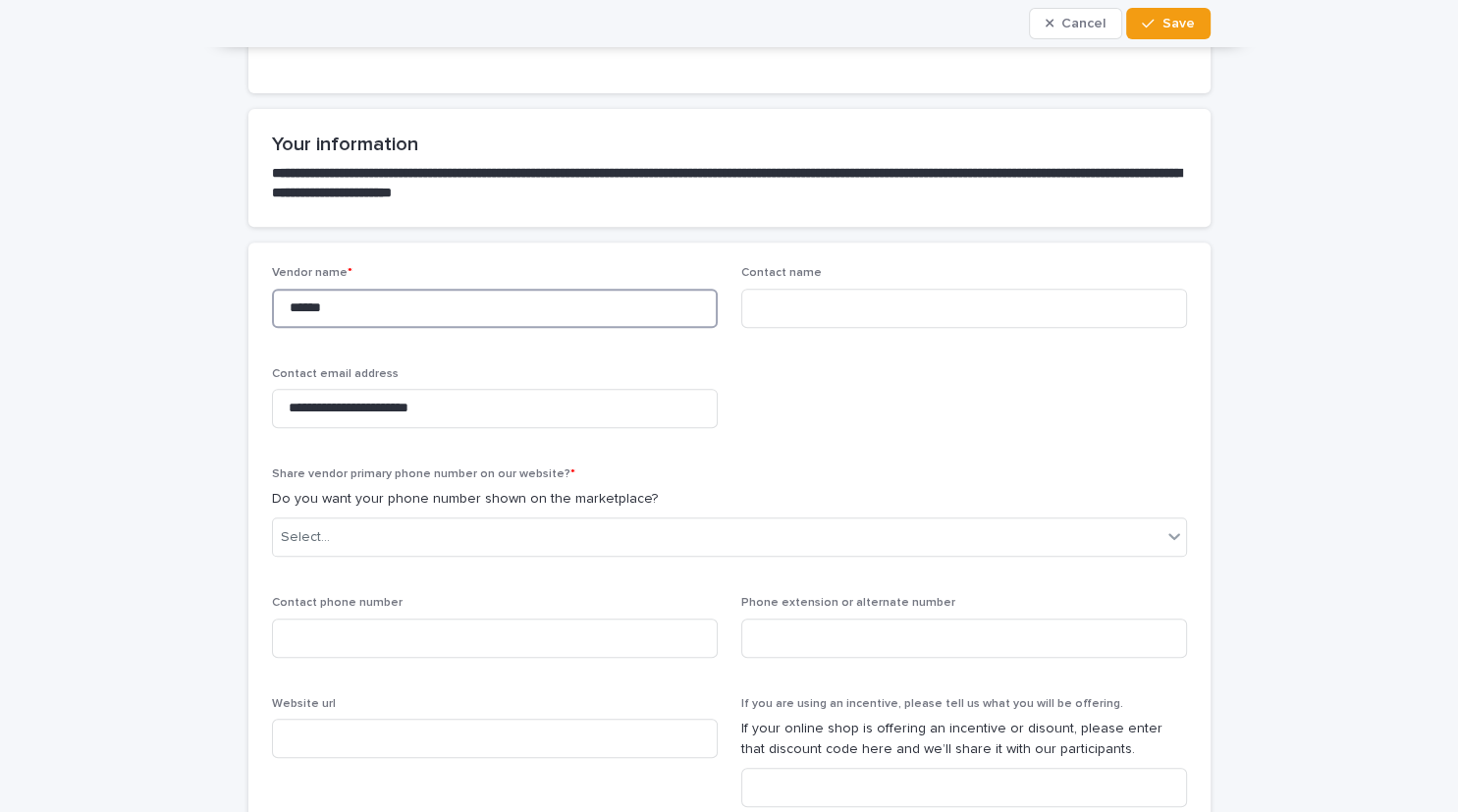 type on "******" 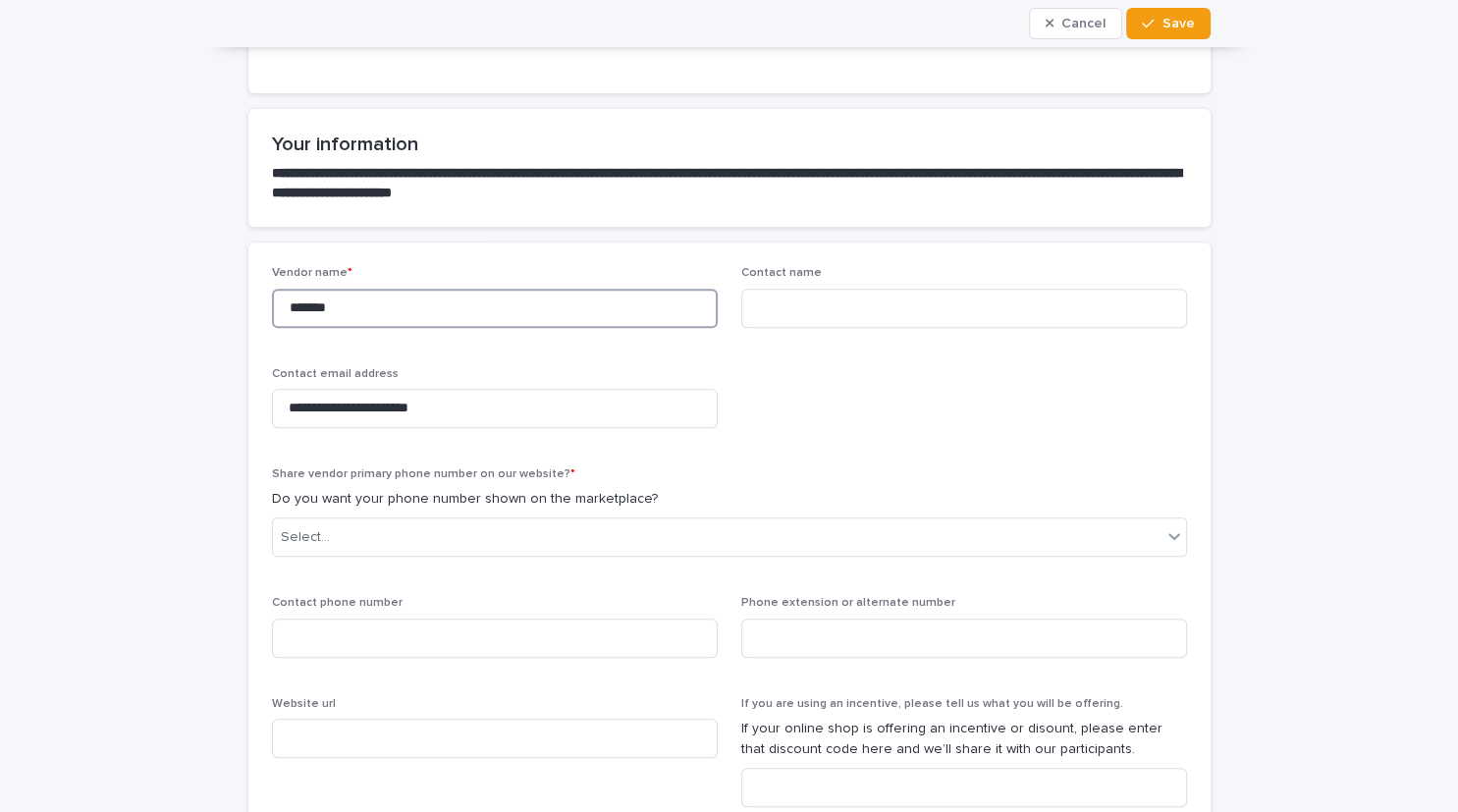 type on "******" 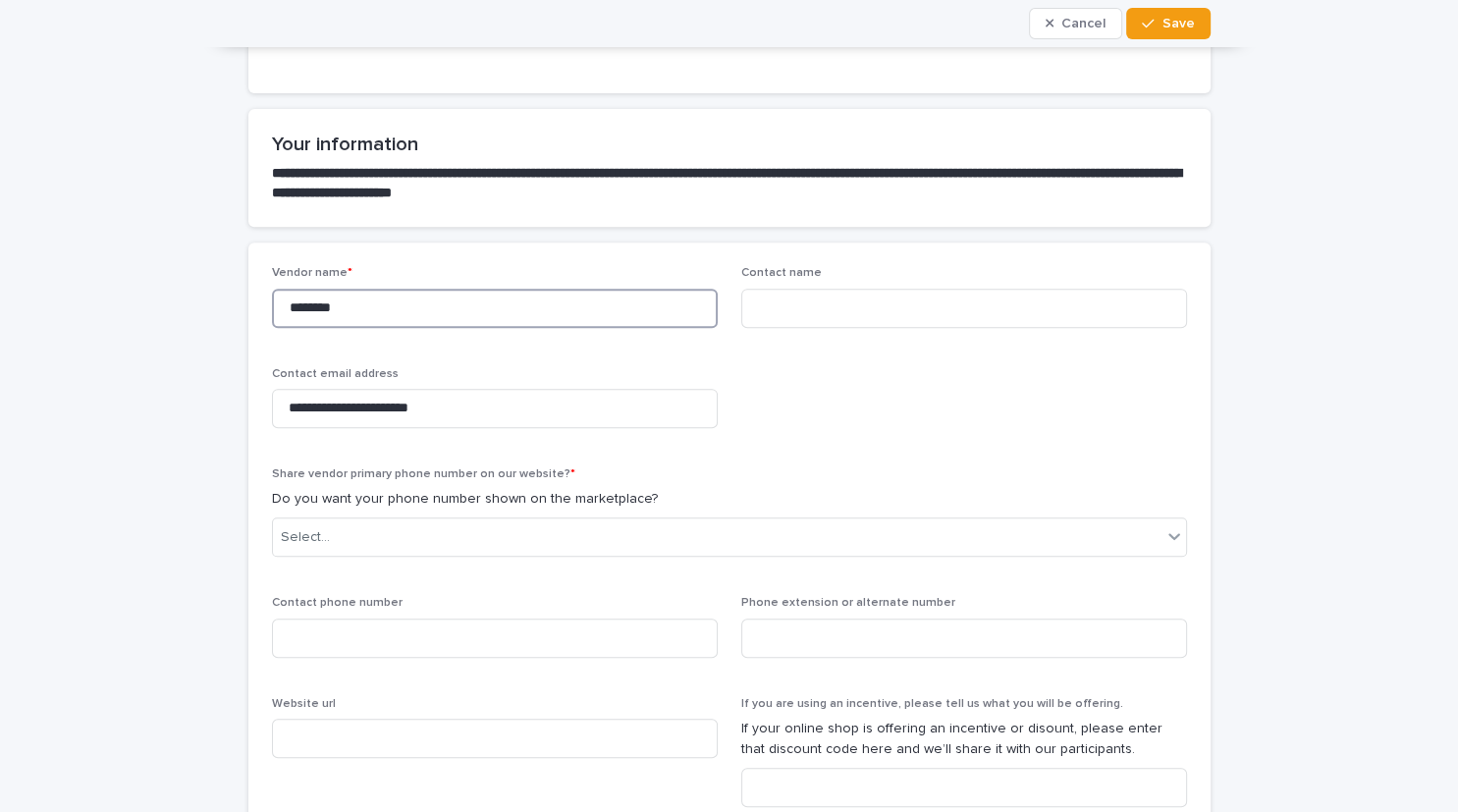 type on "********" 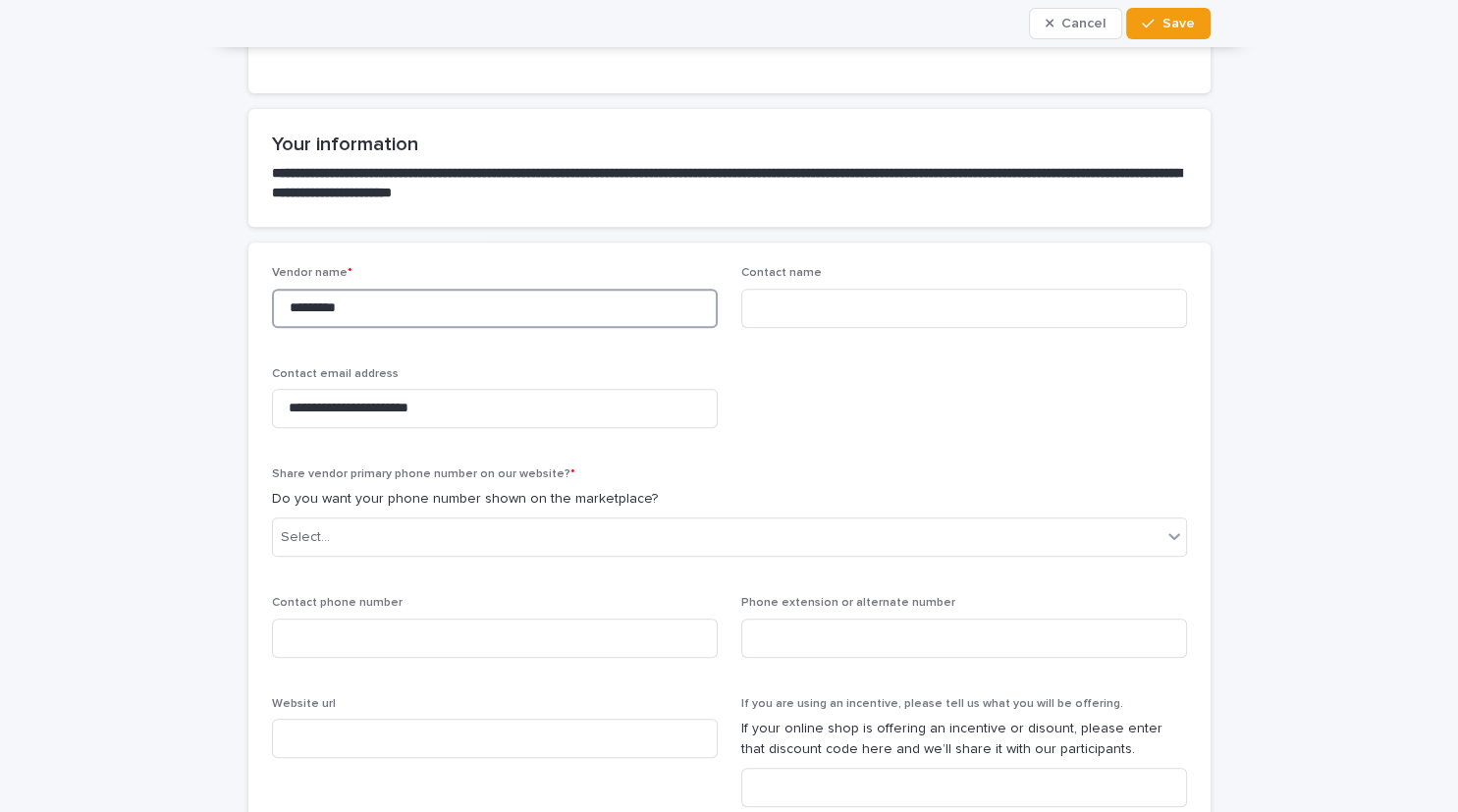 type on "*********" 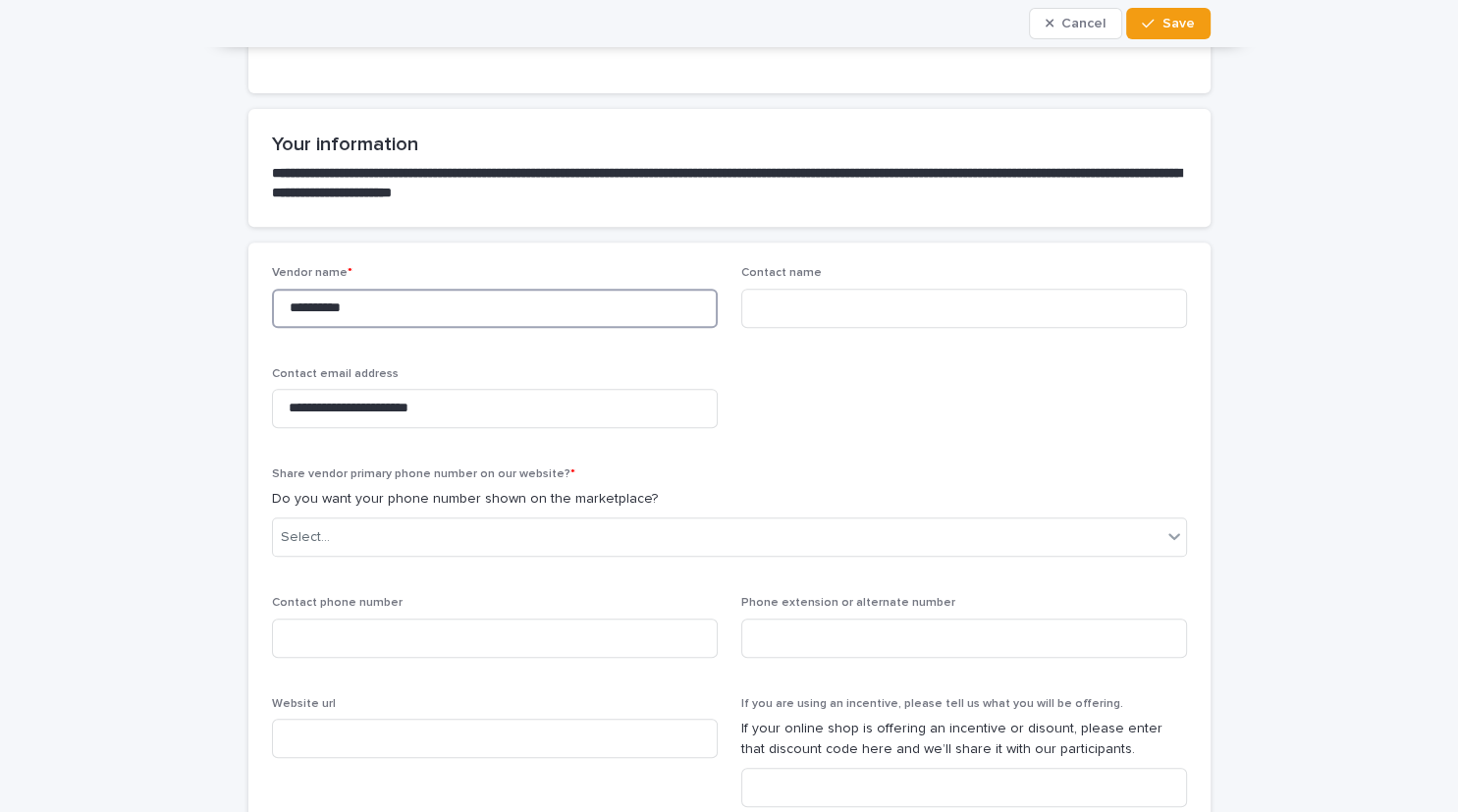type on "**********" 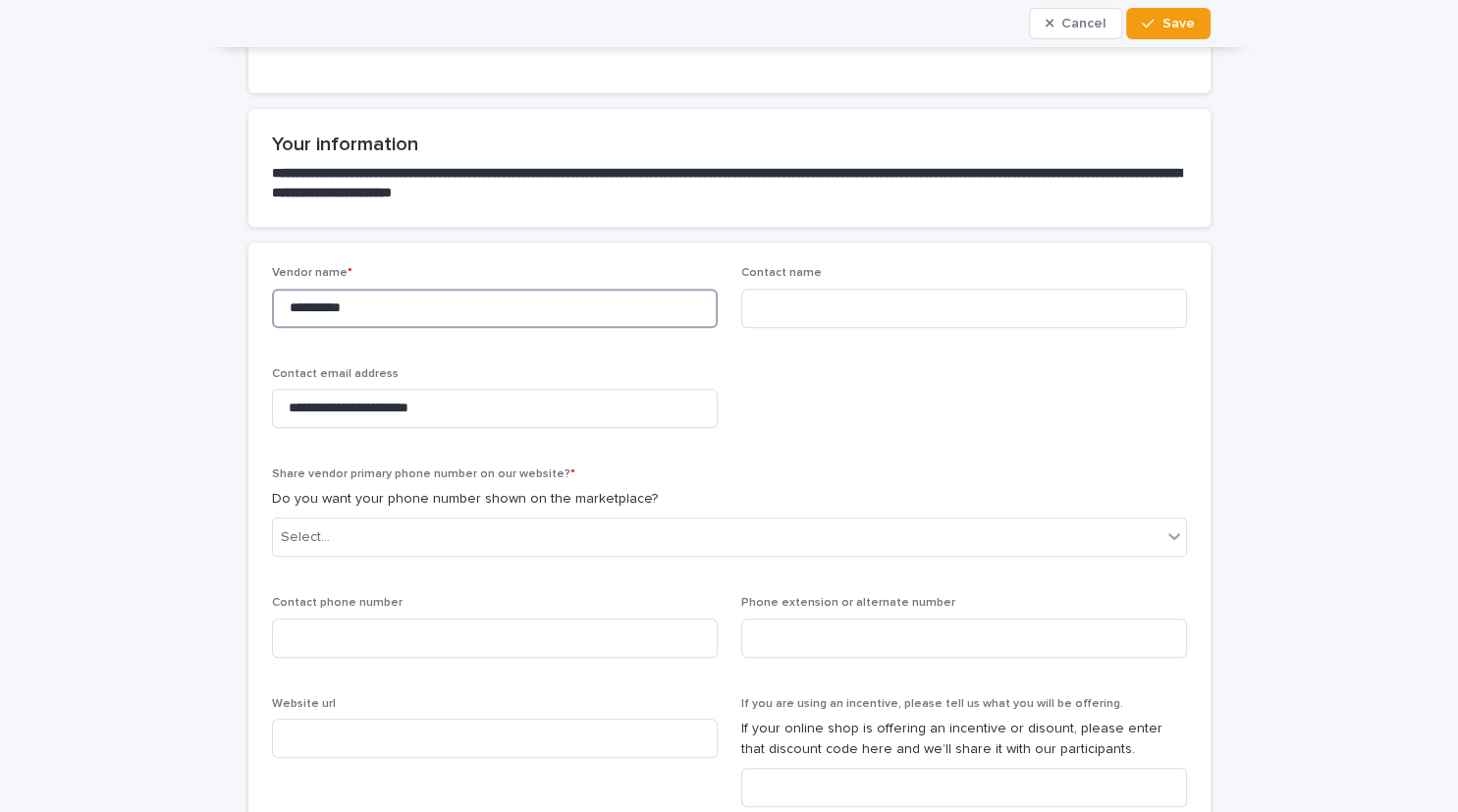 type on "**********" 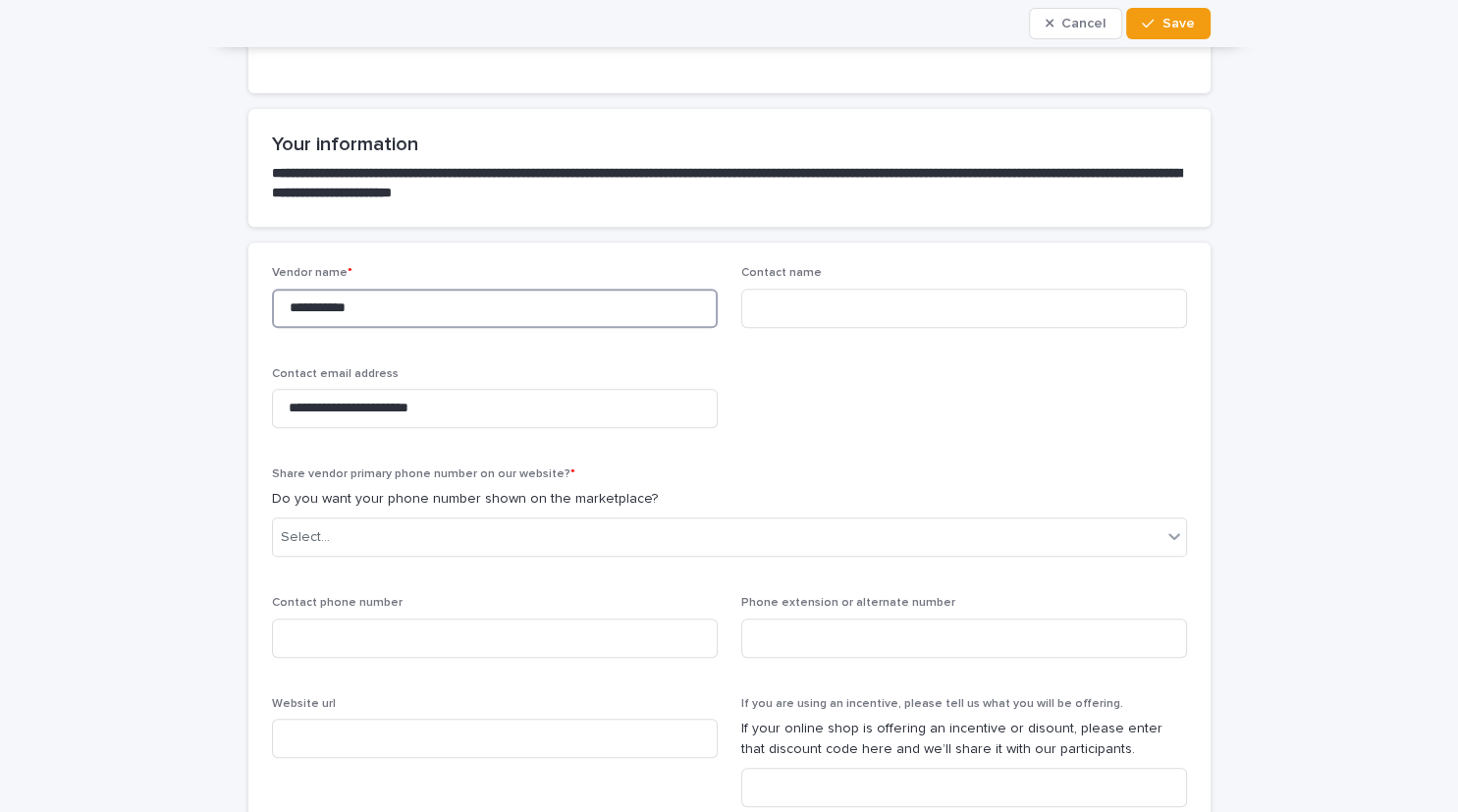 type on "**********" 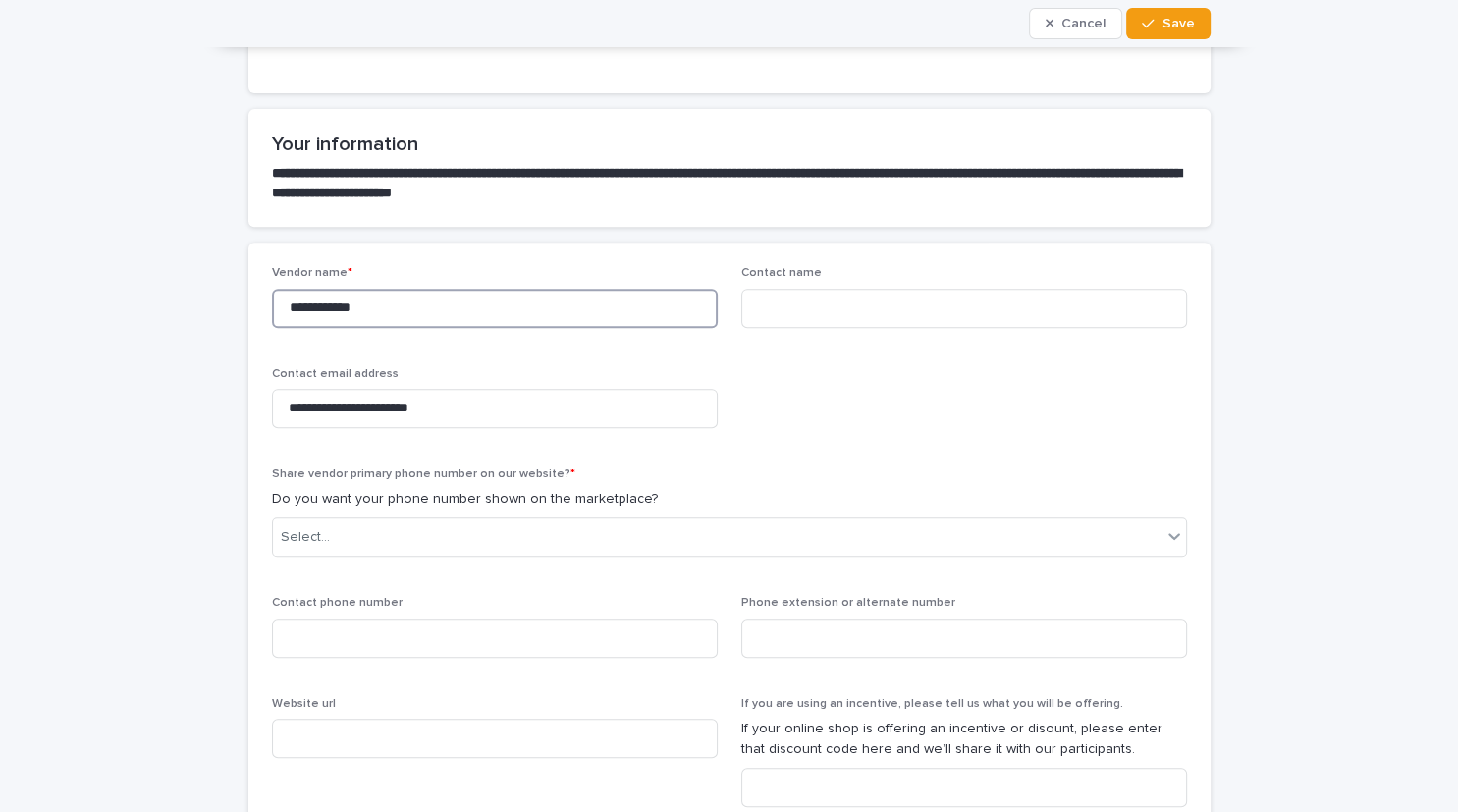 type on "**********" 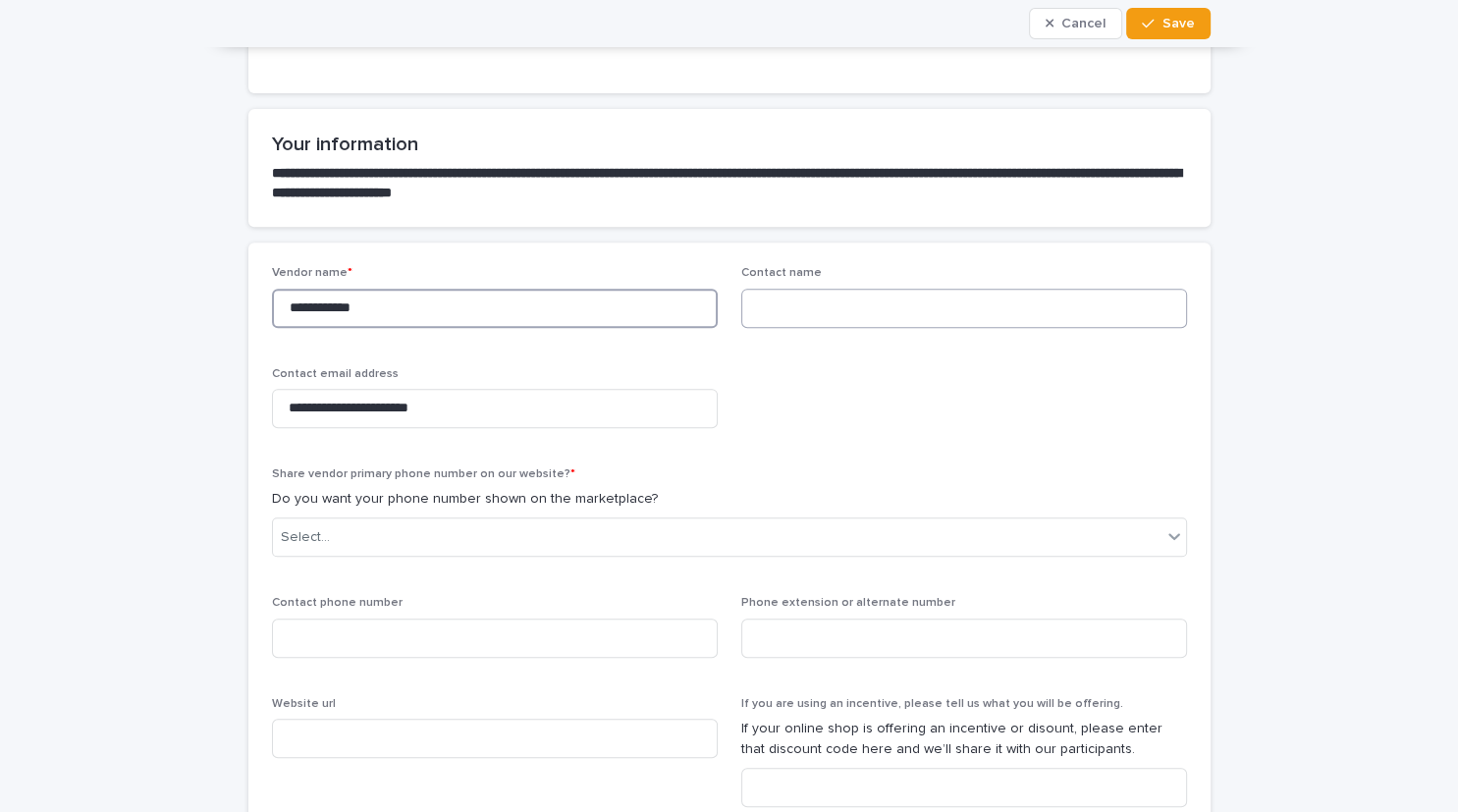 type on "**********" 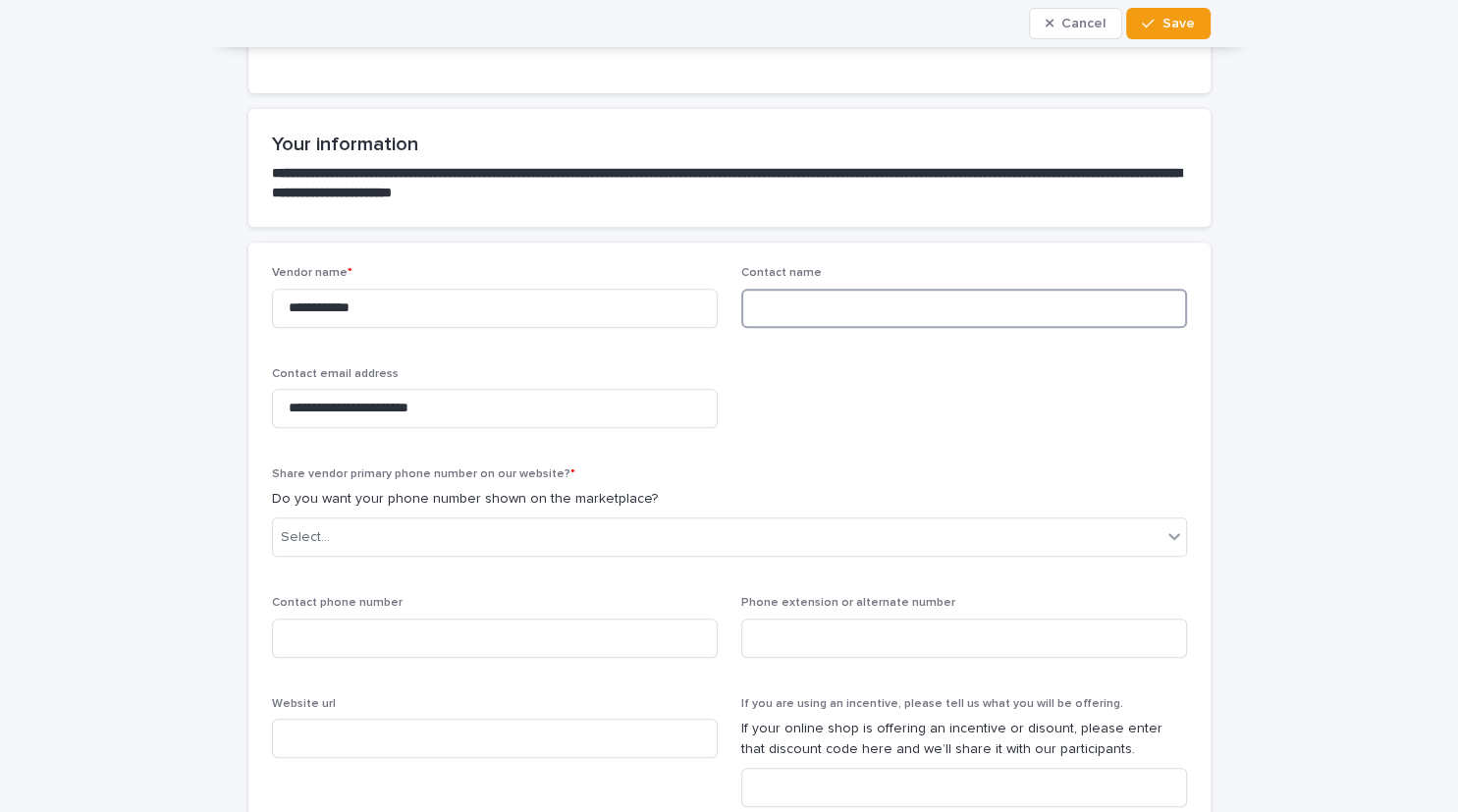 click at bounding box center [964, 308] 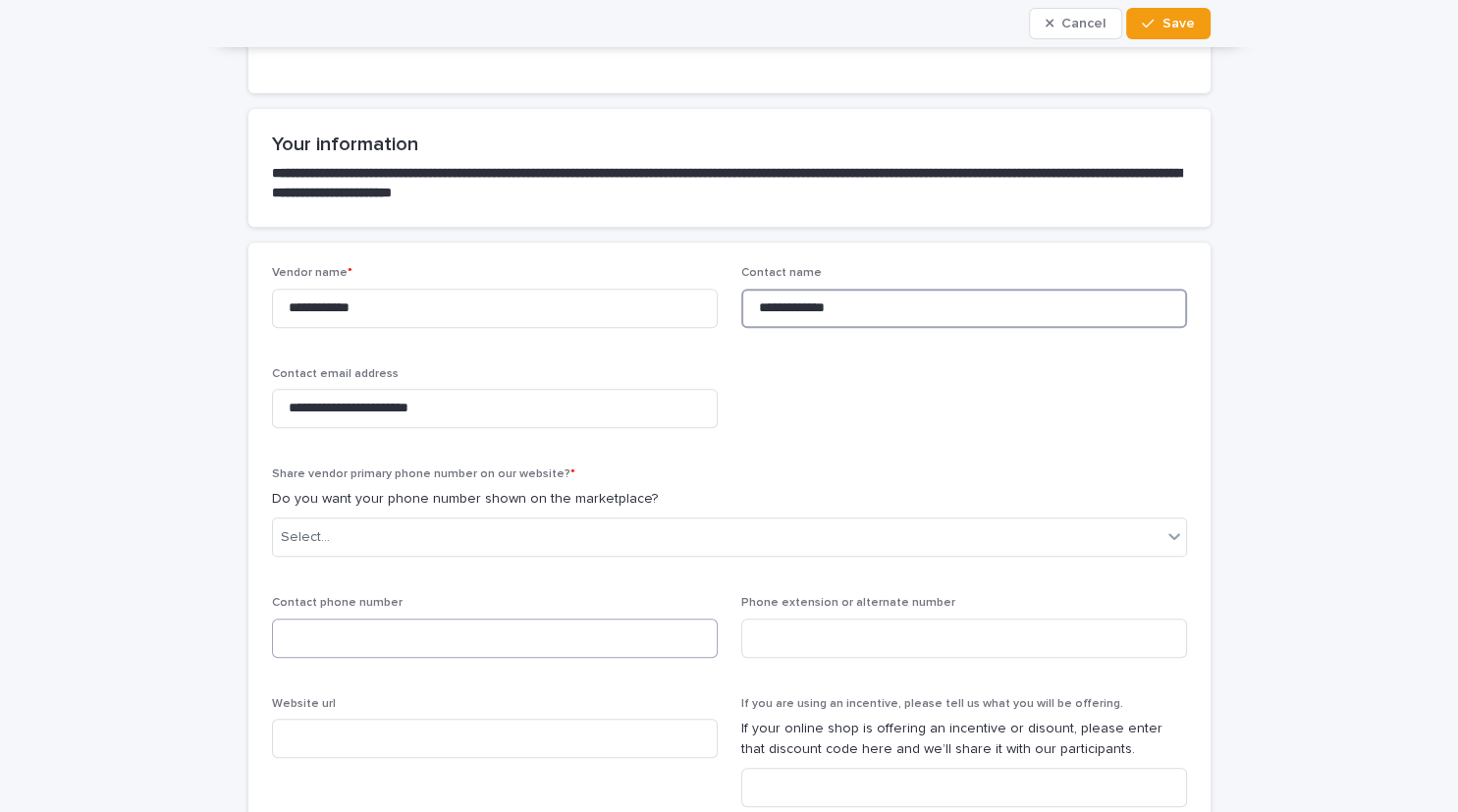 type on "**********" 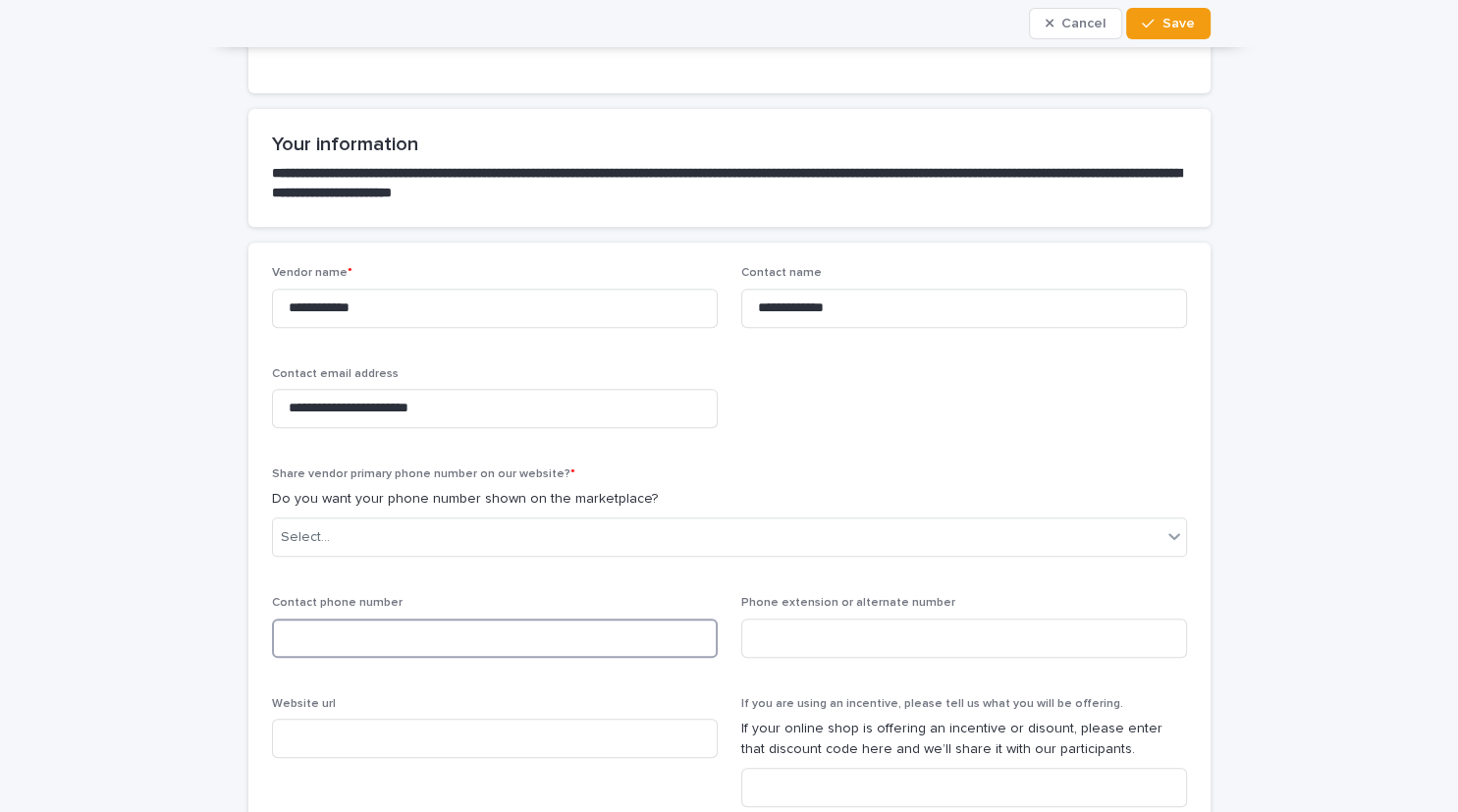 click at bounding box center (495, 638) 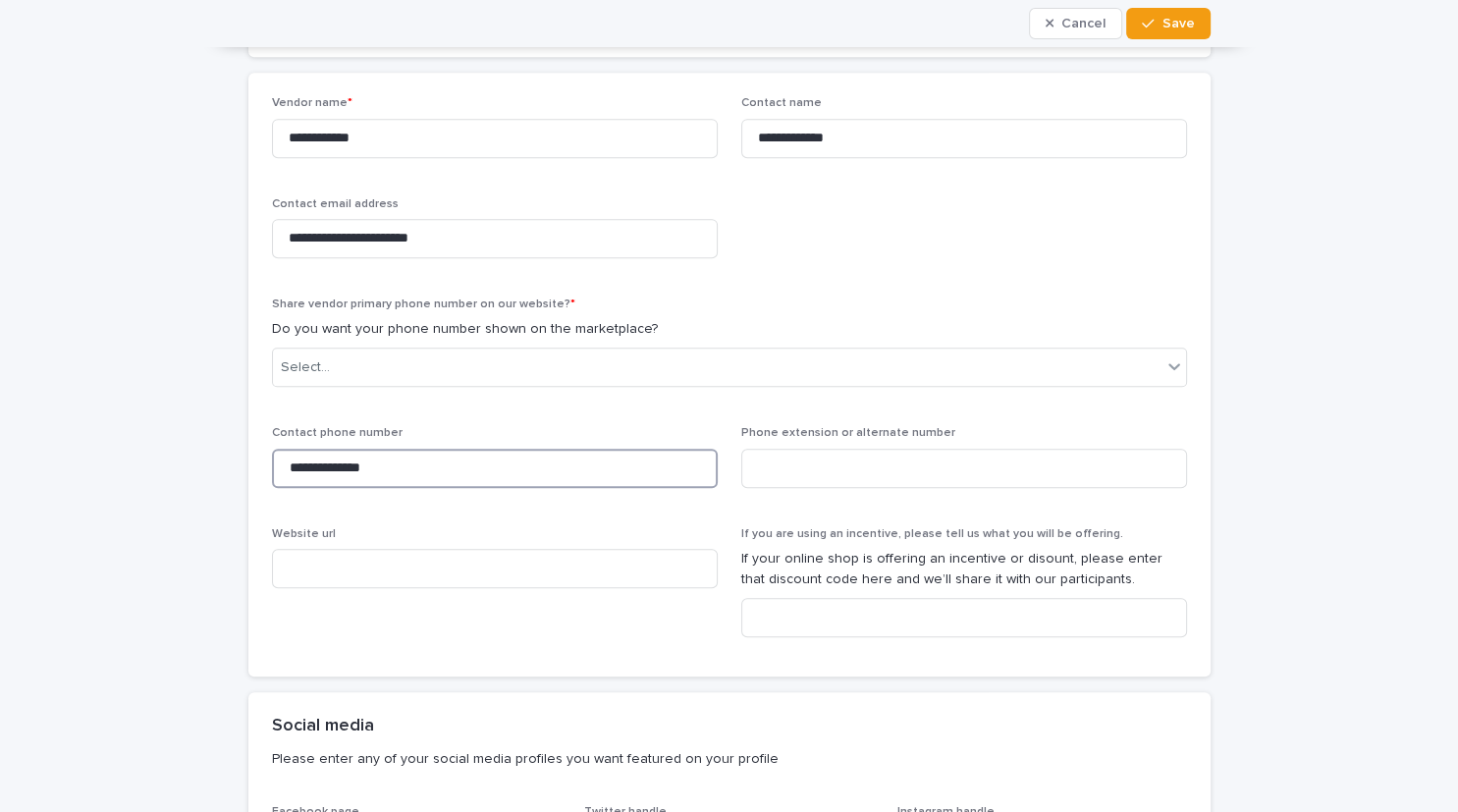 scroll, scrollTop: 1017, scrollLeft: 0, axis: vertical 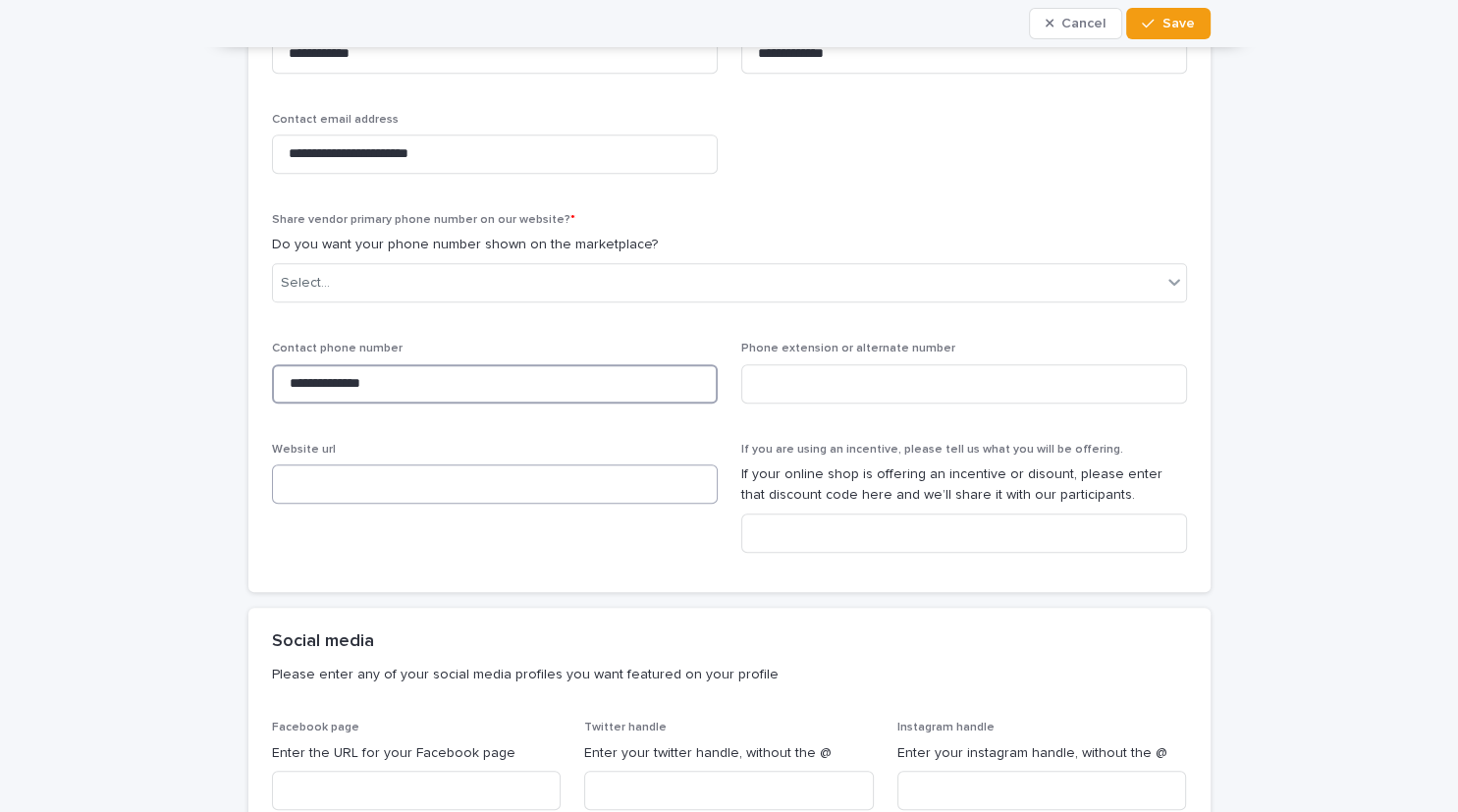 type on "**********" 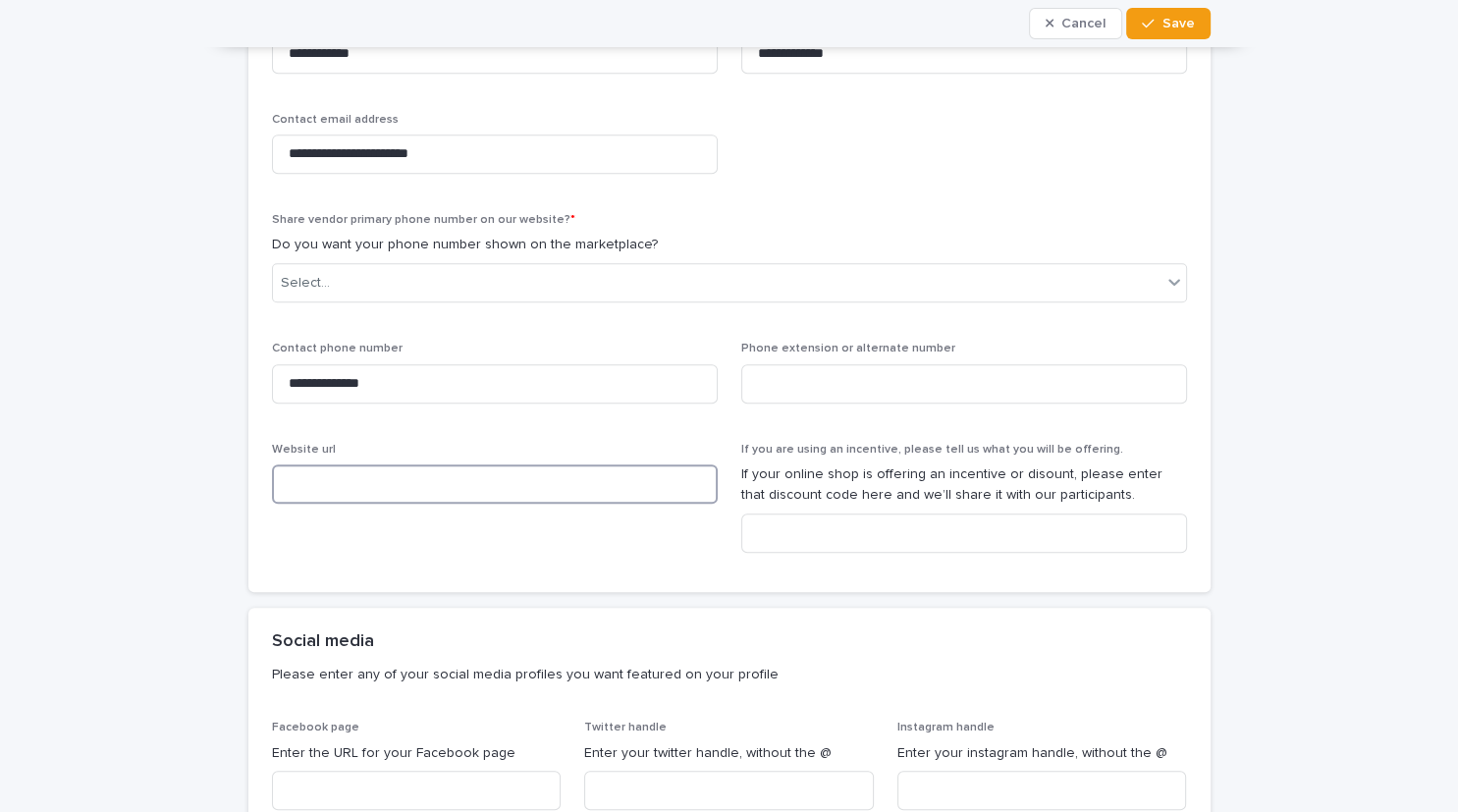 click at bounding box center [495, 484] 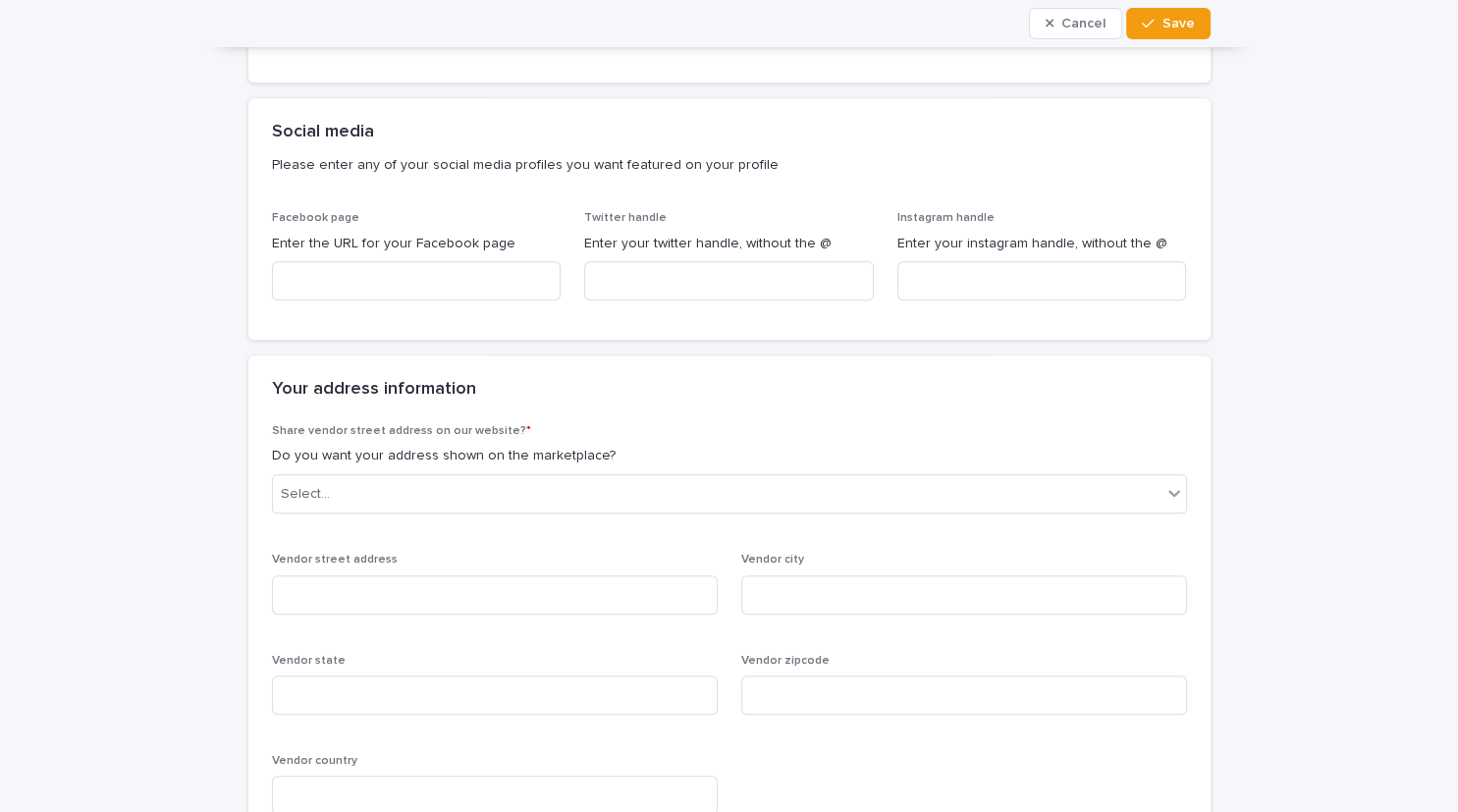 scroll, scrollTop: 1611, scrollLeft: 0, axis: vertical 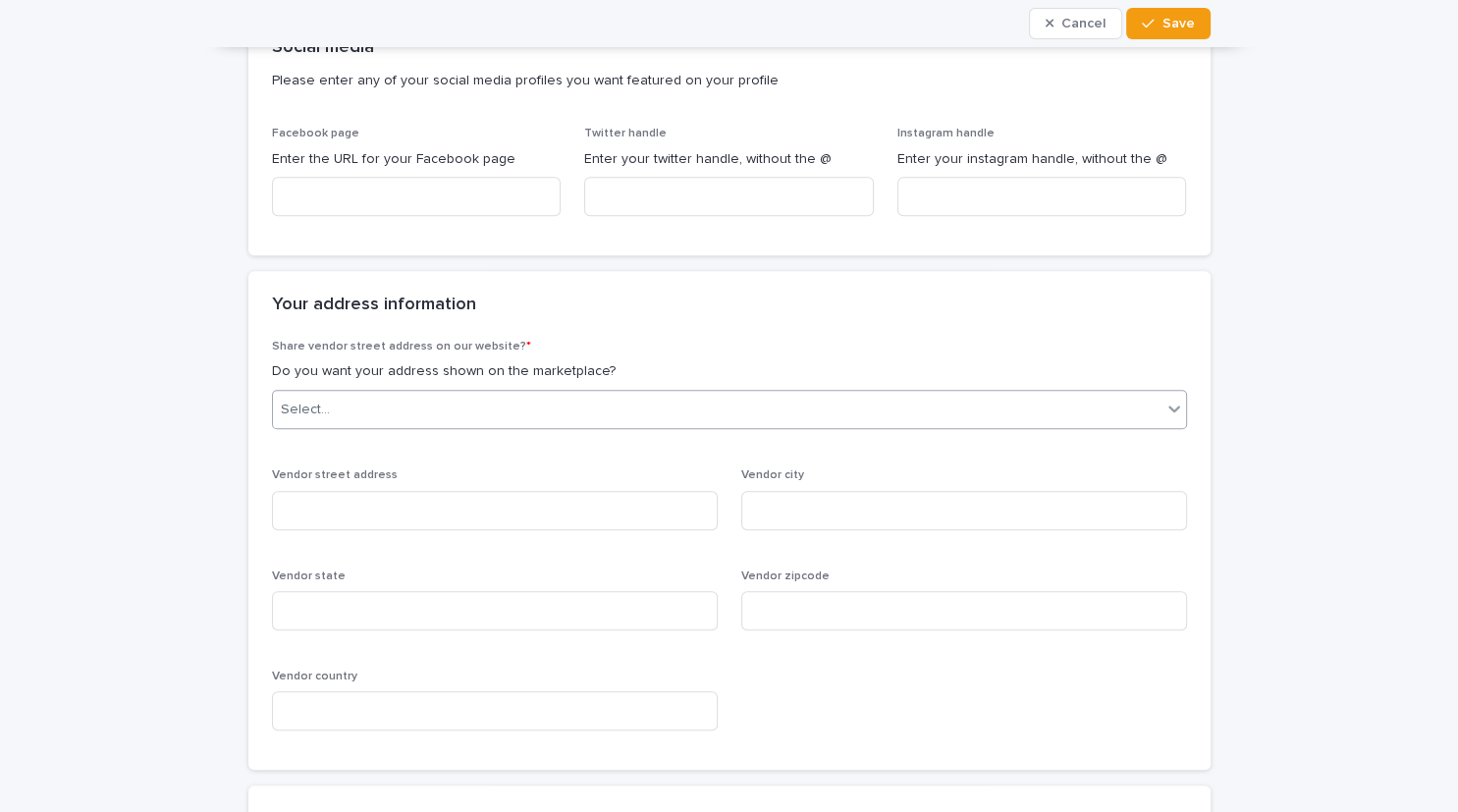 type on "**********" 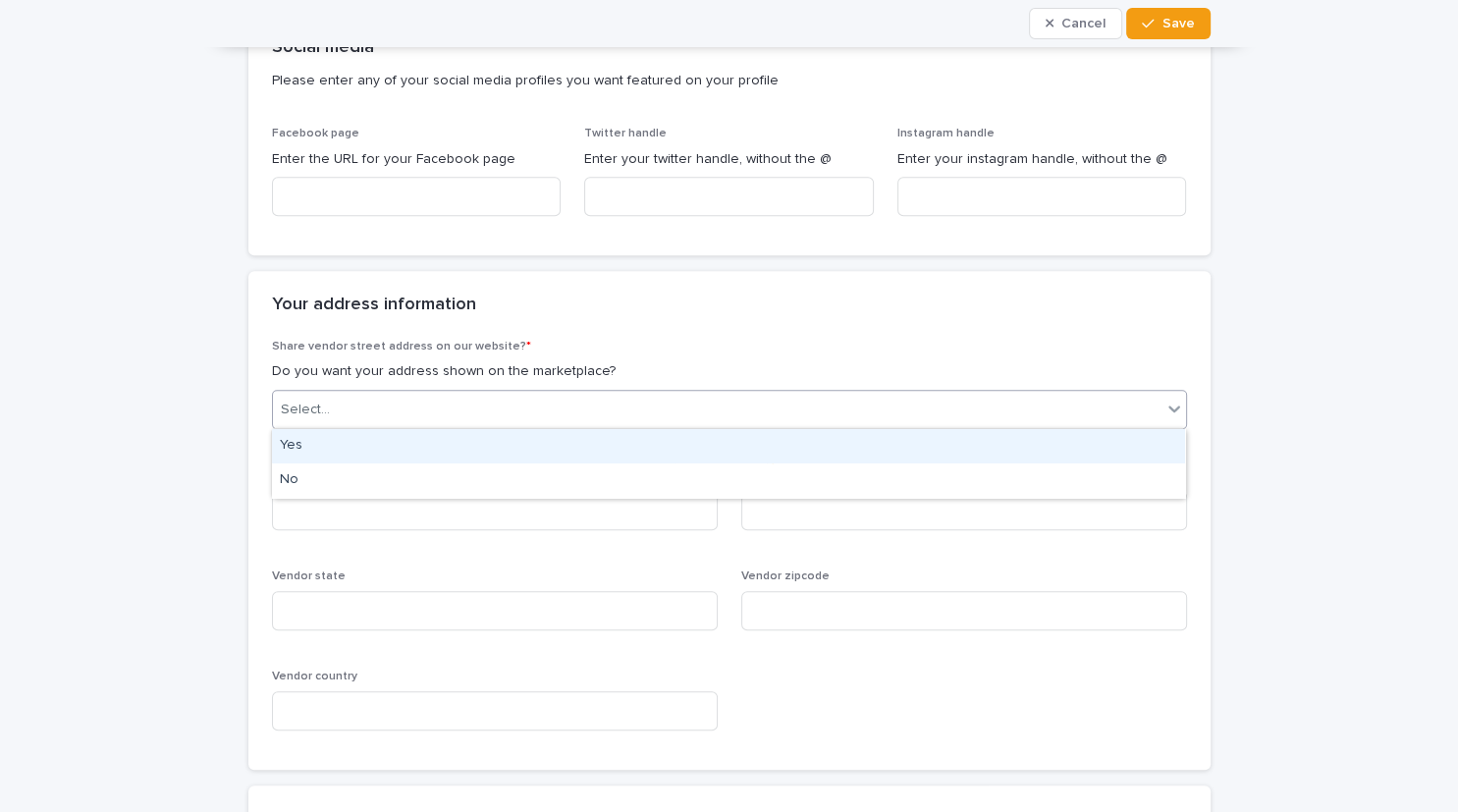 click on "Yes" at bounding box center [729, 446] 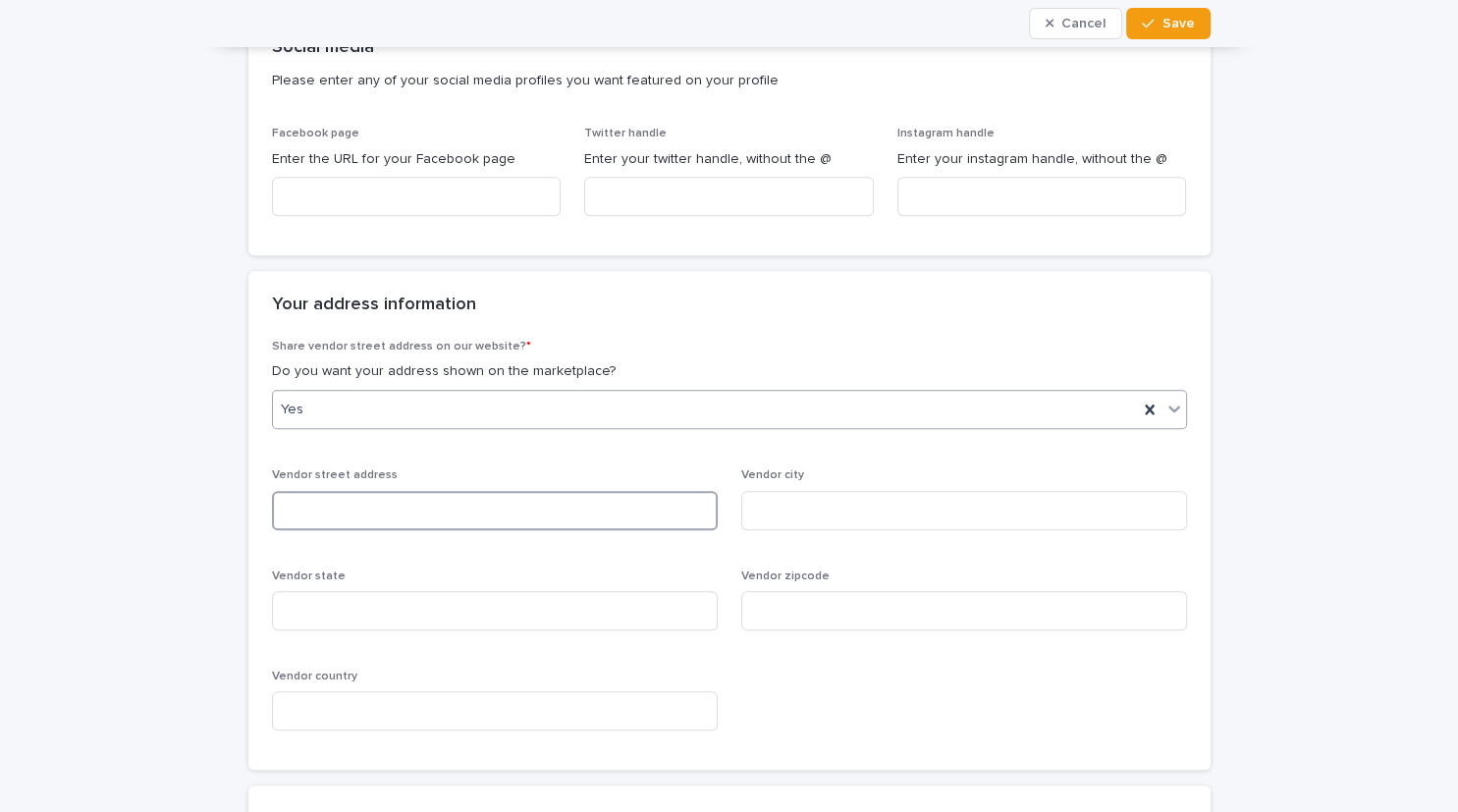 click at bounding box center [495, 511] 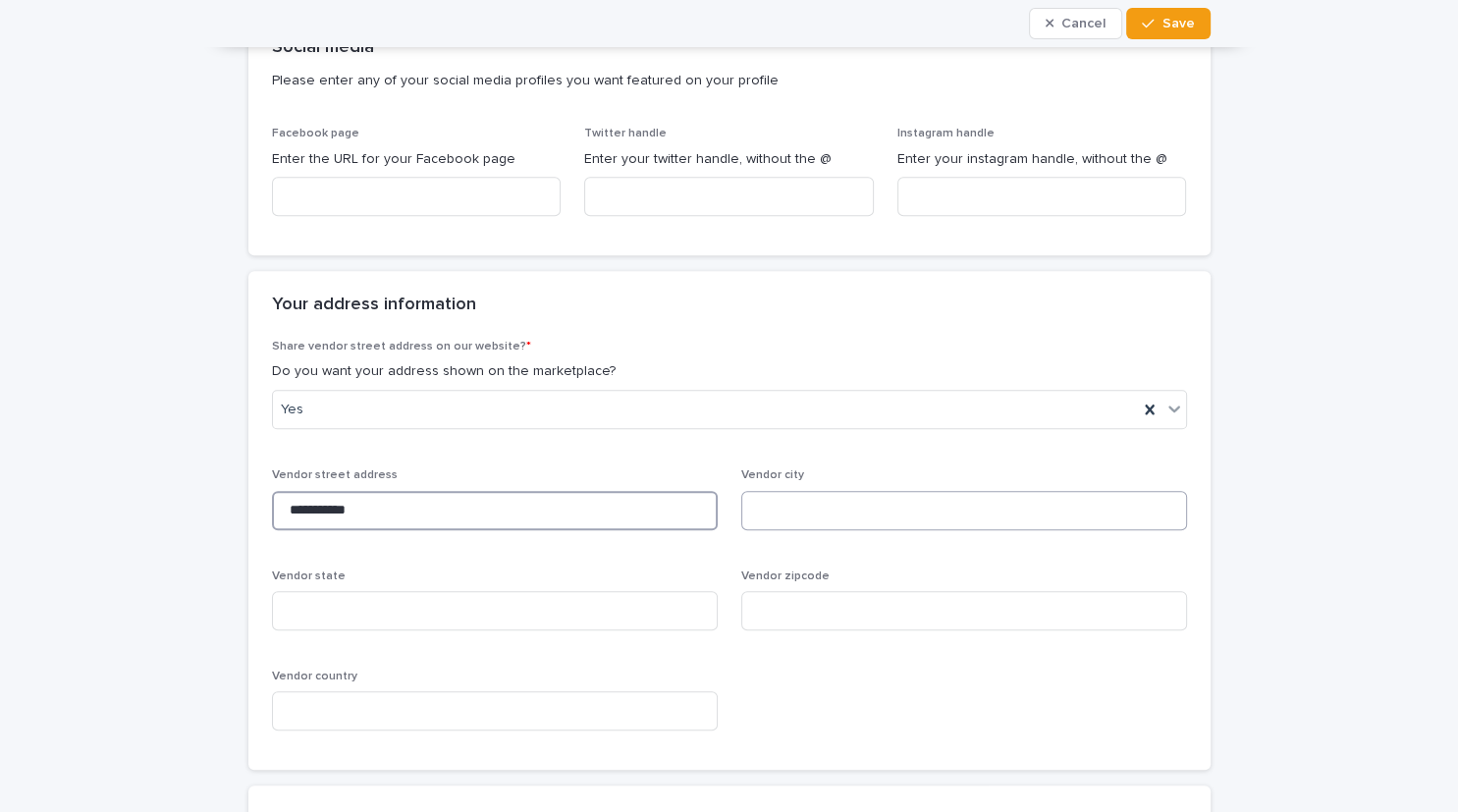 type on "**********" 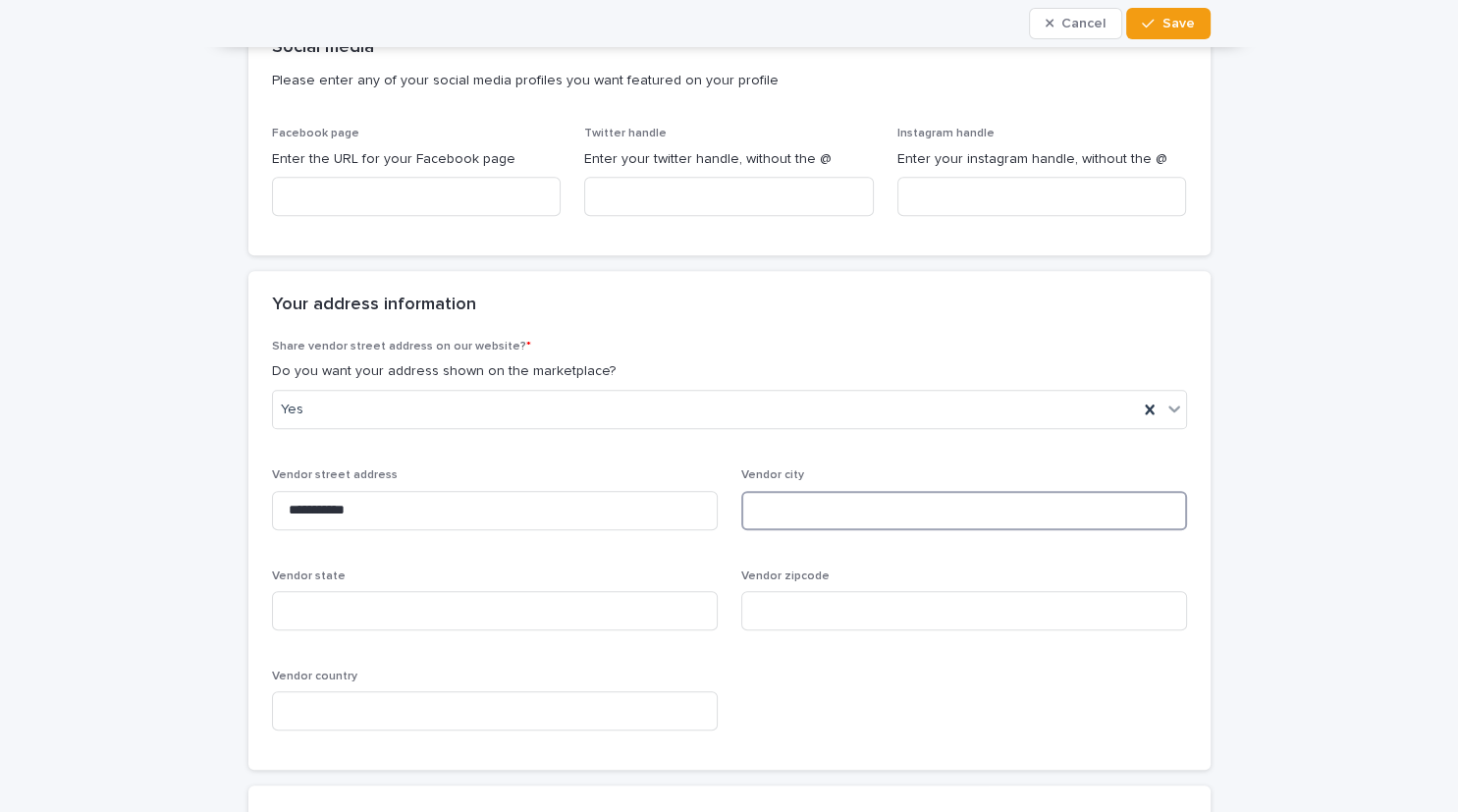 click at bounding box center [964, 511] 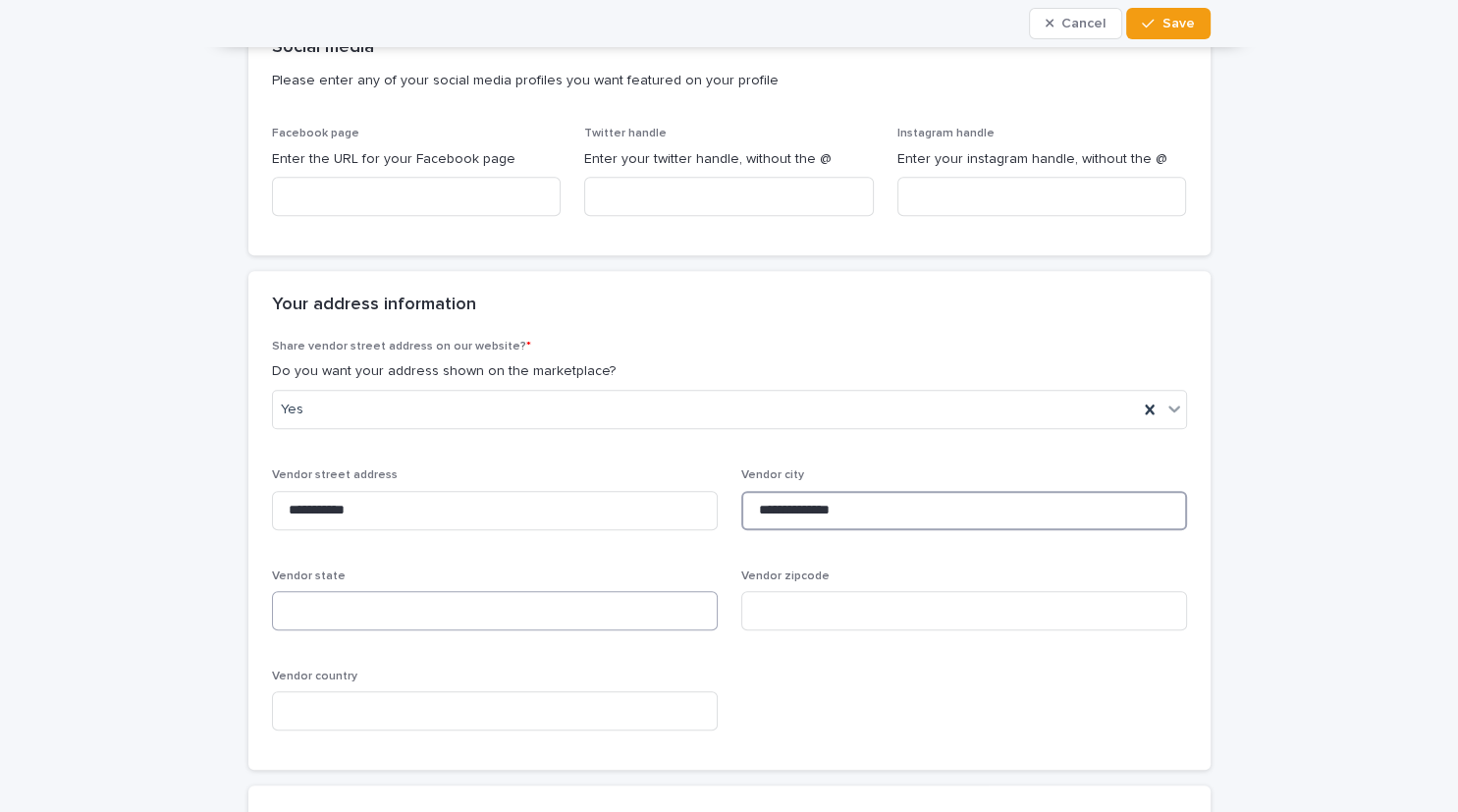 type on "**********" 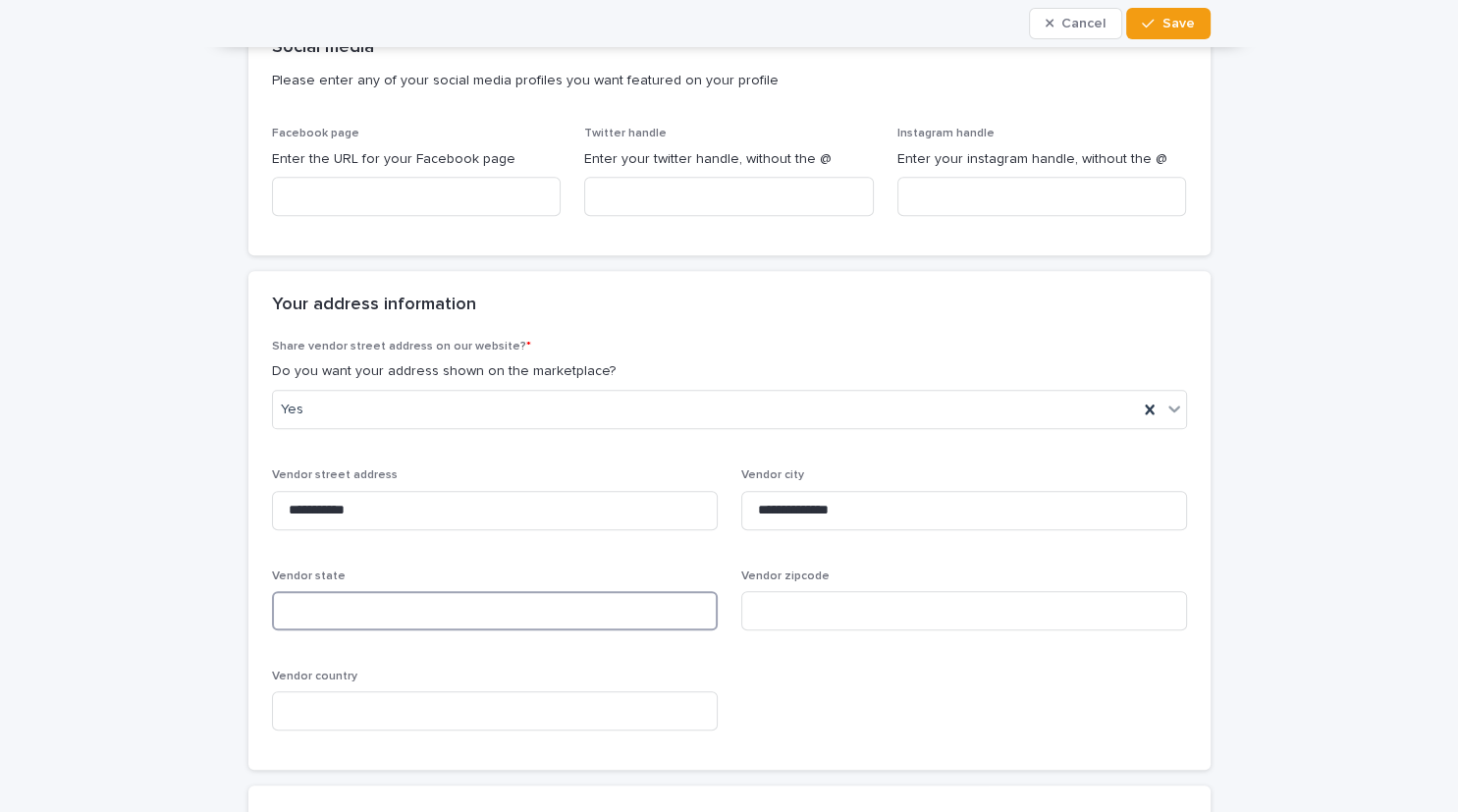 click at bounding box center [495, 611] 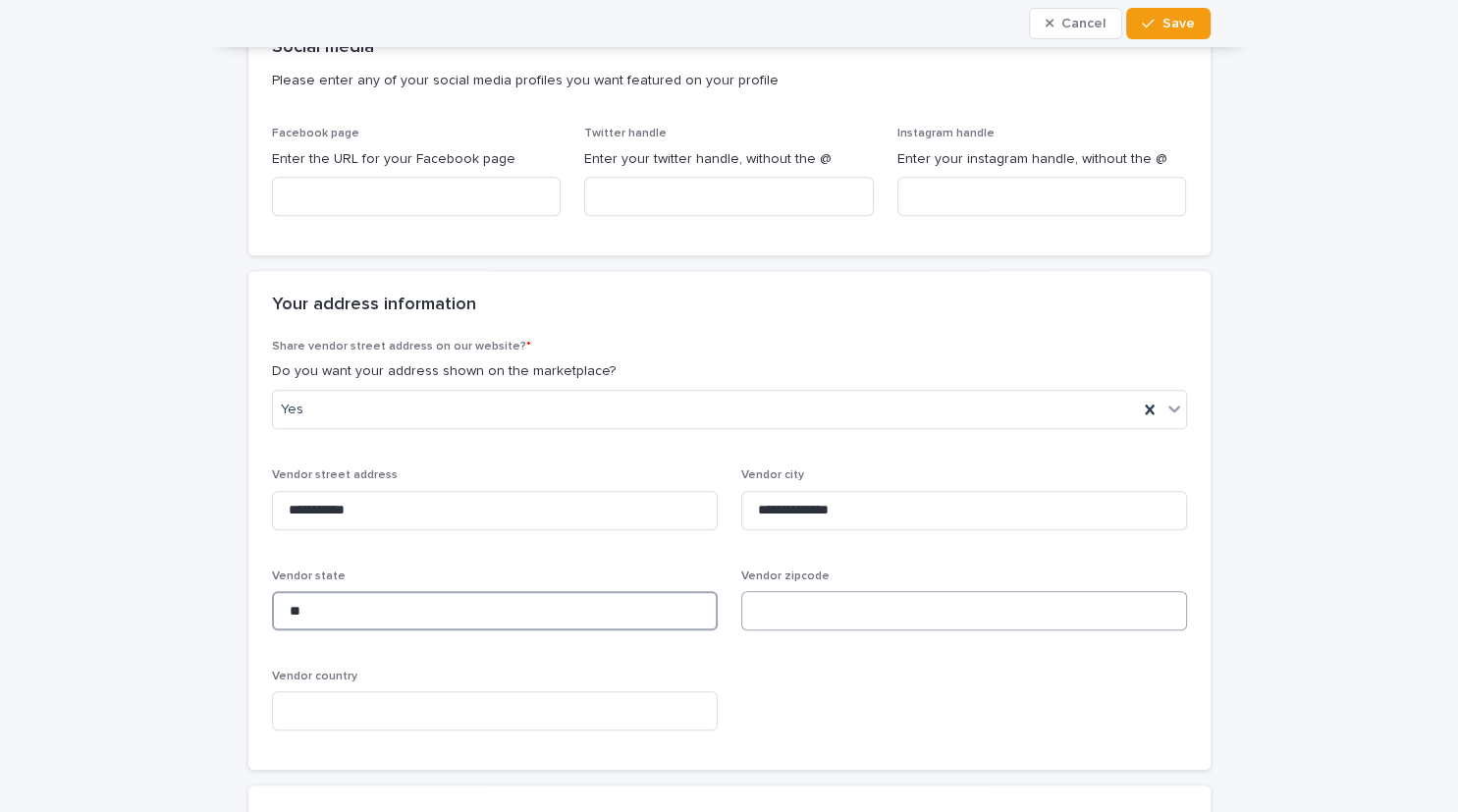 type on "**" 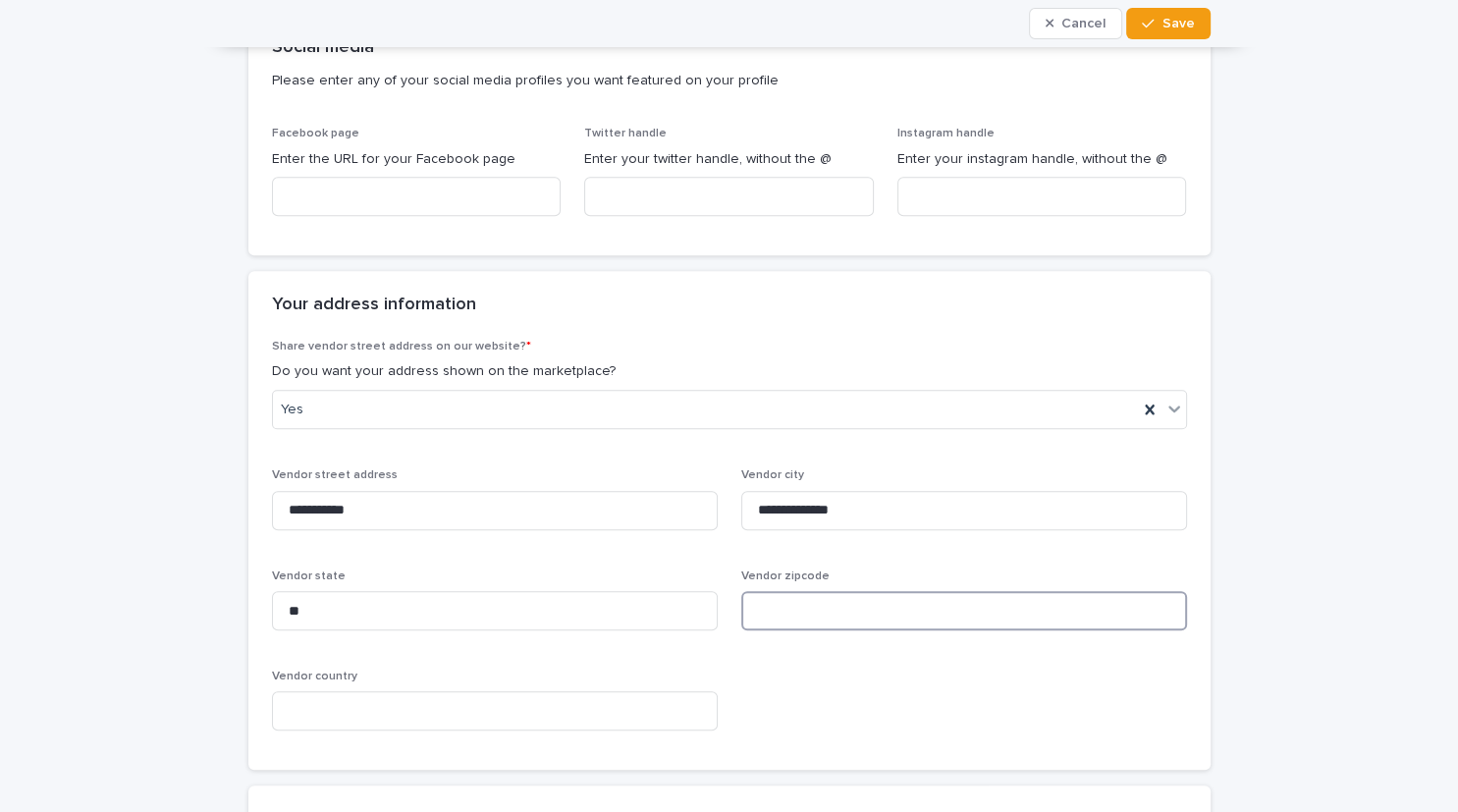 click at bounding box center [964, 611] 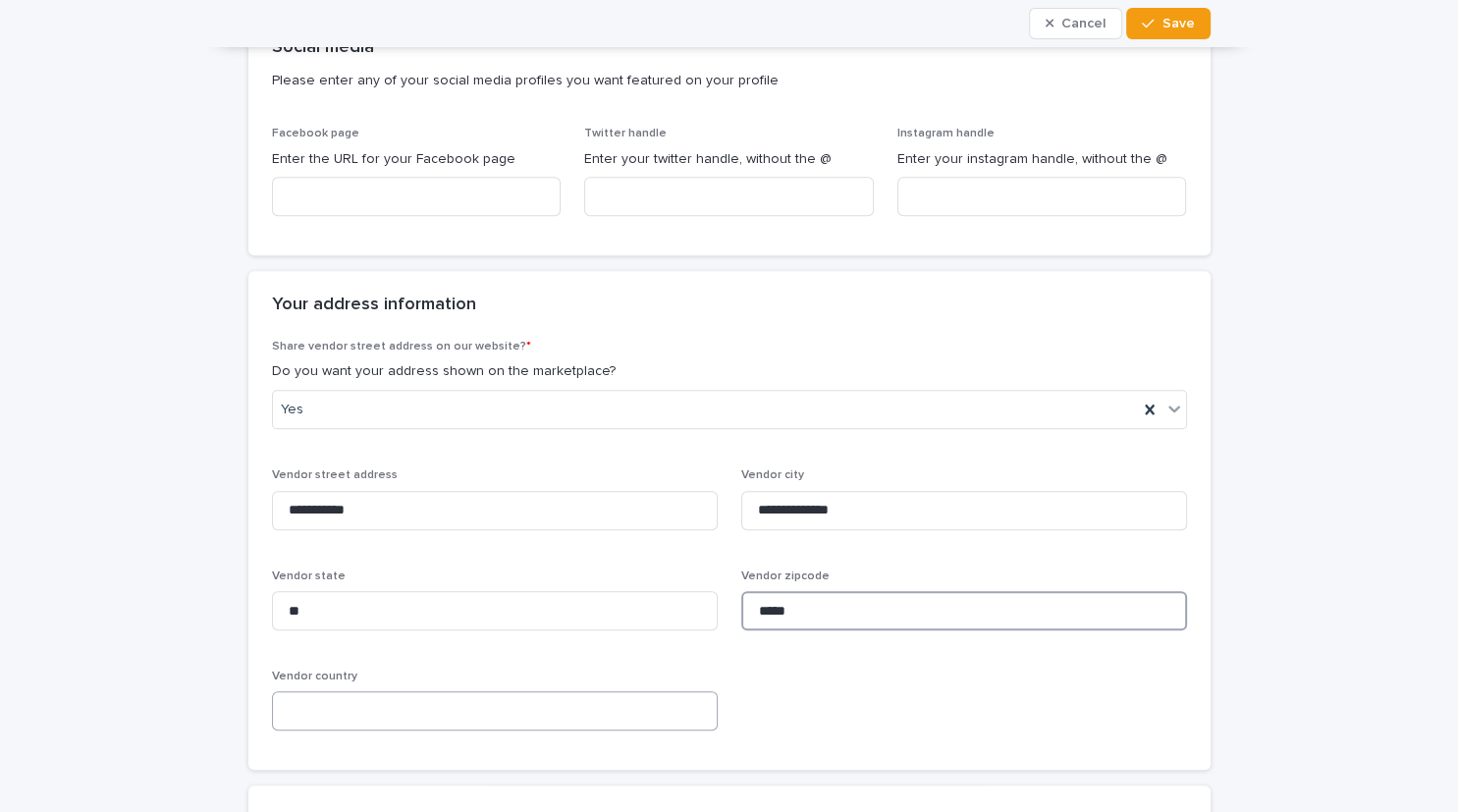 type on "*****" 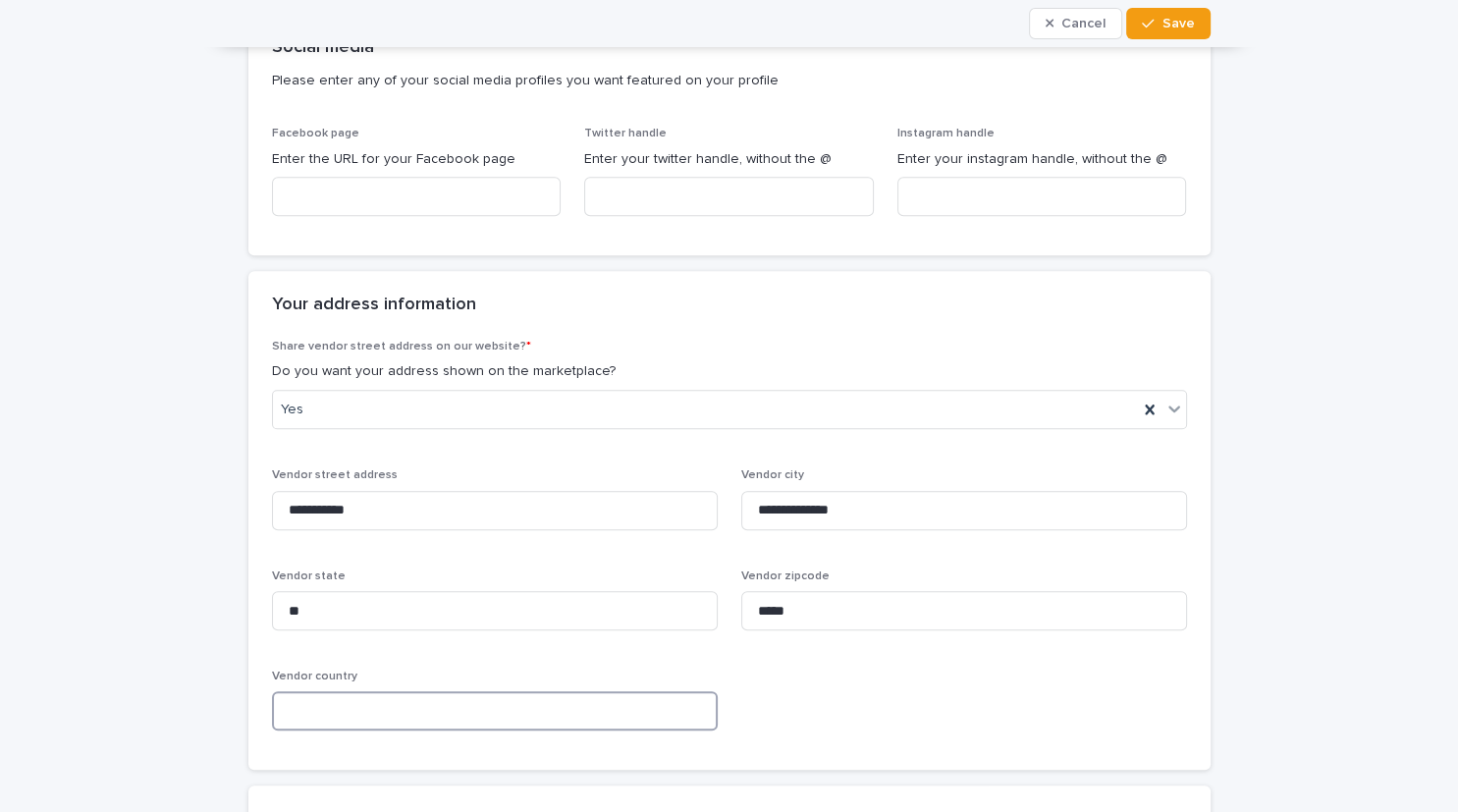 click at bounding box center [495, 711] 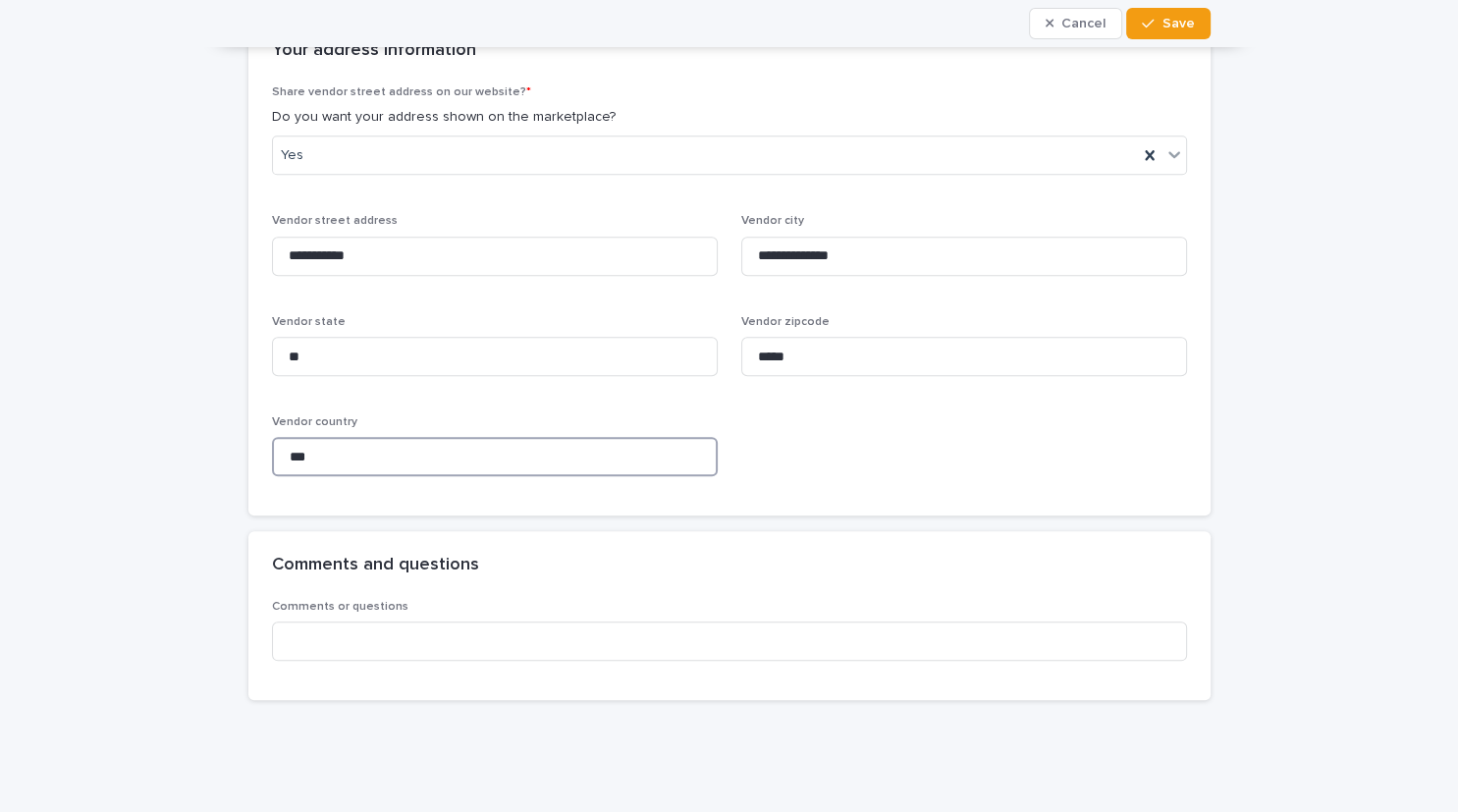 scroll, scrollTop: 1922, scrollLeft: 0, axis: vertical 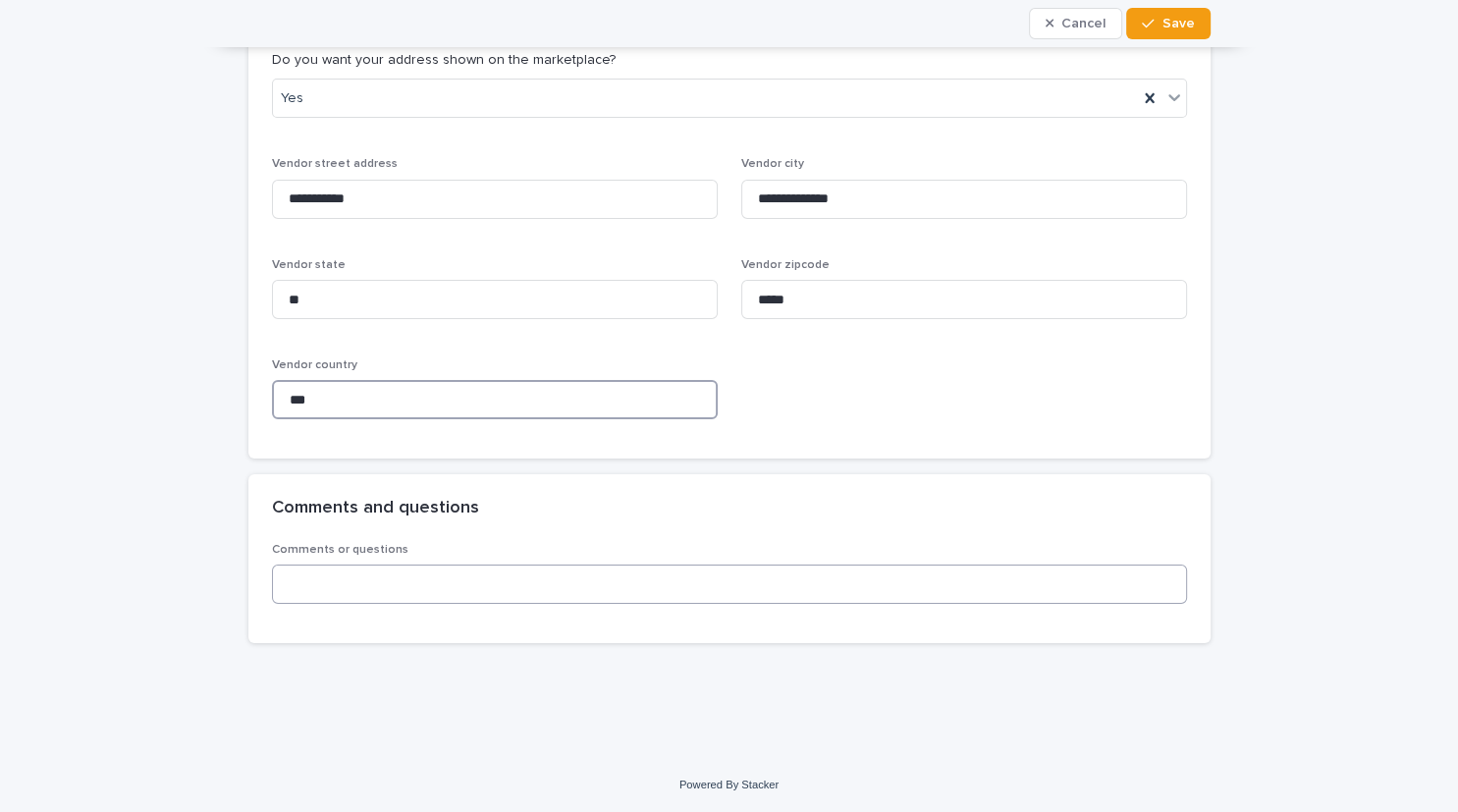 type on "***" 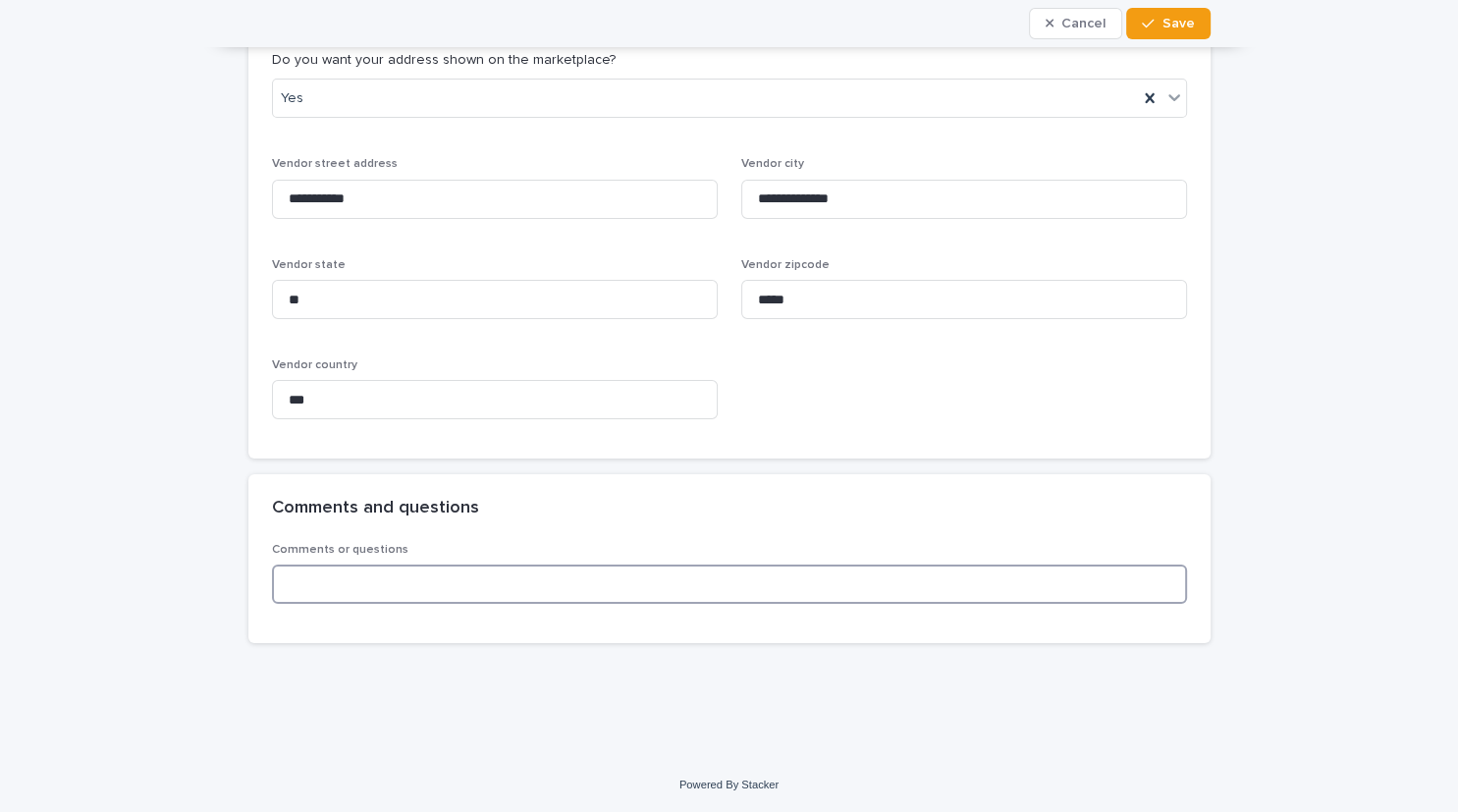 click at bounding box center (729, 584) 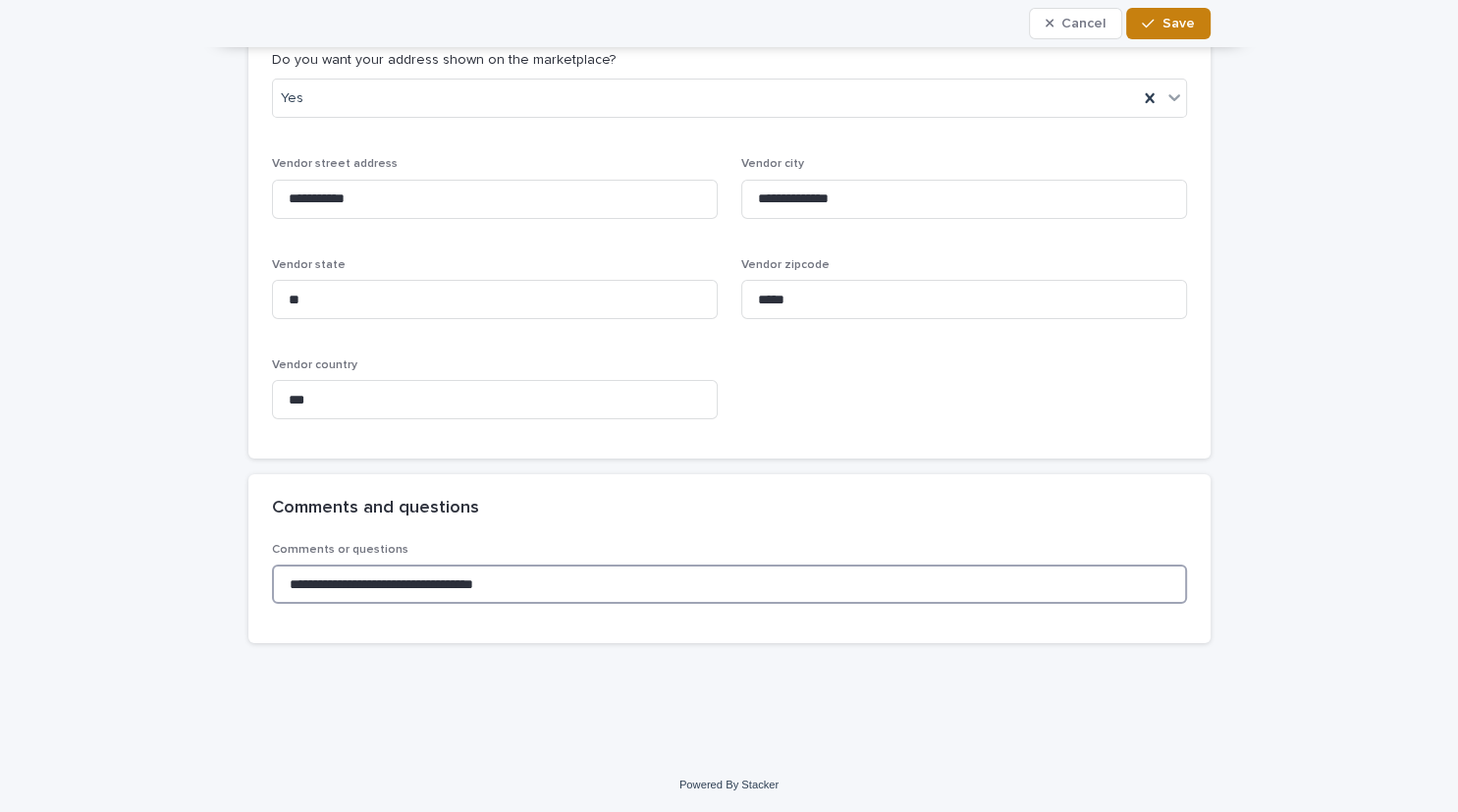 type on "**********" 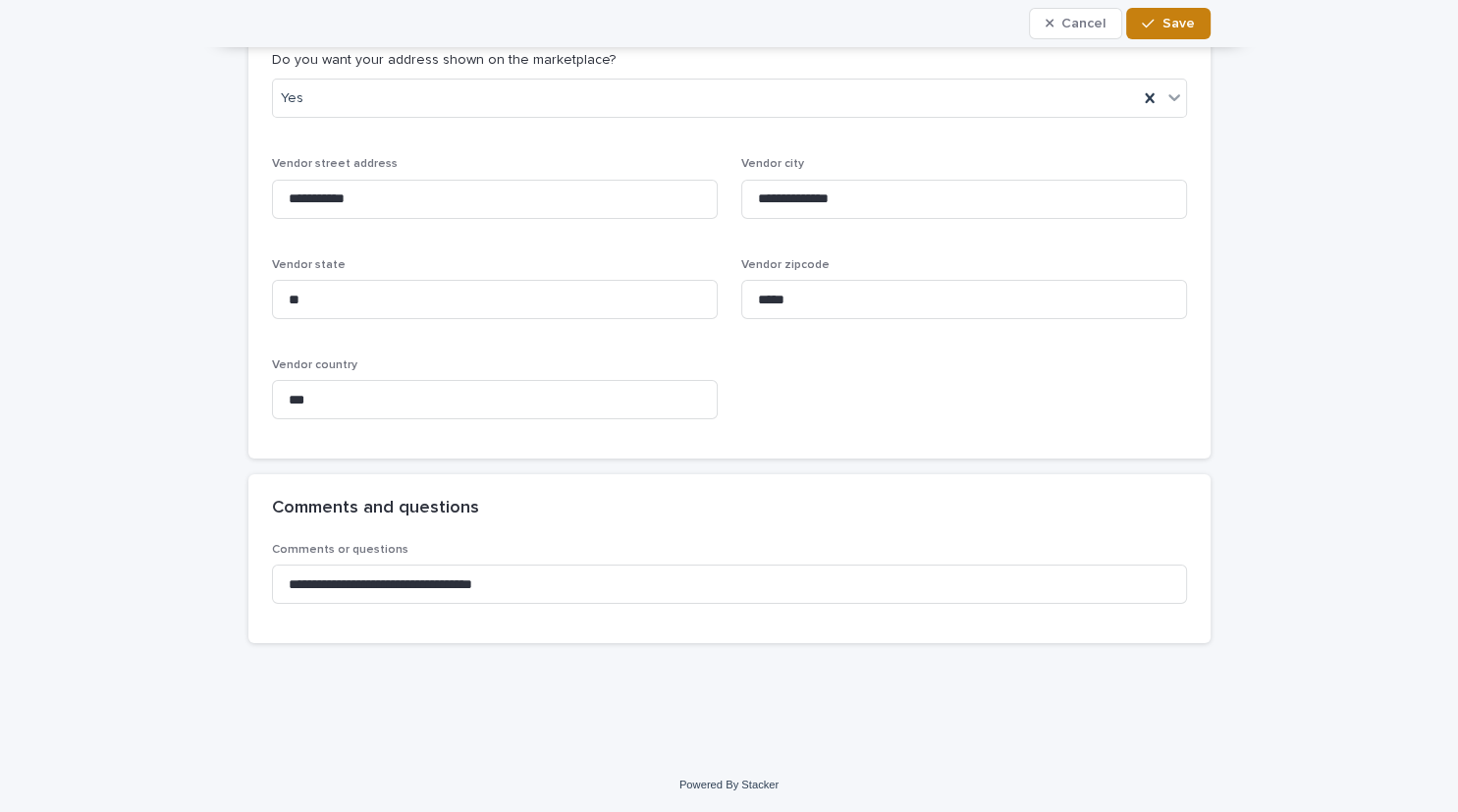 click on "Save" at bounding box center (1167, 24) 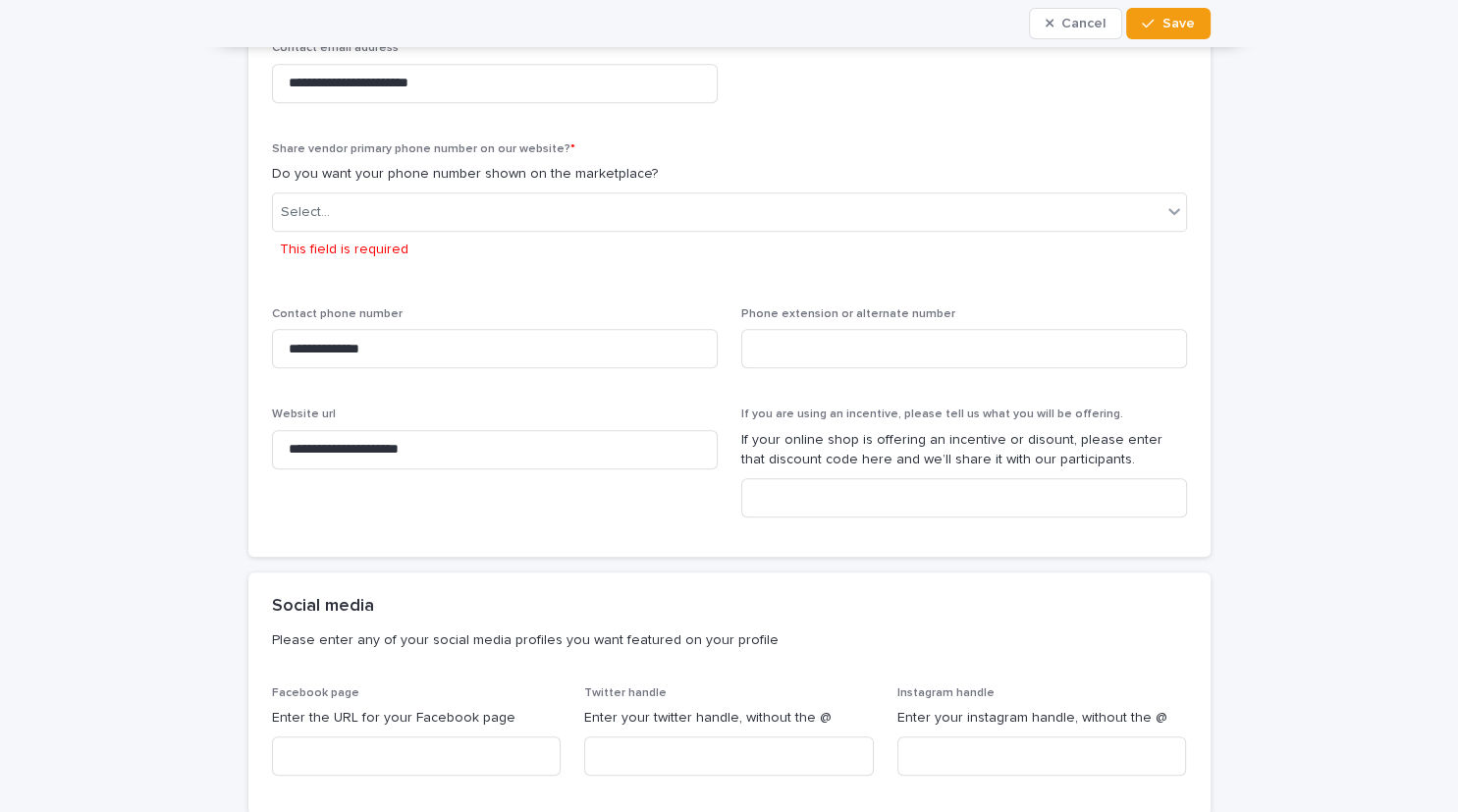 scroll, scrollTop: 895, scrollLeft: 0, axis: vertical 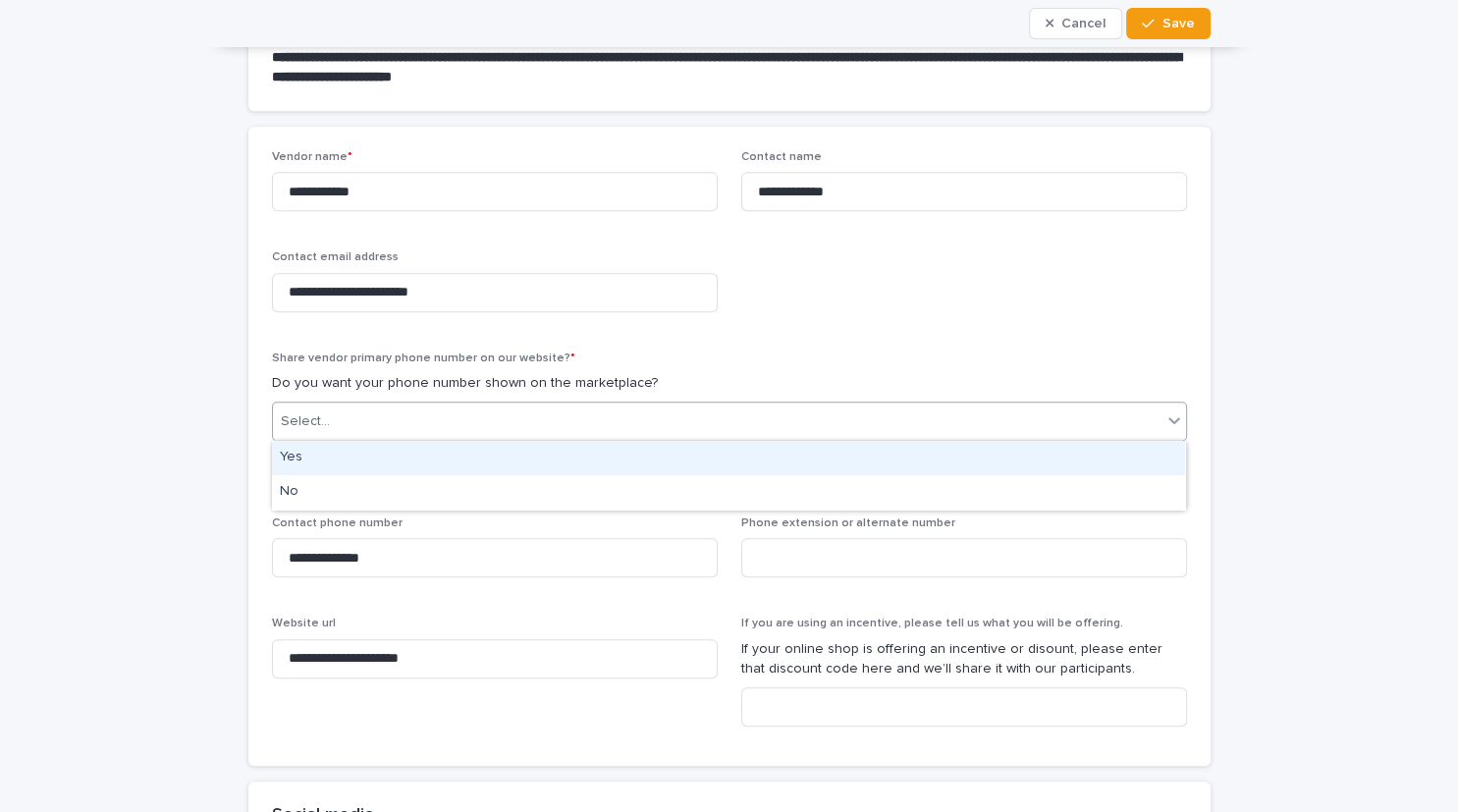 click on "Select..." at bounding box center (717, 421) 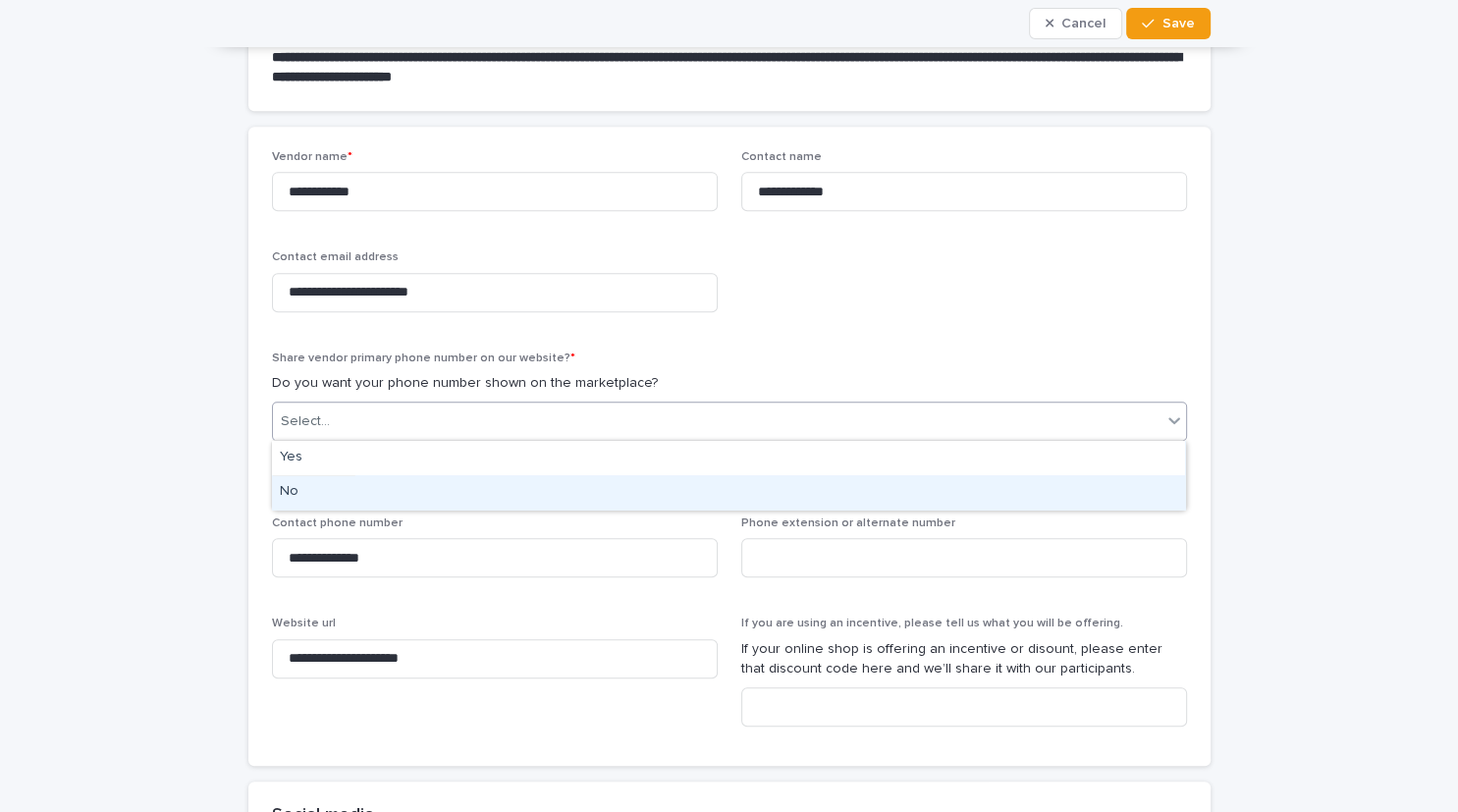 click on "No" at bounding box center [729, 492] 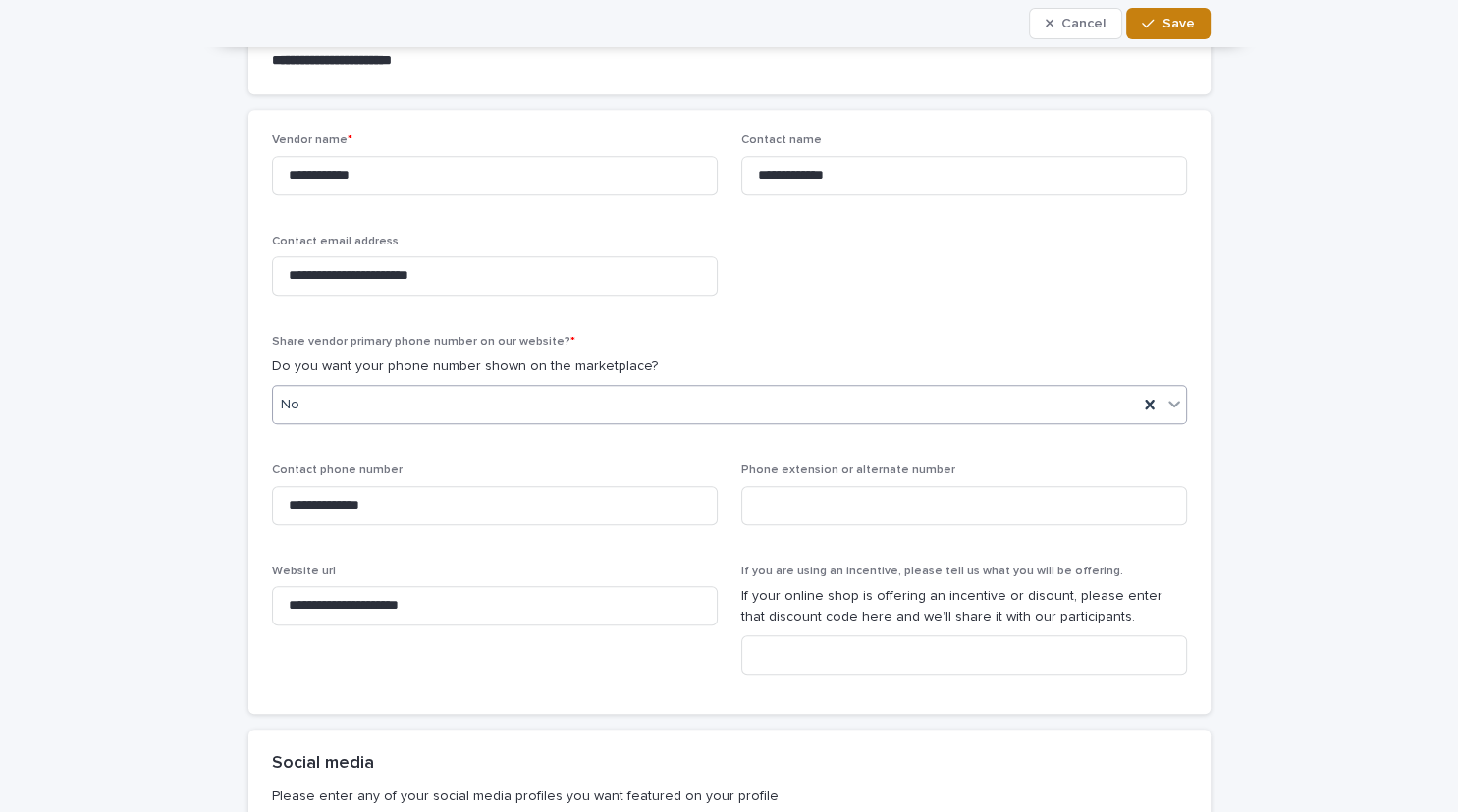 click 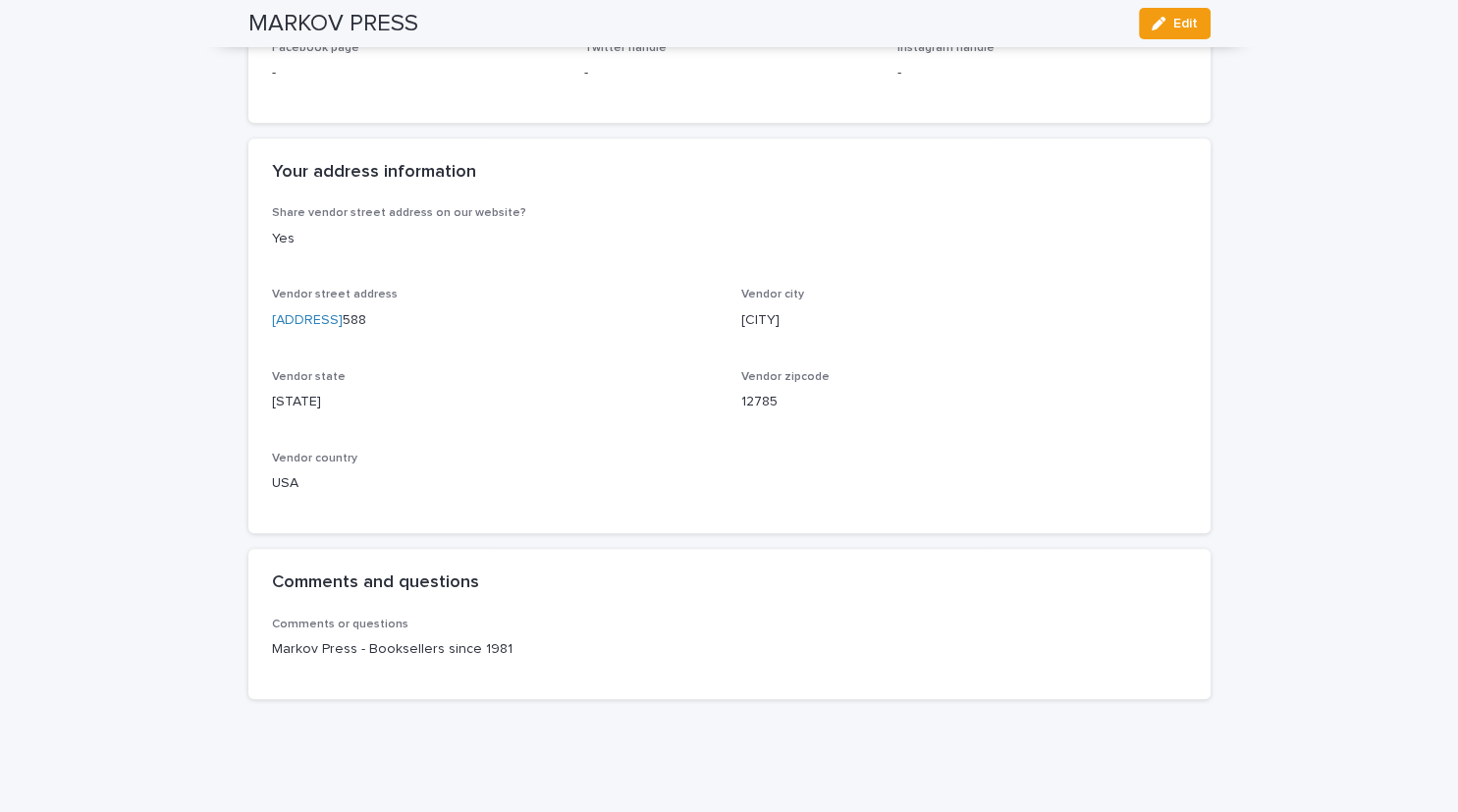 scroll, scrollTop: 1387, scrollLeft: 0, axis: vertical 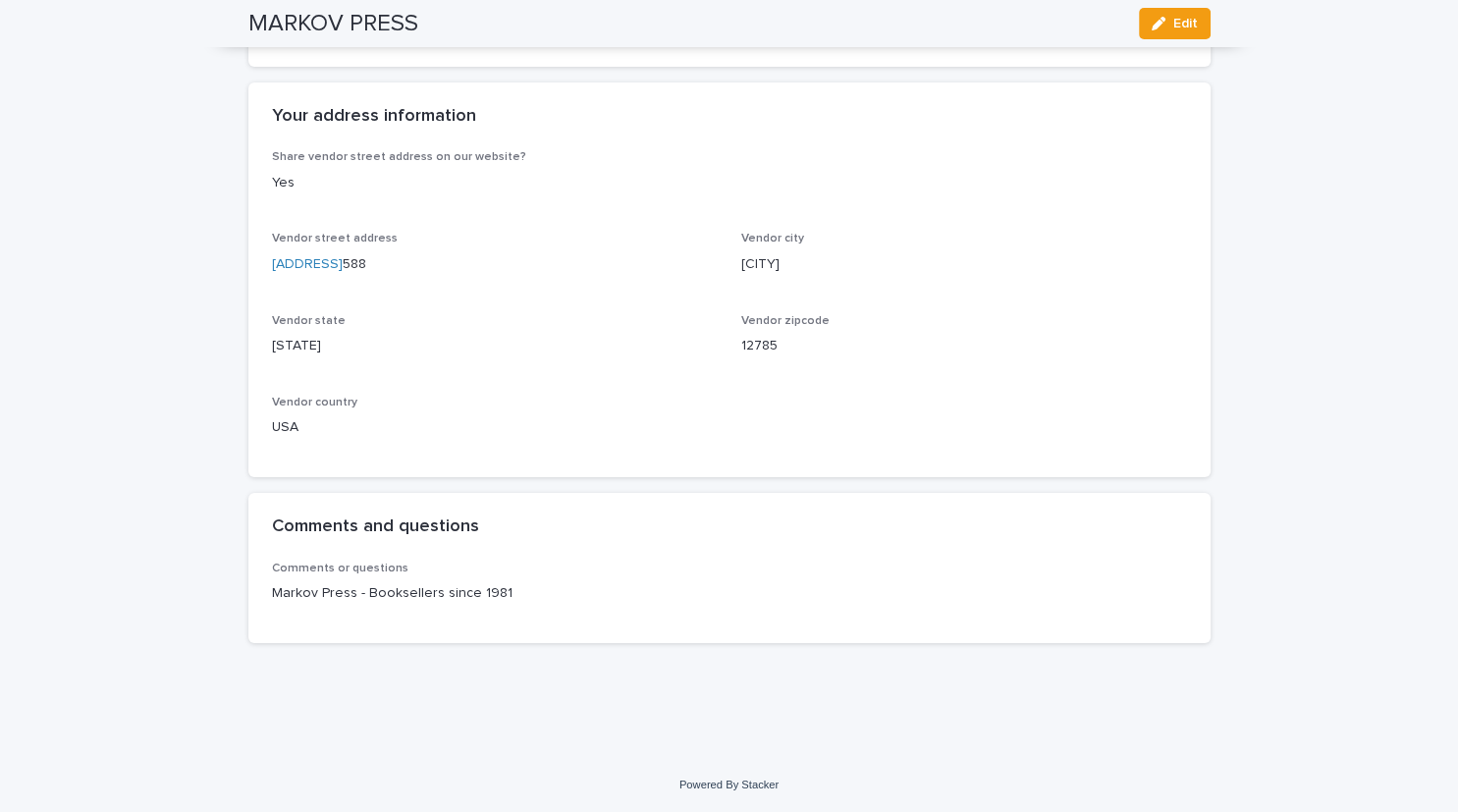 click on "Markov Press - Booksellers since 1981" at bounding box center (729, 593) 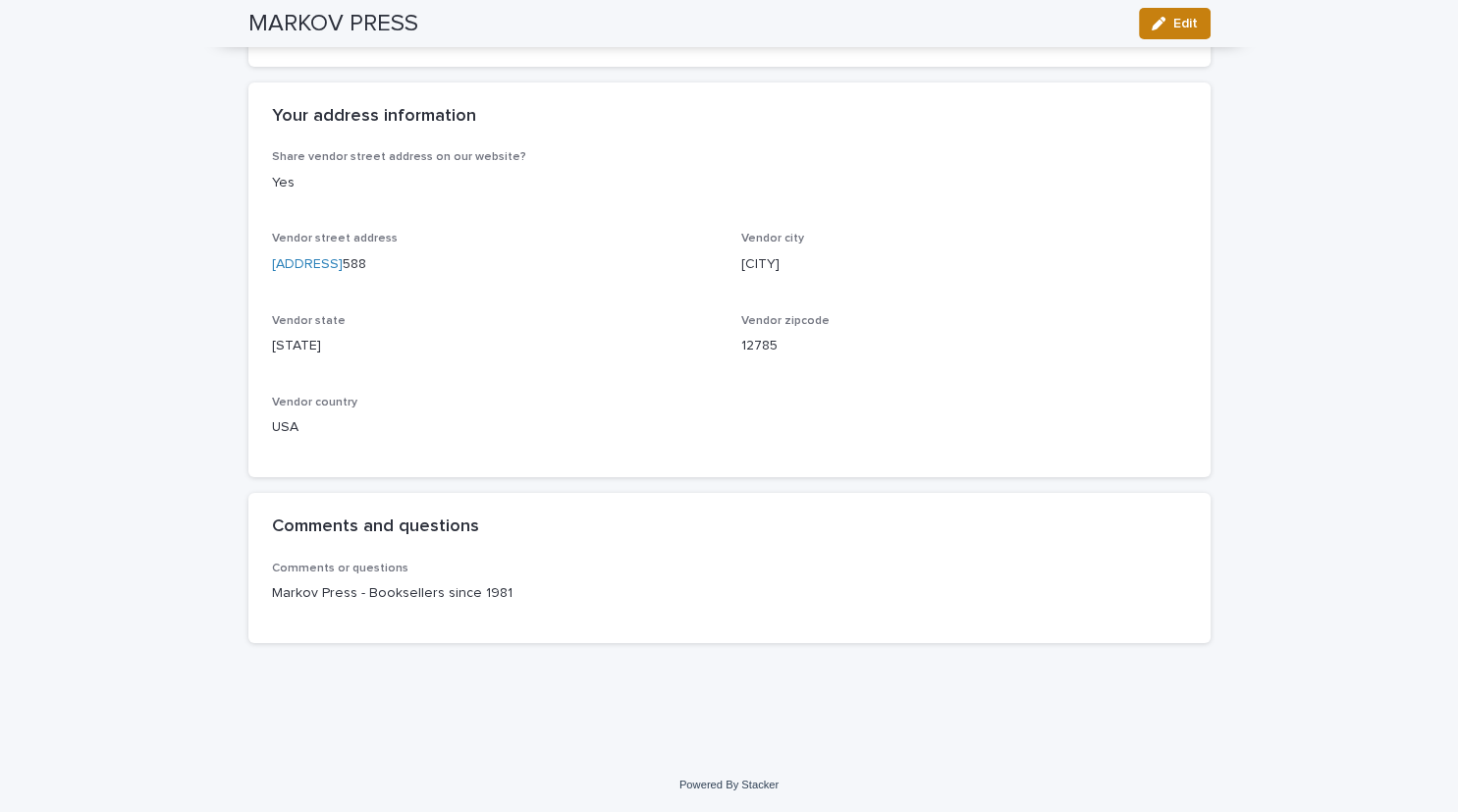 click on "Edit" at bounding box center [1174, 24] 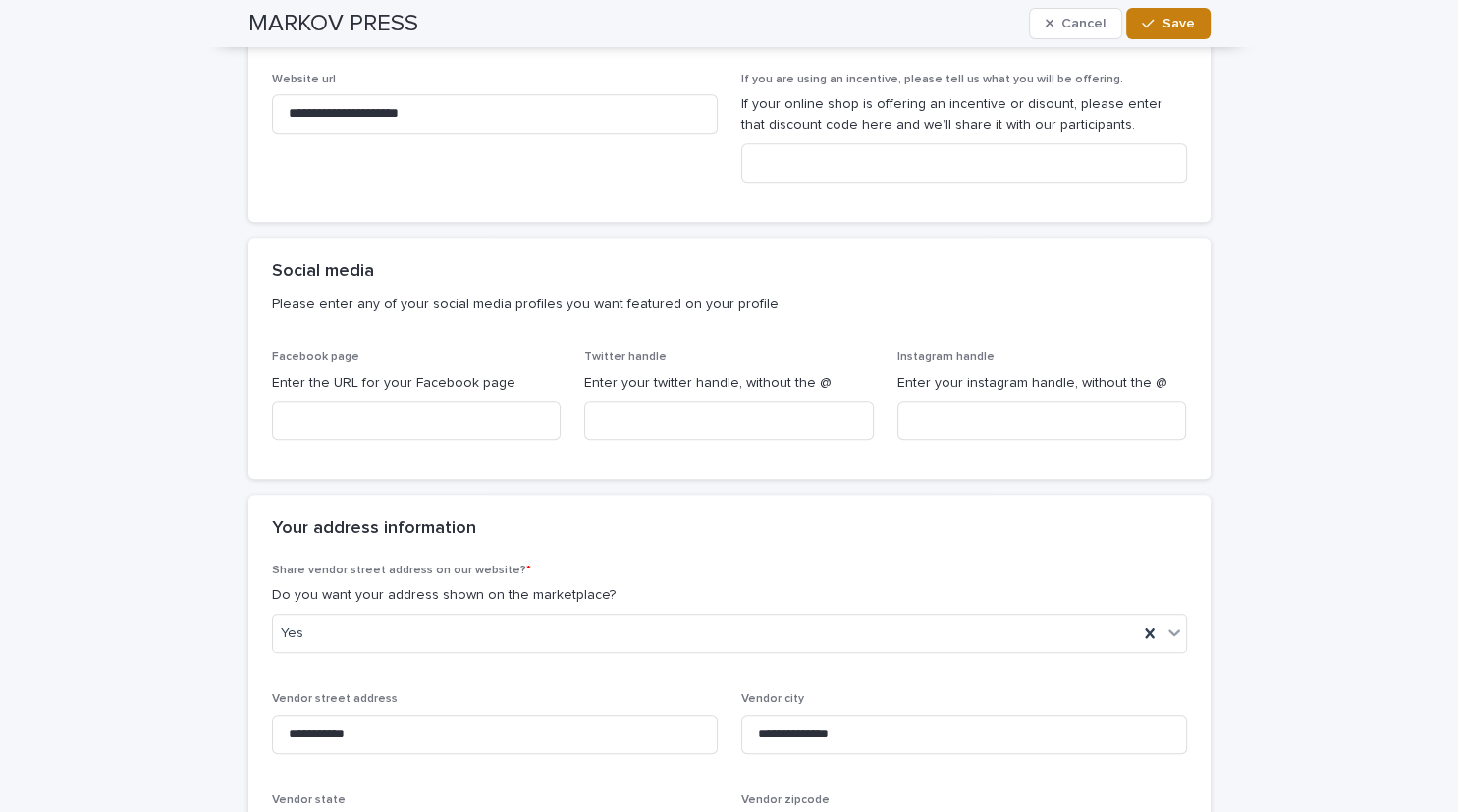 click on "Save" at bounding box center (1167, 24) 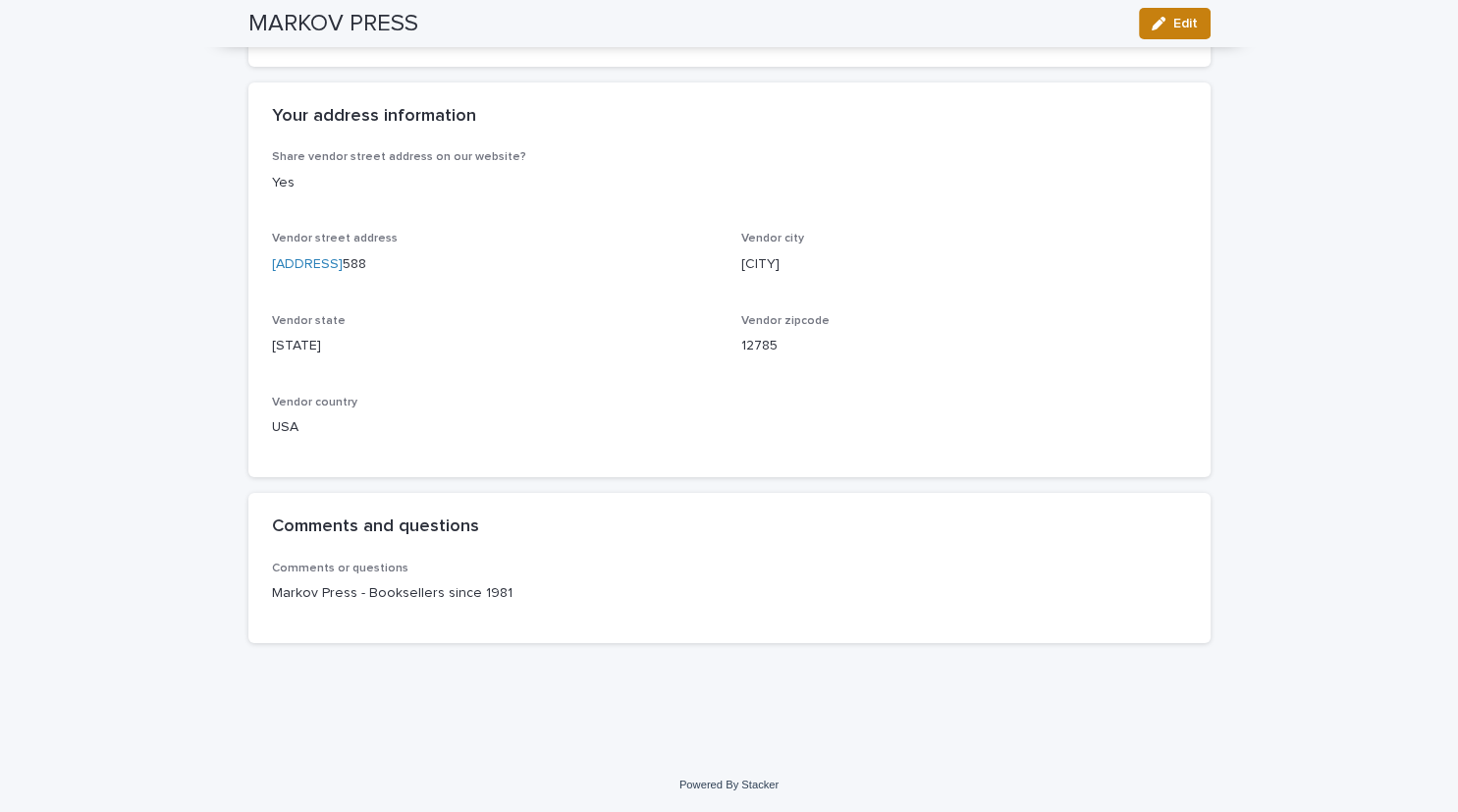 click on "Edit" at bounding box center [1174, 24] 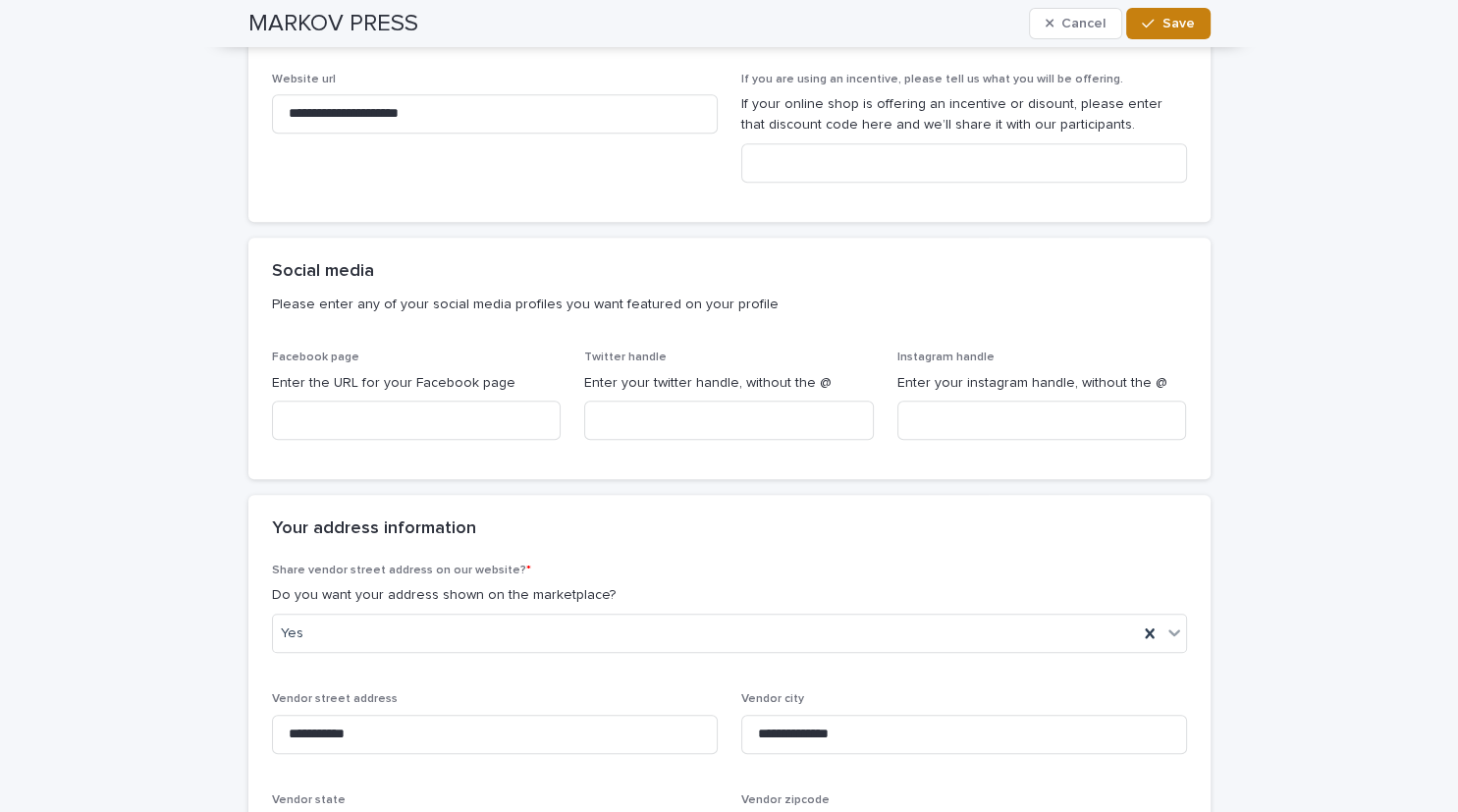 click on "Save" at bounding box center [1167, 24] 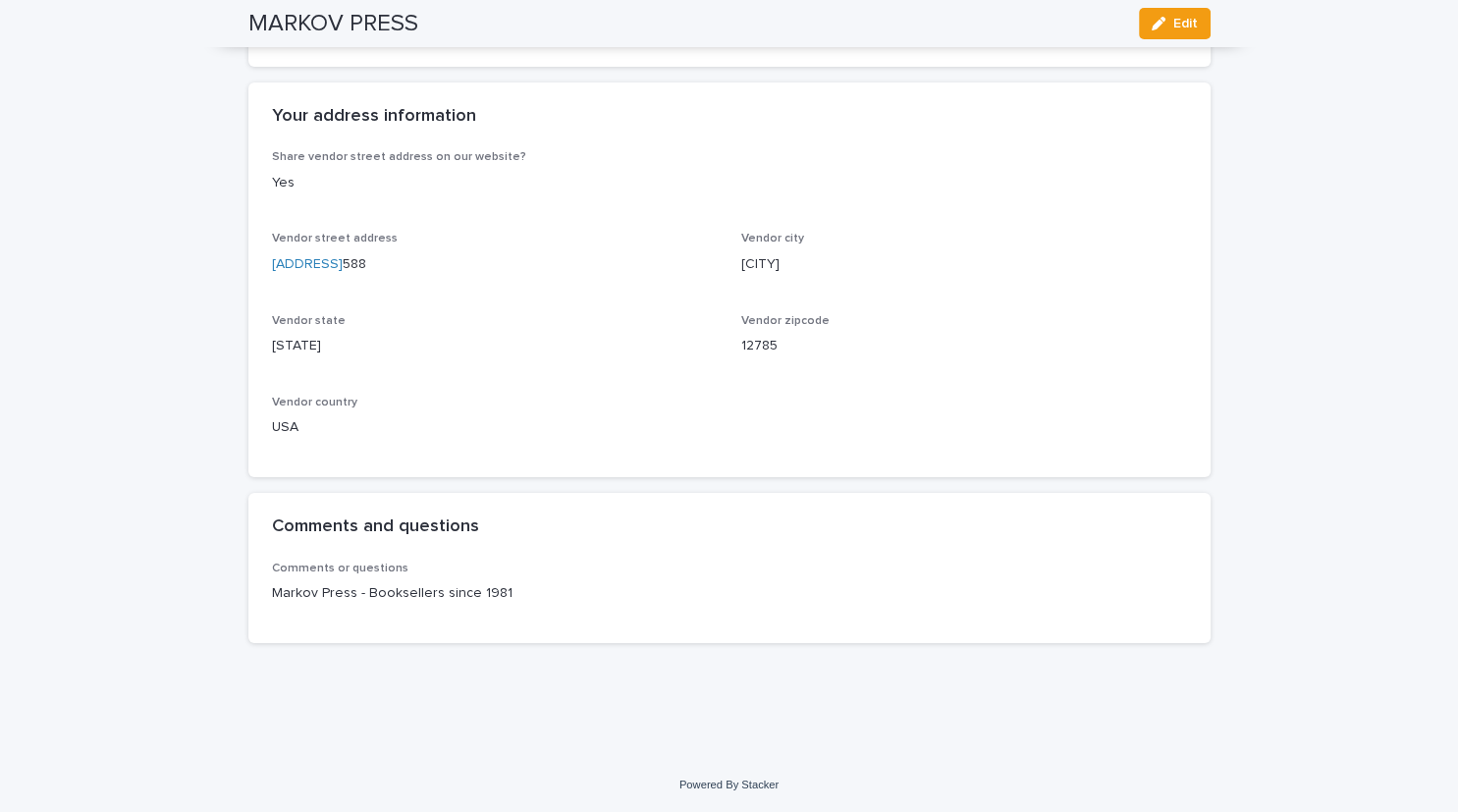click on "Edit" at bounding box center (1174, 24) 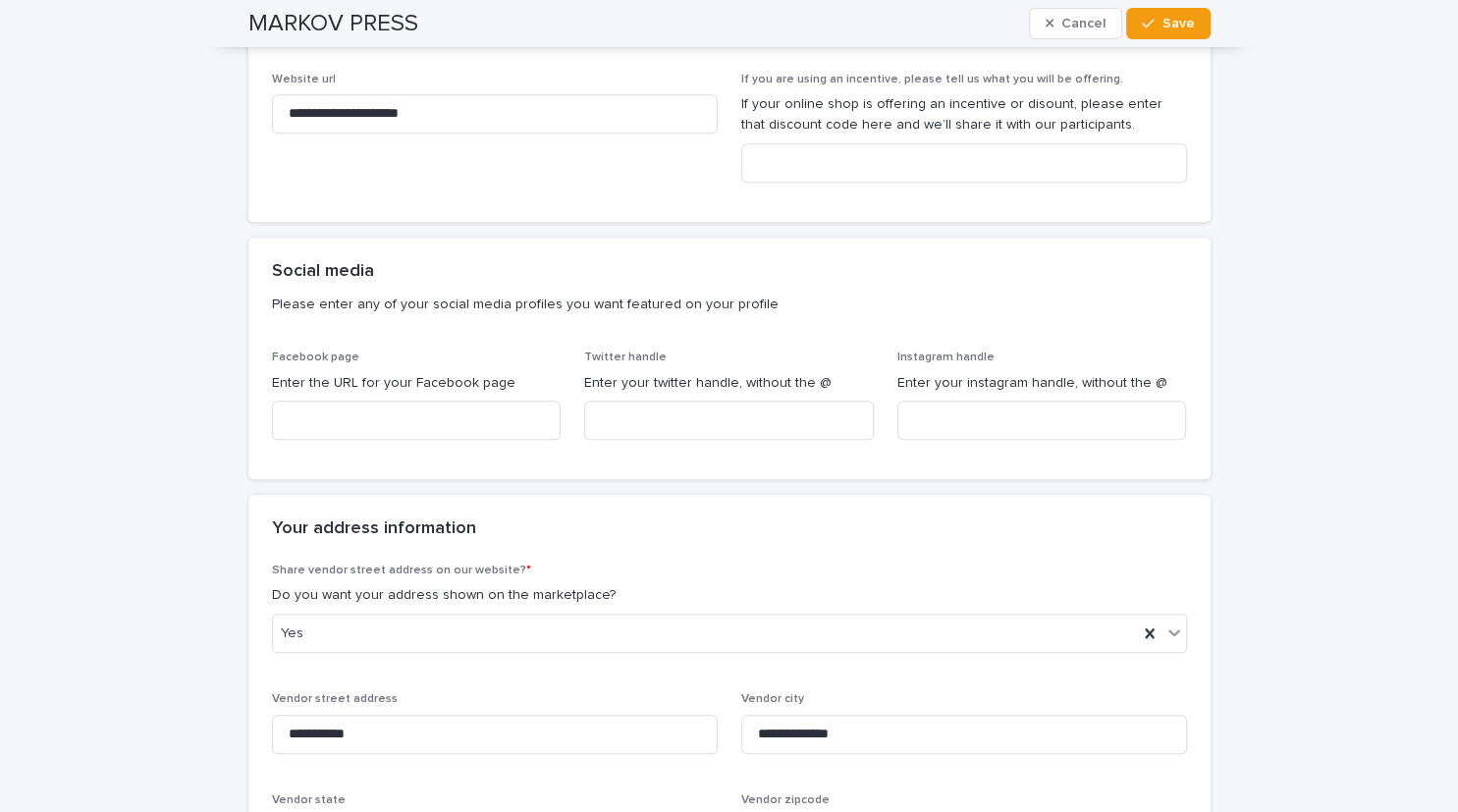 click on "Save" at bounding box center (1167, 24) 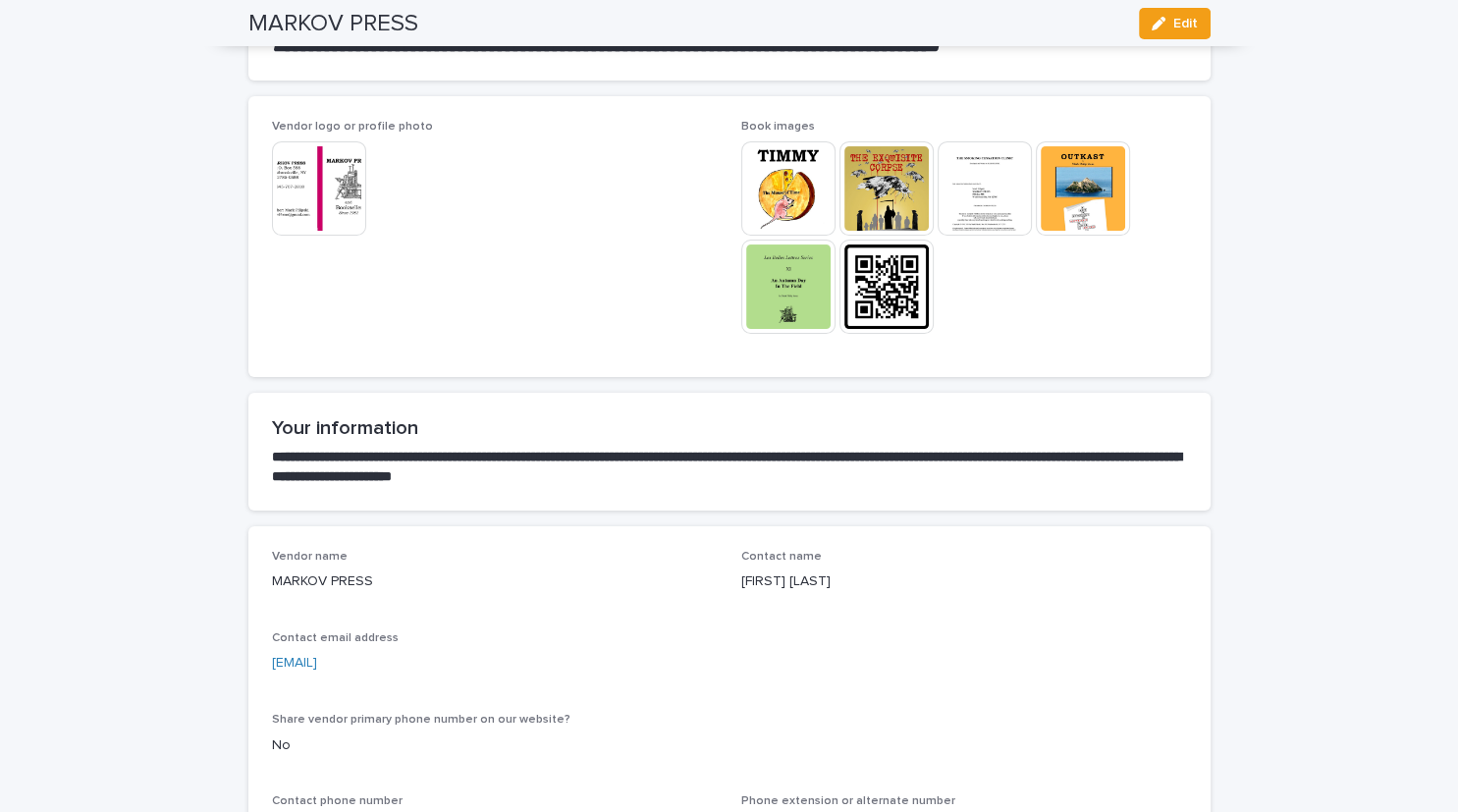 scroll, scrollTop: 0, scrollLeft: 0, axis: both 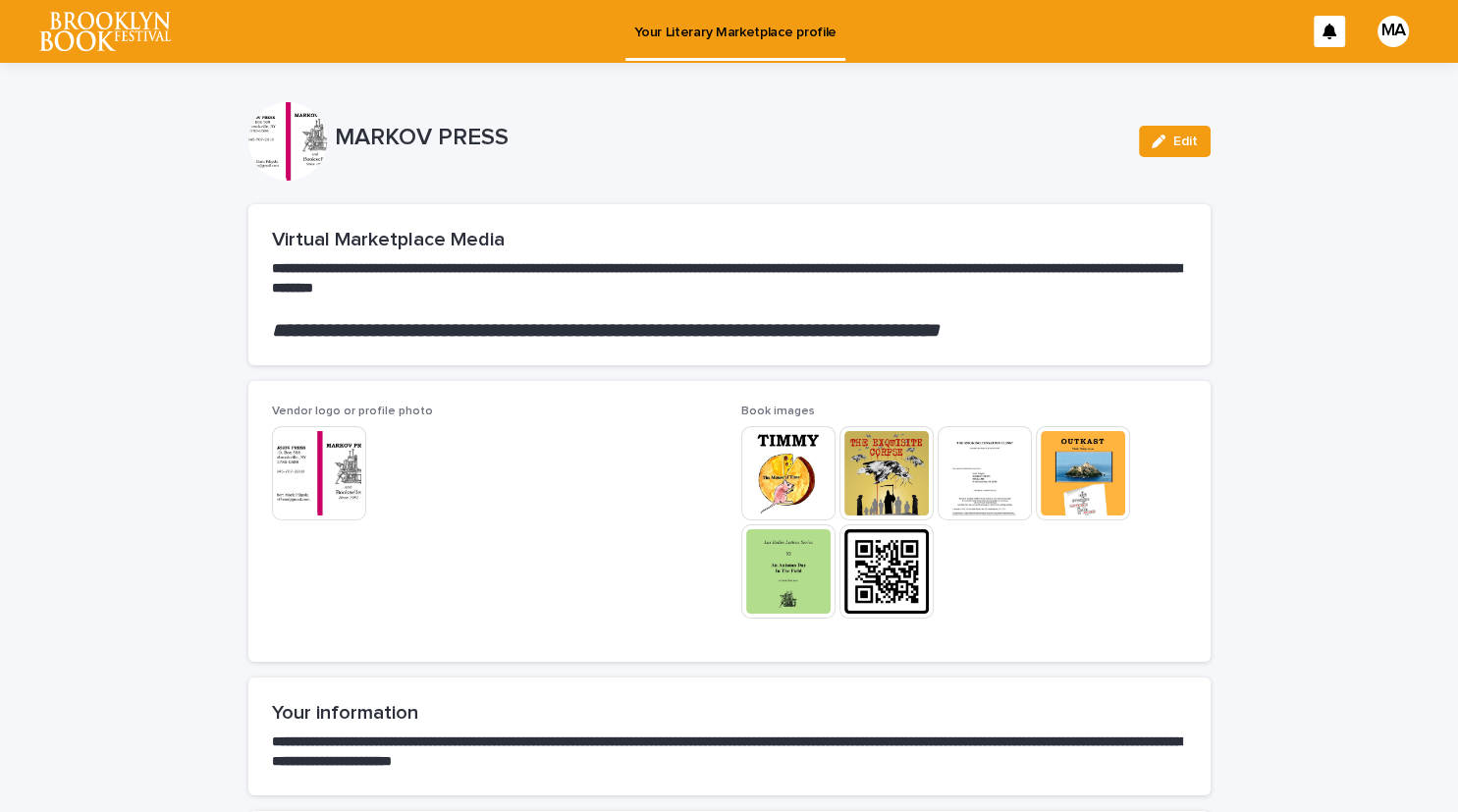 click on "MA" at bounding box center (1393, 31) 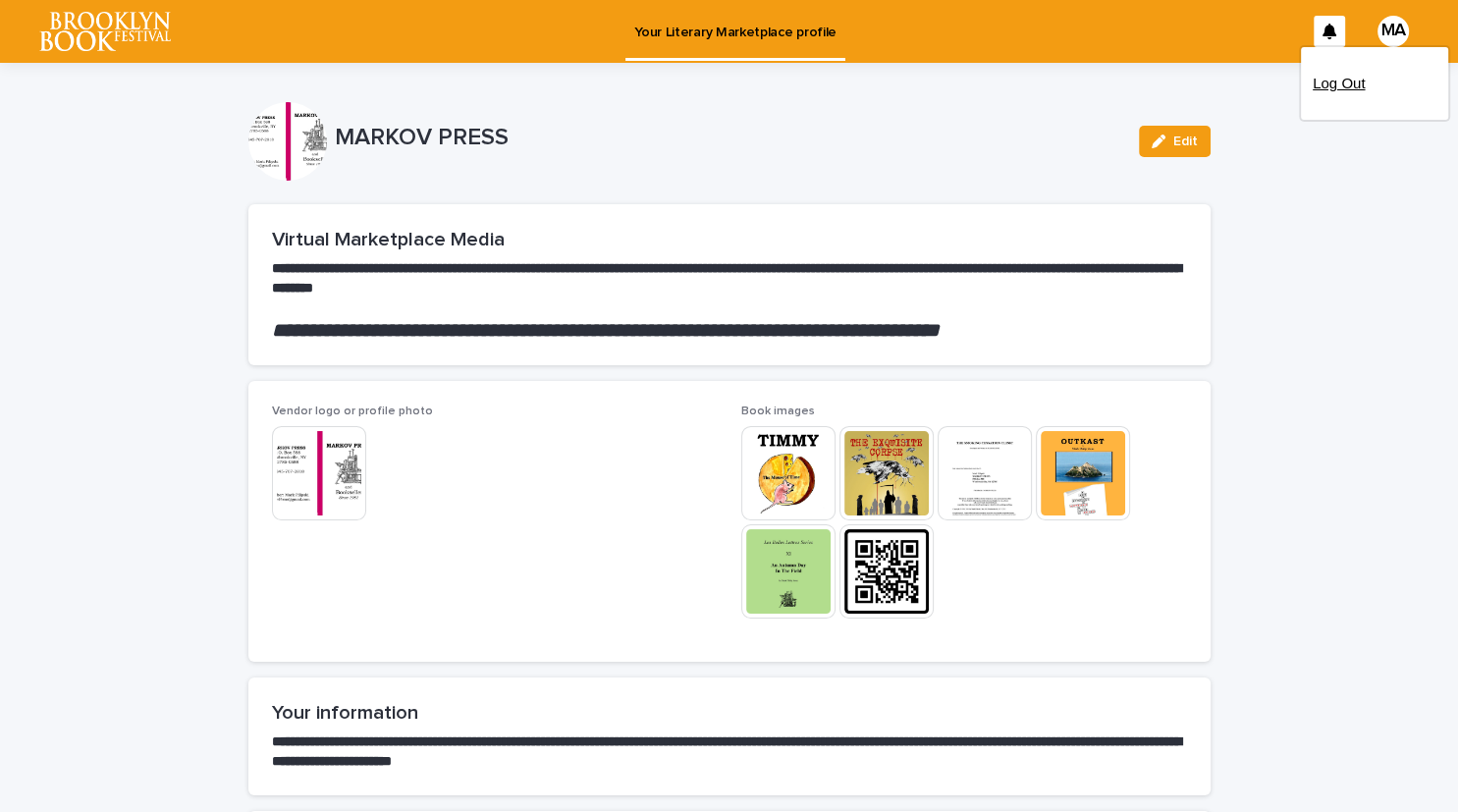 click on "Log Out" at bounding box center (1375, 83) 